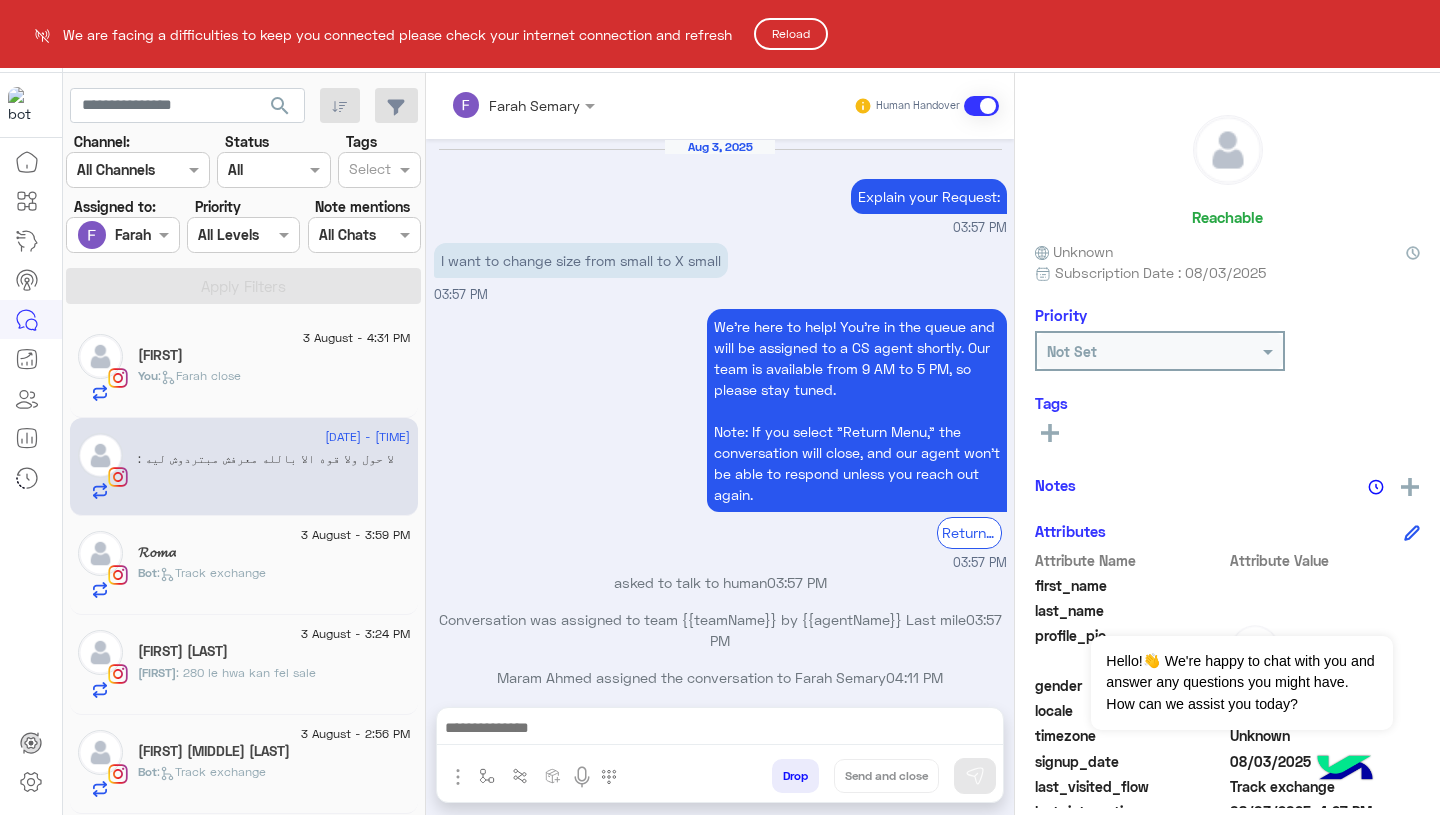 scroll, scrollTop: 0, scrollLeft: 0, axis: both 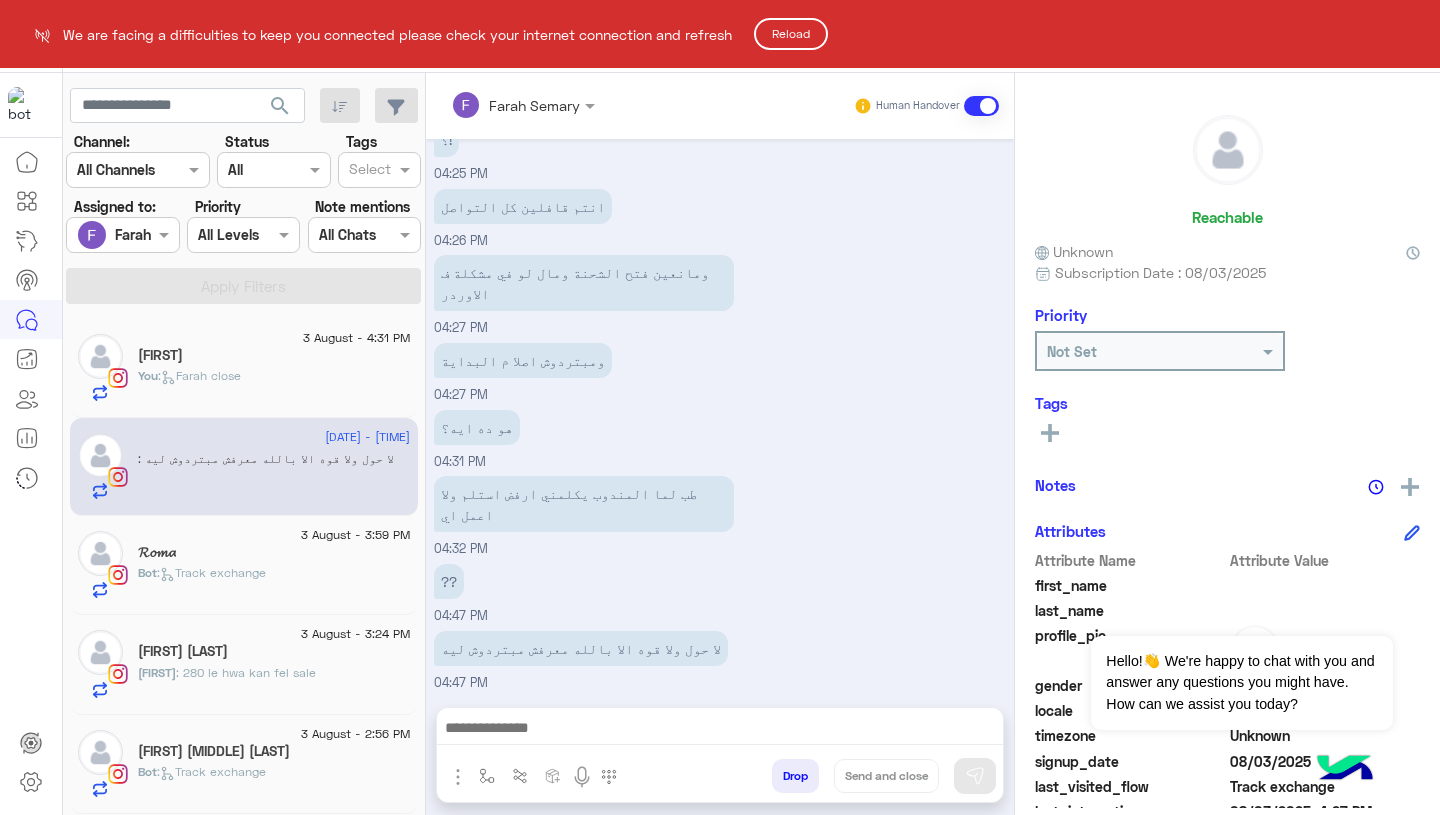 click on "Reload" 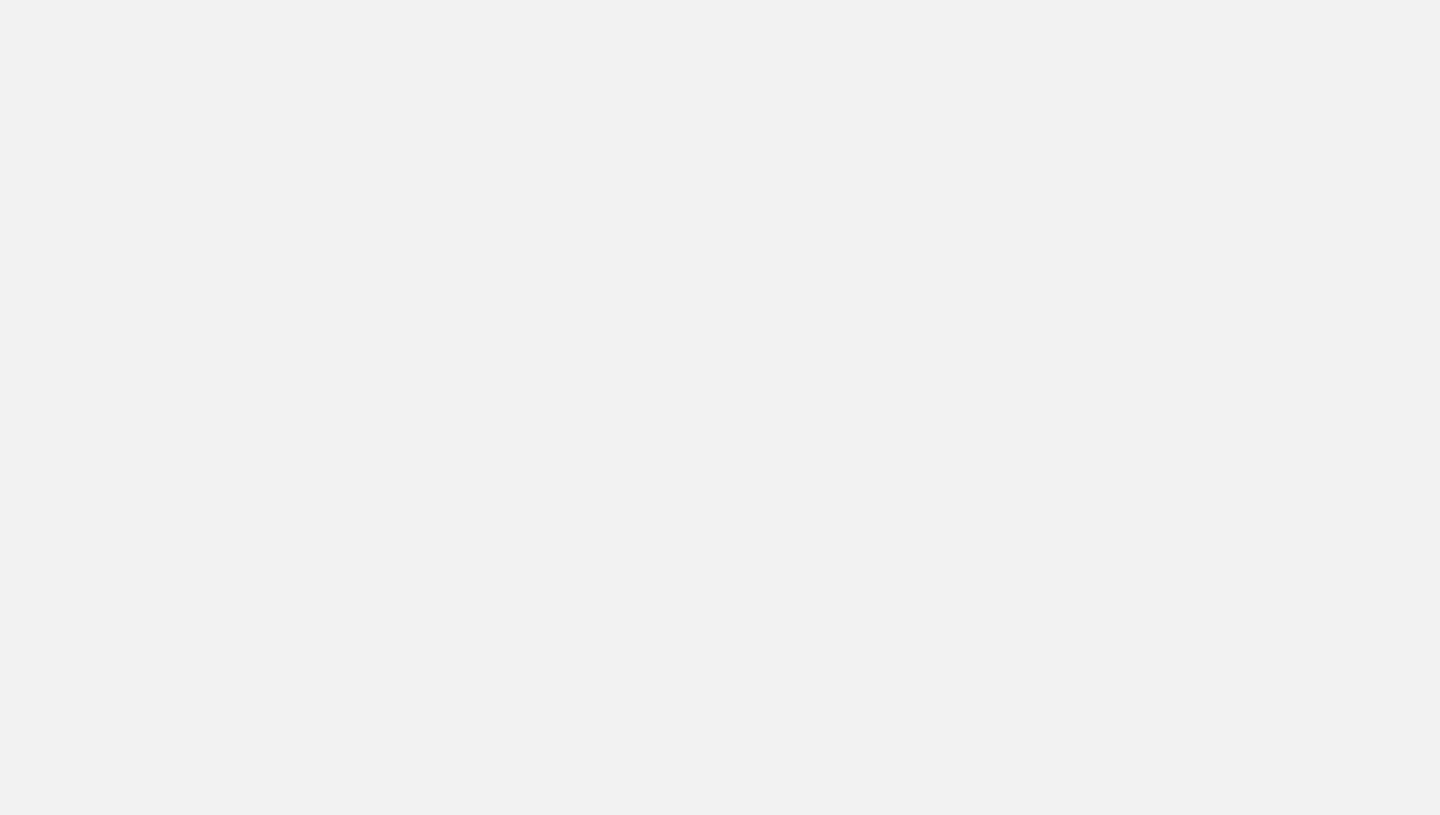 scroll, scrollTop: 0, scrollLeft: 0, axis: both 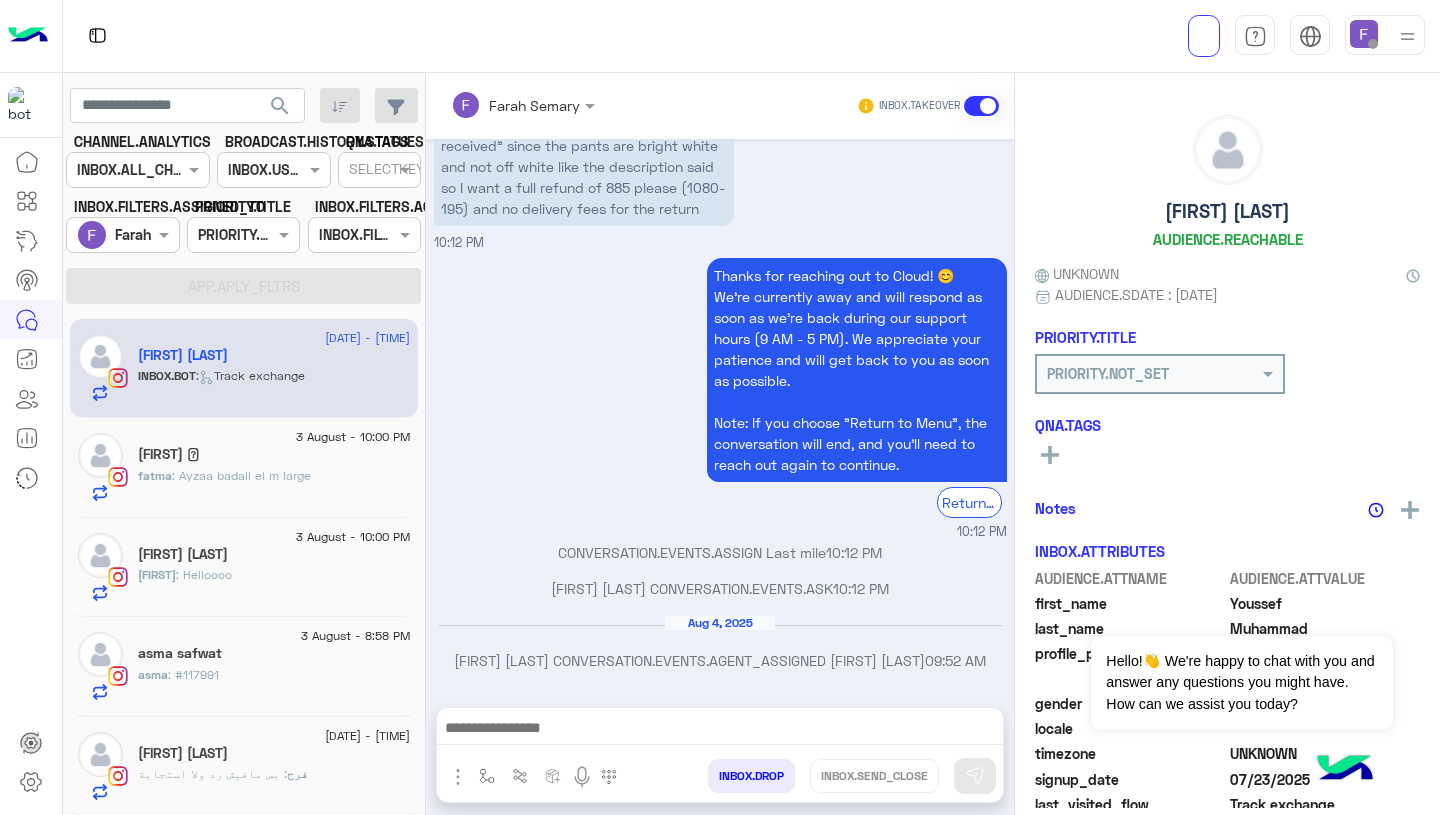 click at bounding box center [1385, 35] 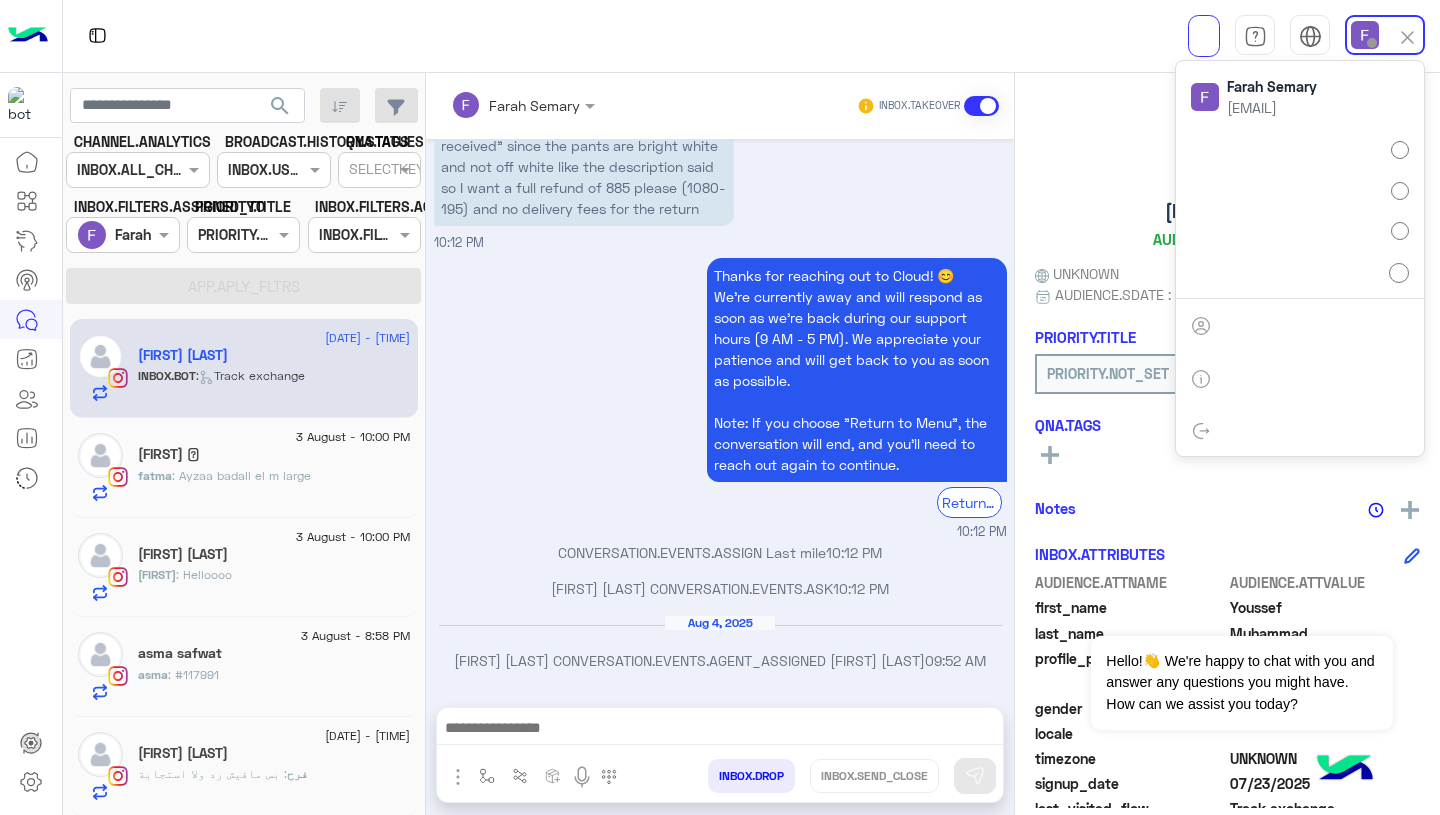 click on "Youssef Muhammad   AUDIENCE.REACHABLE" 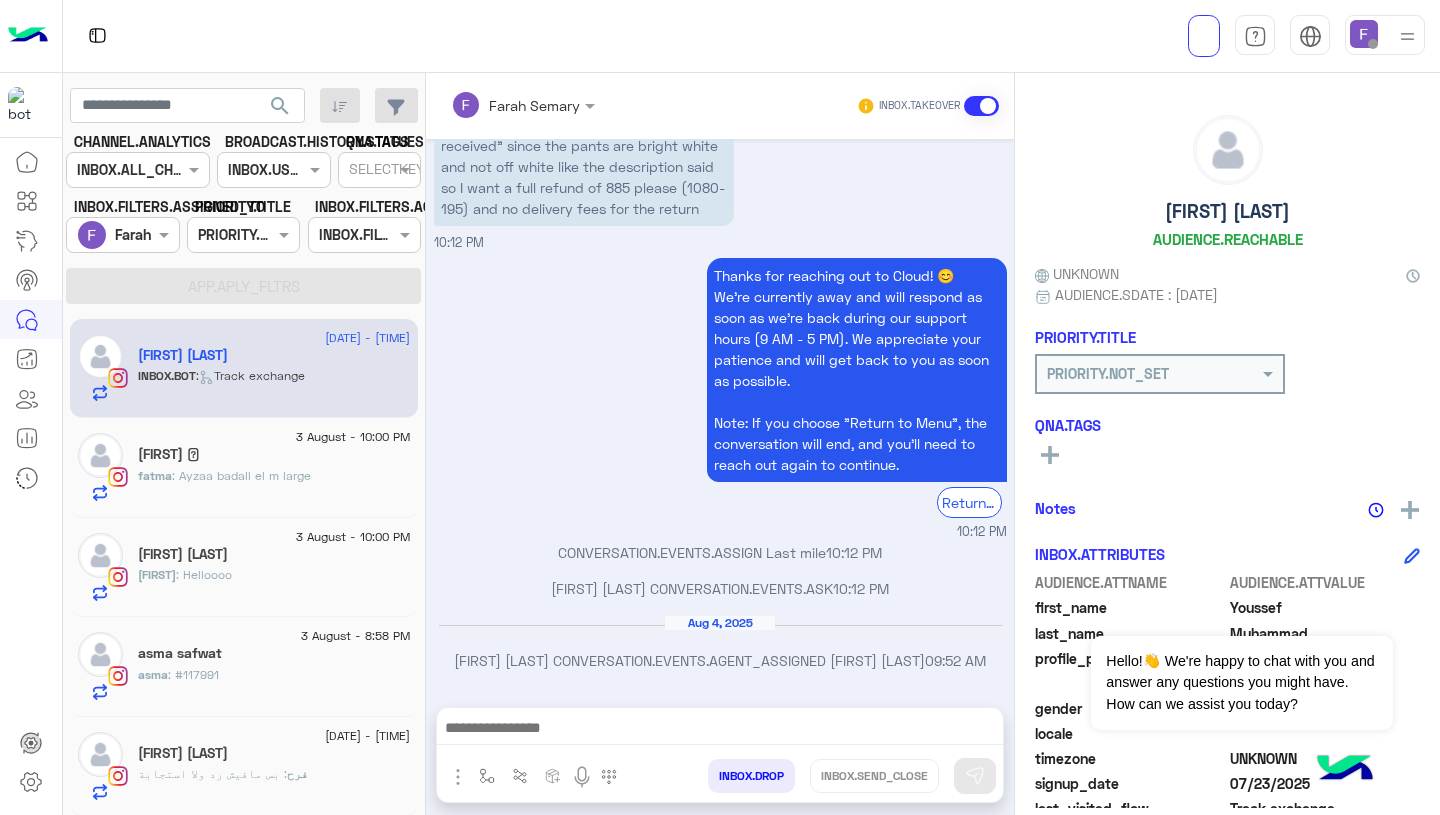 click at bounding box center [1364, 34] 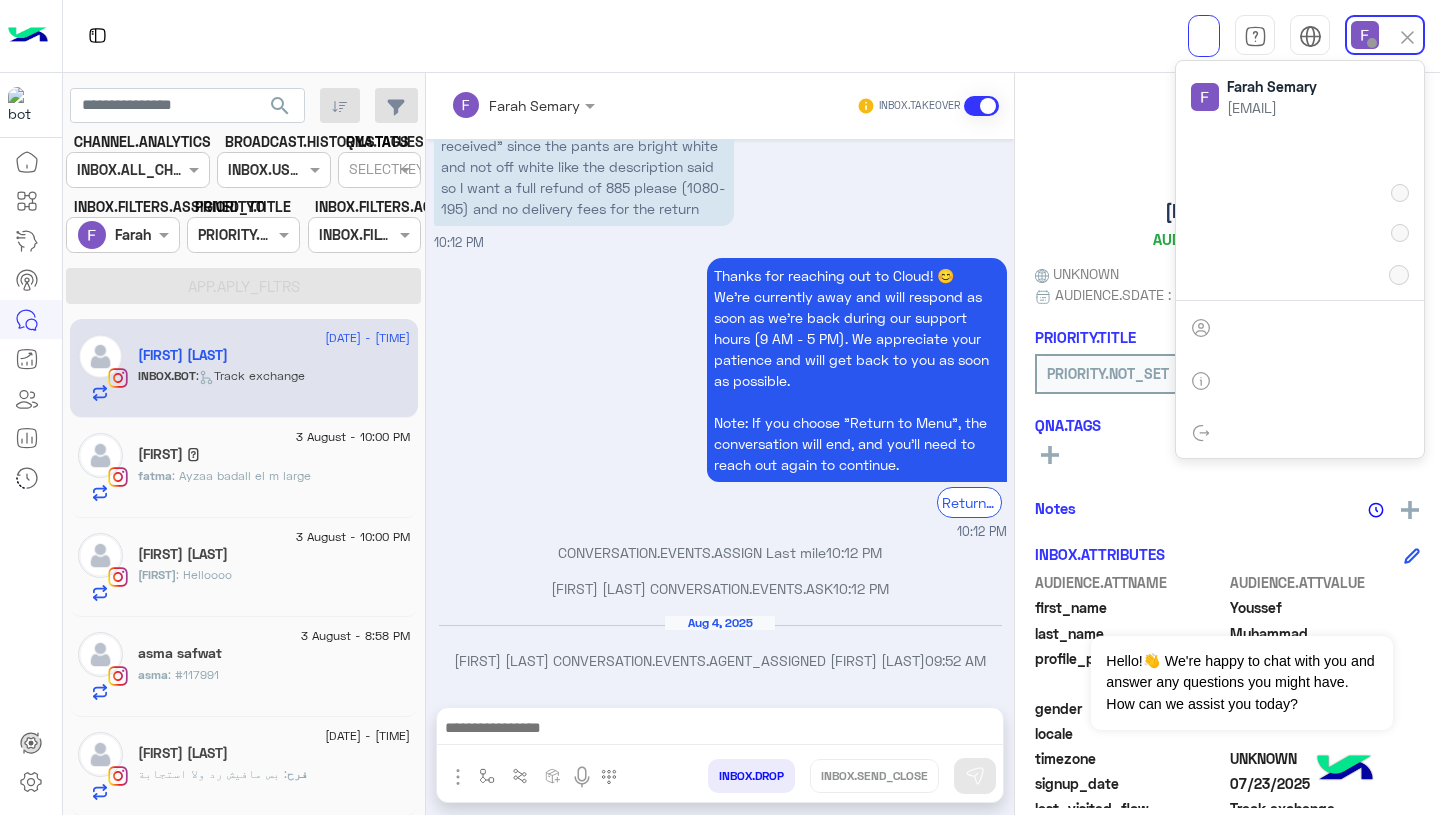 scroll, scrollTop: 2133, scrollLeft: 0, axis: vertical 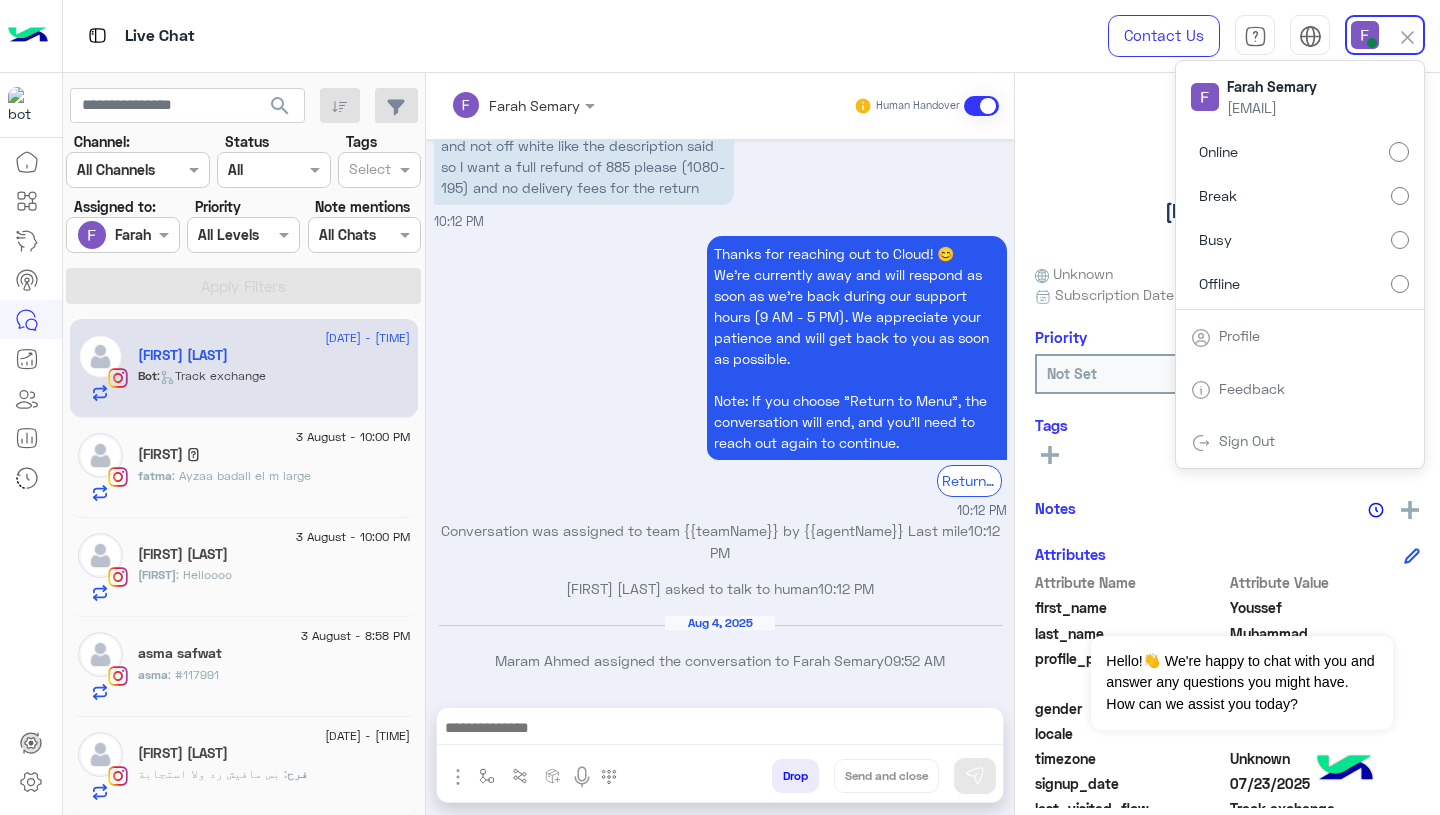 click on "Youssef Muhammad   Reachable" 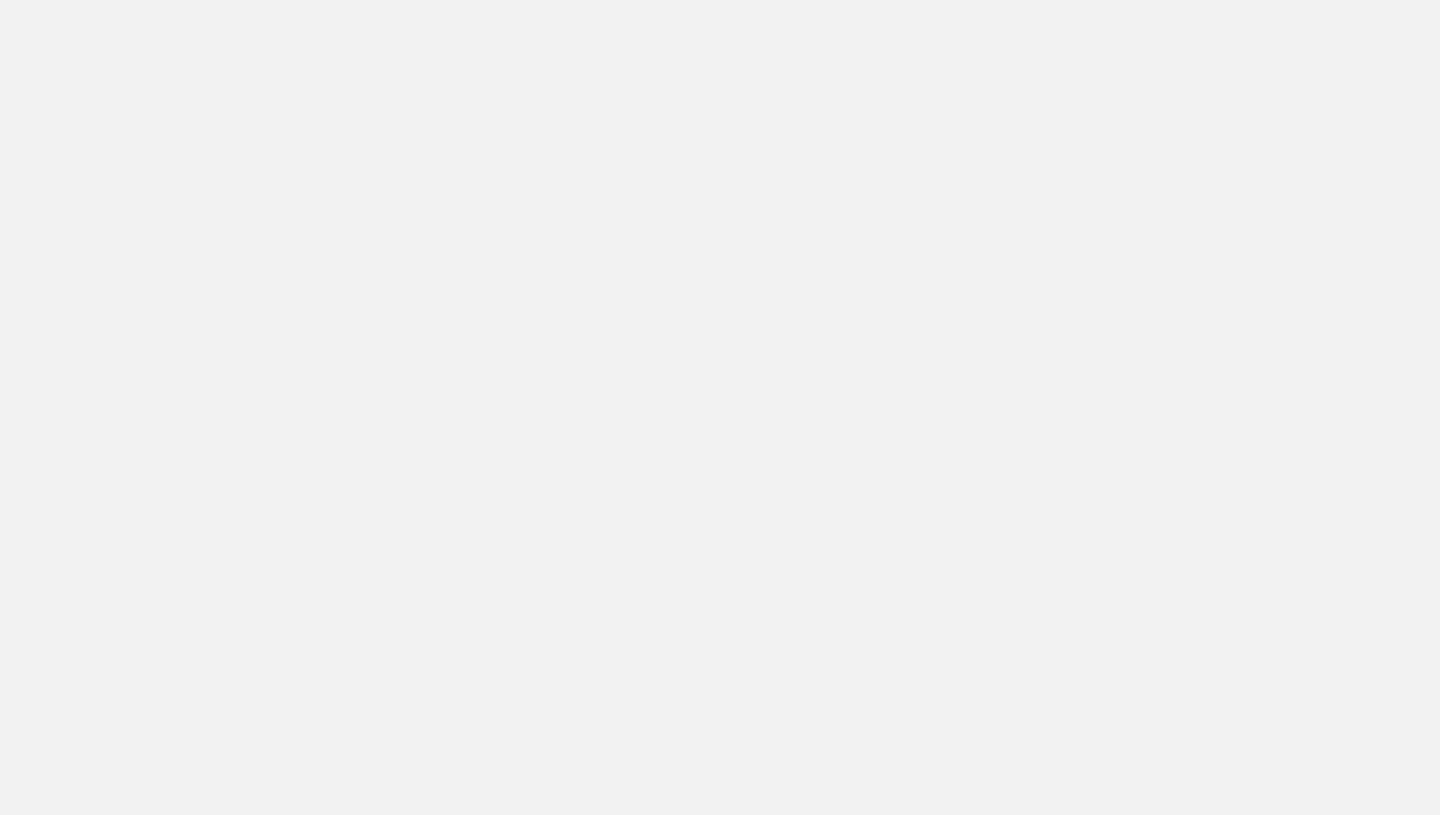 scroll, scrollTop: 0, scrollLeft: 0, axis: both 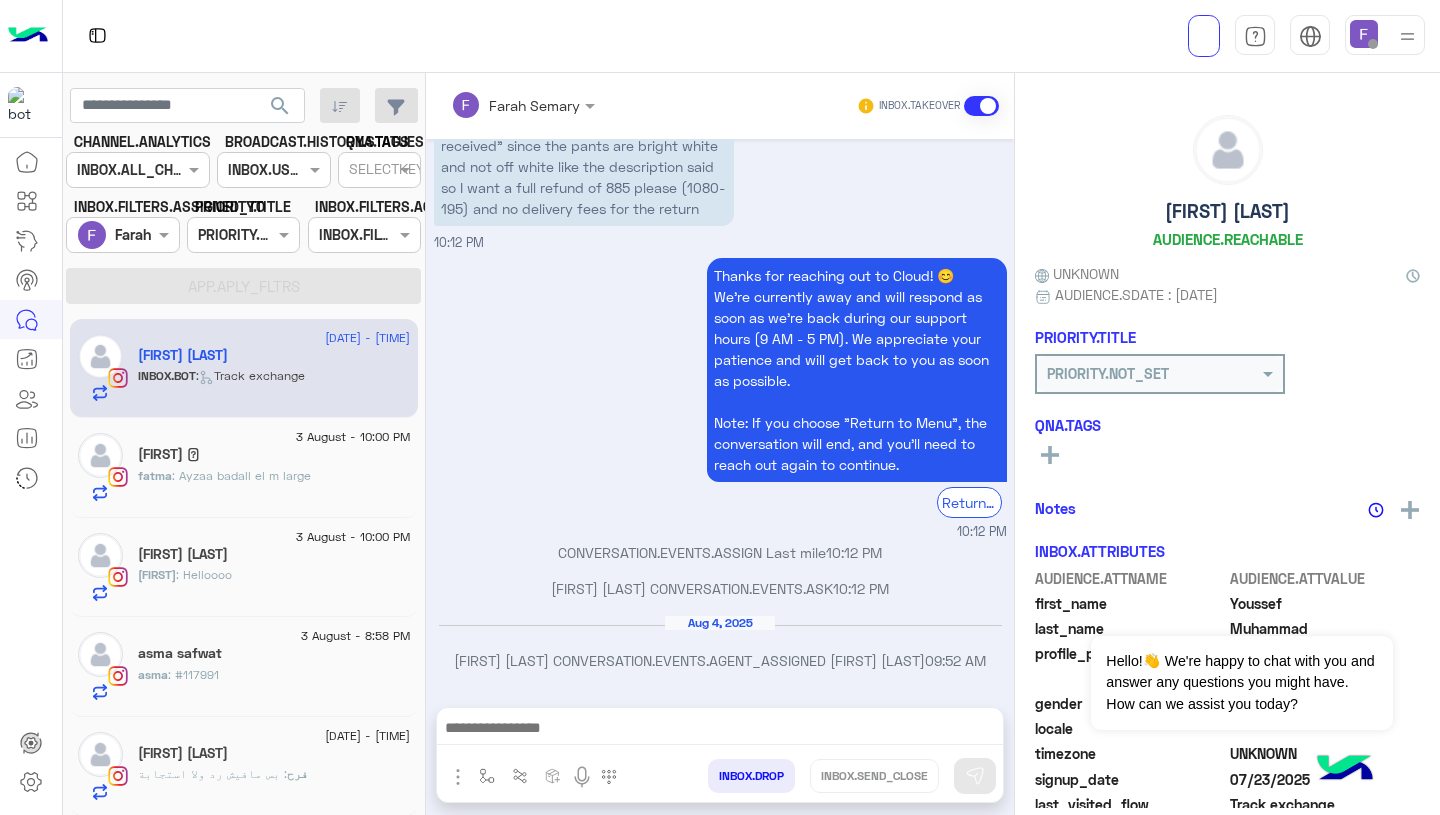 click at bounding box center [1364, 34] 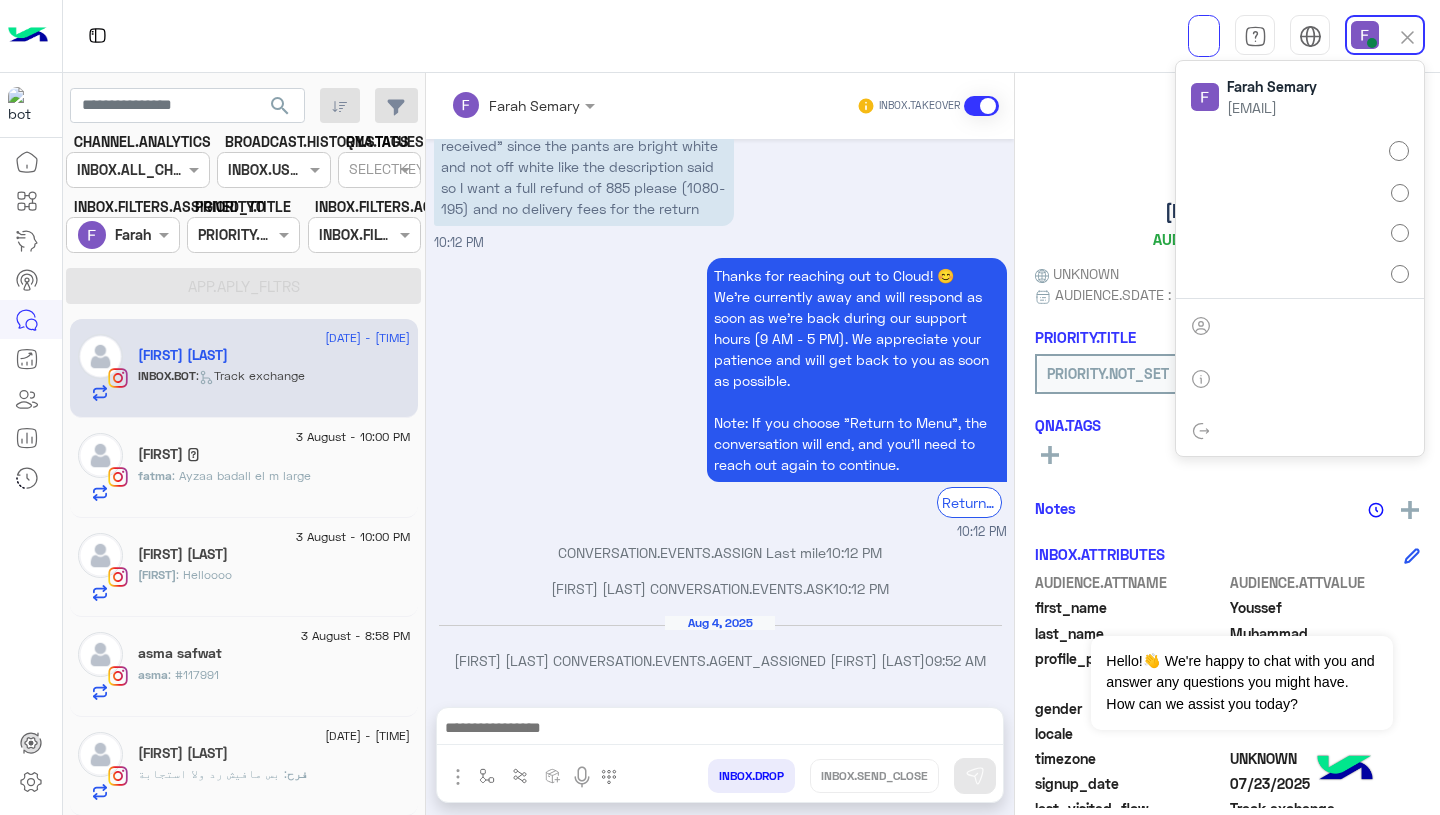 click on "Hi, I filled the exchange and refund form but the sizes of the yoga pants and the pink short sleeve t-shirt were wrong so I want a full refund and to avoid the delivery fees like u said I put the reason for the return of the white pants as "wrong item received" since the pants are bright white and not off white like the description said so I want a full refund of 885 please (1080-195) and no delivery fees for the return   10:12 PM" at bounding box center (720, 125) 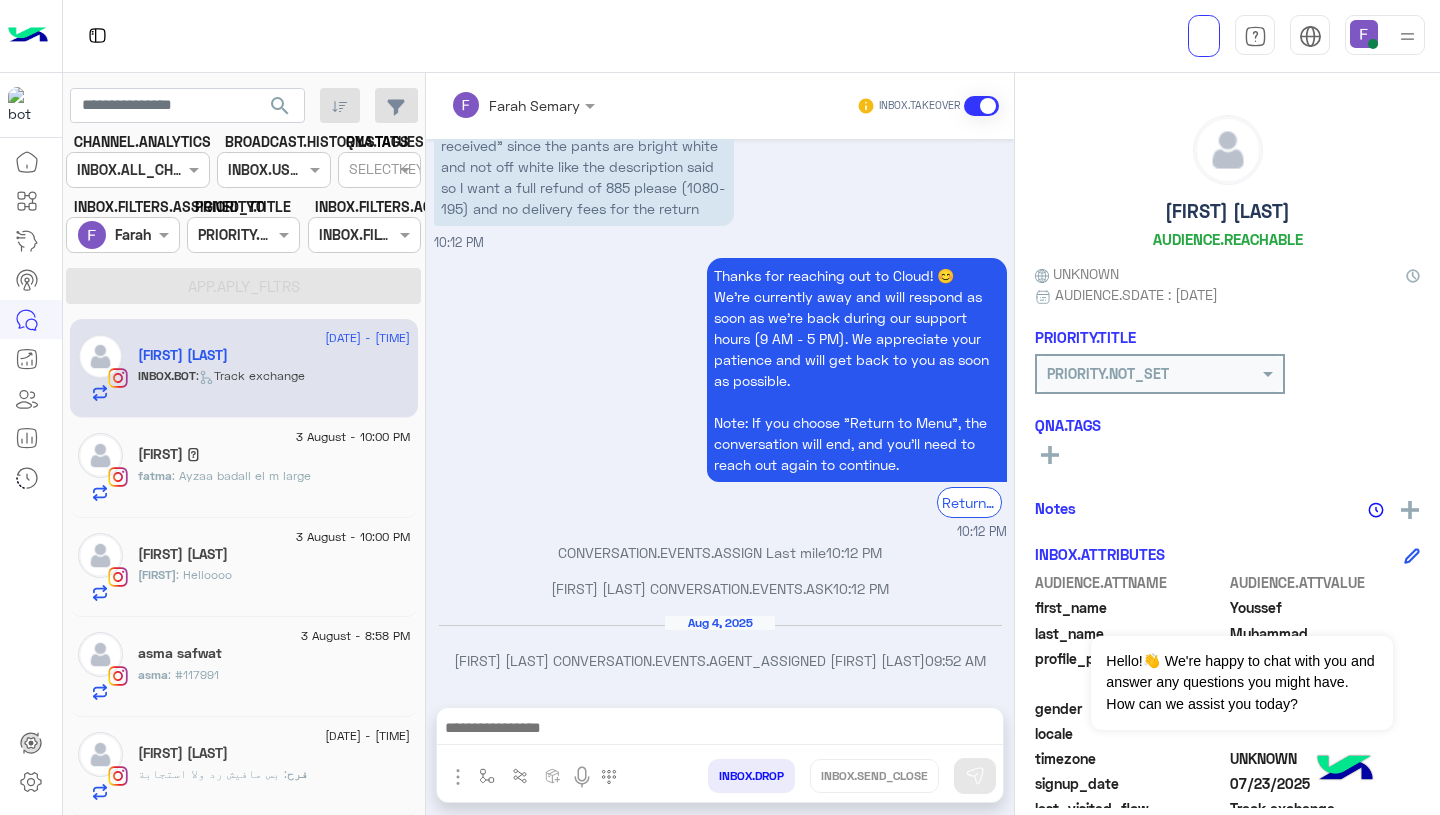 click on "Hi, I filled the exchange and refund form but the sizes of the yoga pants and the pink short sleeve t-shirt were wrong so I want a full refund and to avoid the delivery fees like u said I put the reason for the return of the white pants as "wrong item received" since the pants are bright white and not off white like the description said so I want a full refund of 885 please (1080-195) and no delivery fees for the return   10:12 PM" at bounding box center [720, 125] 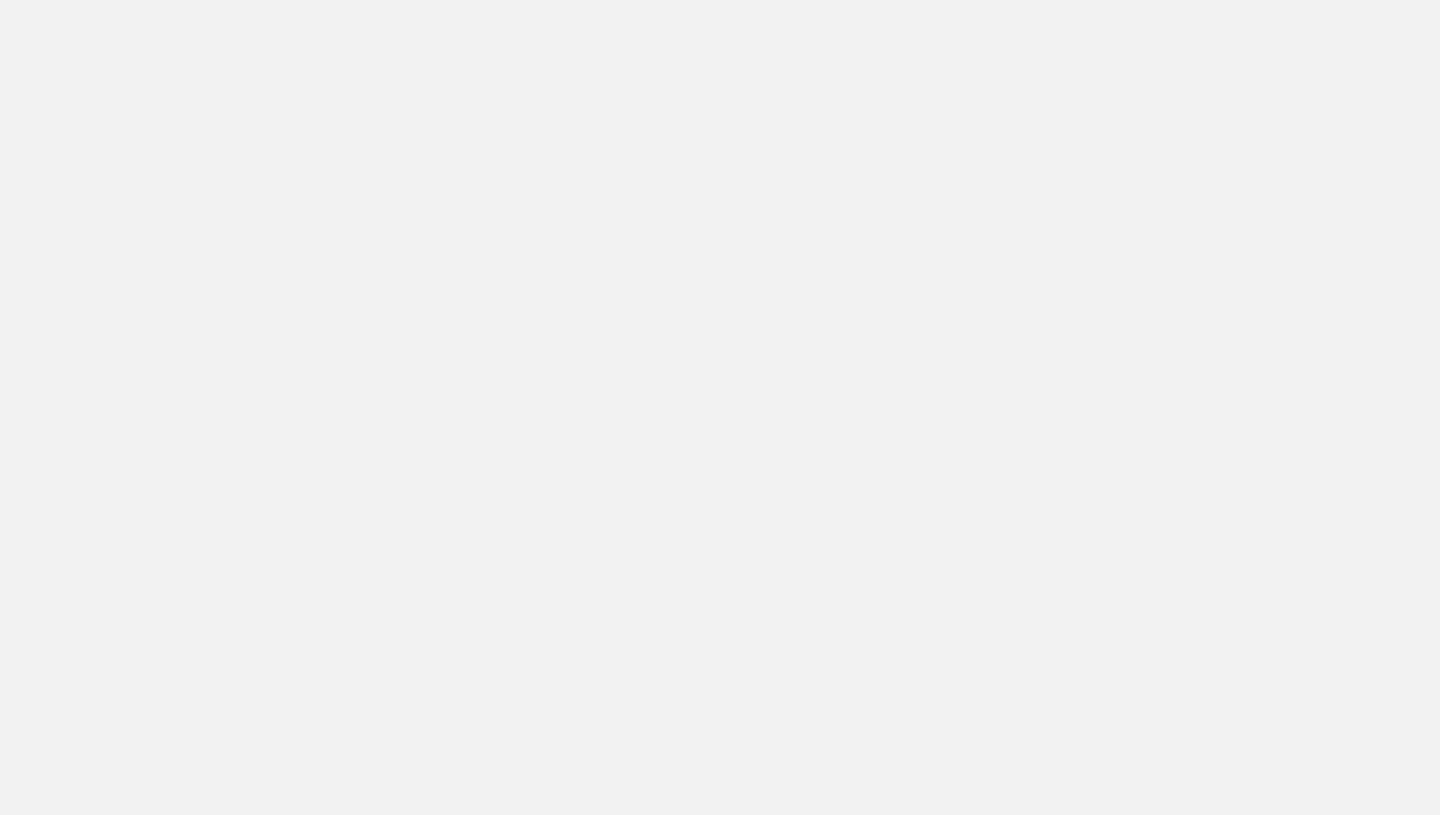 scroll, scrollTop: 0, scrollLeft: 0, axis: both 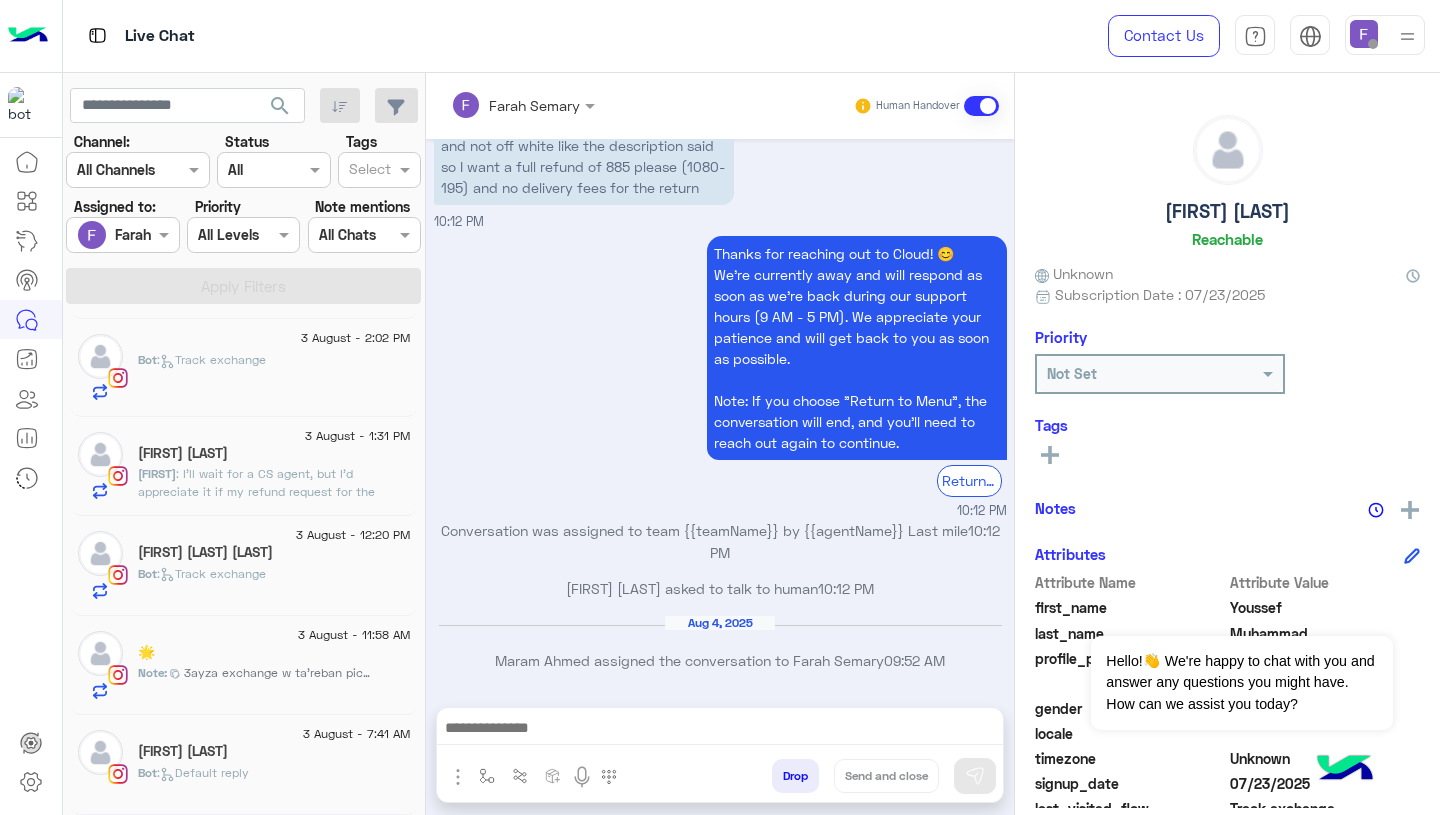 click on "[FIRST] [LAST]" 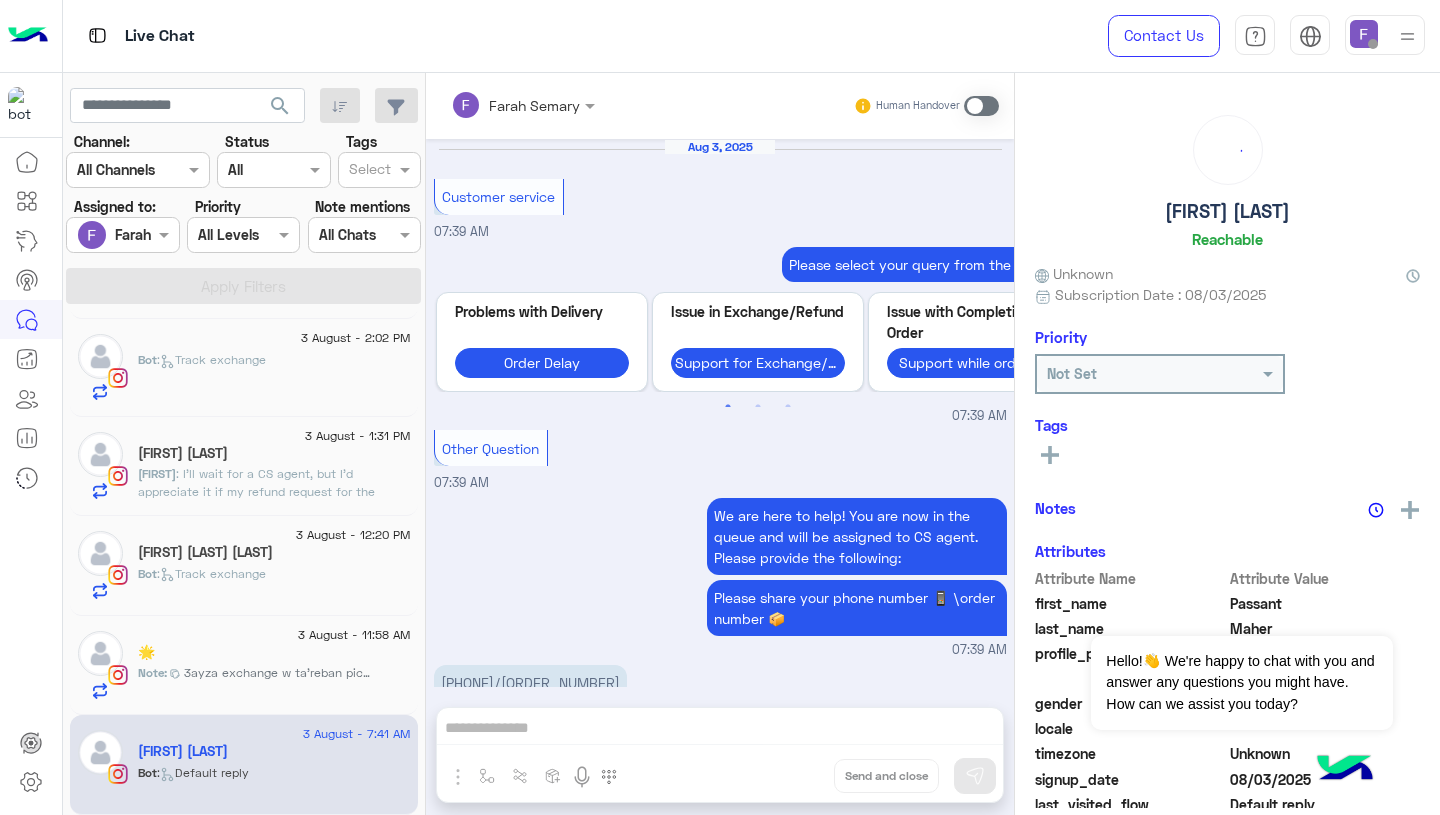 scroll, scrollTop: 1787, scrollLeft: 0, axis: vertical 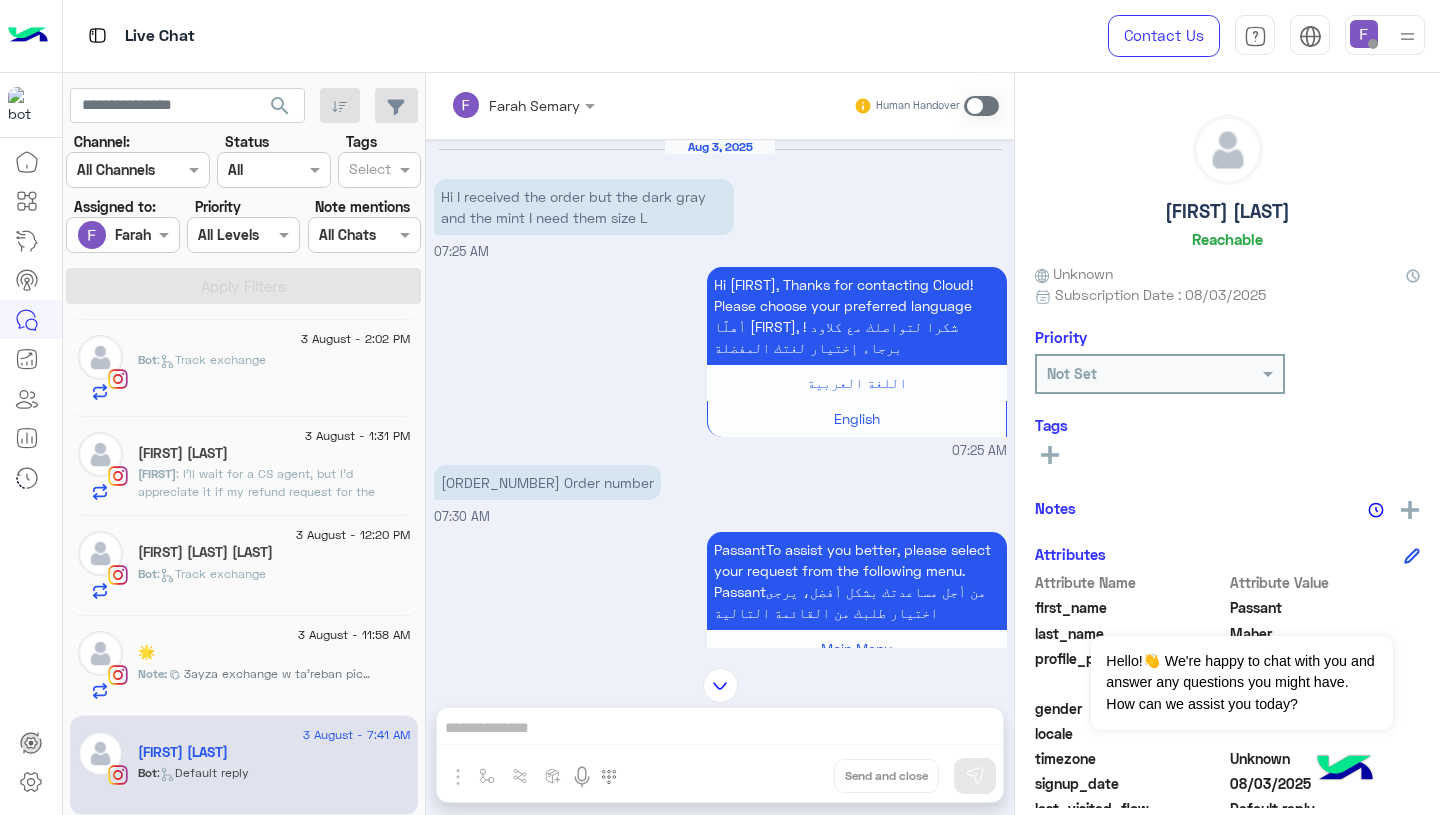 click on "[FIRST] [LAST] Human Handover Aug 3, 2025 Hi I received the order but the dark gray and the mint I need them size L 07:25 AM Hi [FIRST], Thanks for contacting Cloud! Please choose your preferred language أهلًا [FIRST], شكرا لتواصلك مع كلاود ! برجاء إختيار لغتك المفضلة اللغة العربية English 07:25 AM [ORDER_NUMBER] Order number 07:30 AM [AGENT_NAME] To assist you better, please select your request from the following menu. [AGENT_NAME] من أجل مساعدتك بشكل أفضل، يرجى اختيار طلبك من القائمة التالية Main Menu Customer Service Ask About Item 07:30 AM Customer Service 07:30 AM Please select your query from the below 👇 Previous Problems with Delivery Order Delay Issue in Exchange/Refund Support for Exchange/Refund Issue with Completing Order Support while ordering Cancel Order Cancel order Other Question Other Question Next 1 2 3 07:30 AM Support for Exchange/Refund 07:30 AM 1" at bounding box center (720, 448) 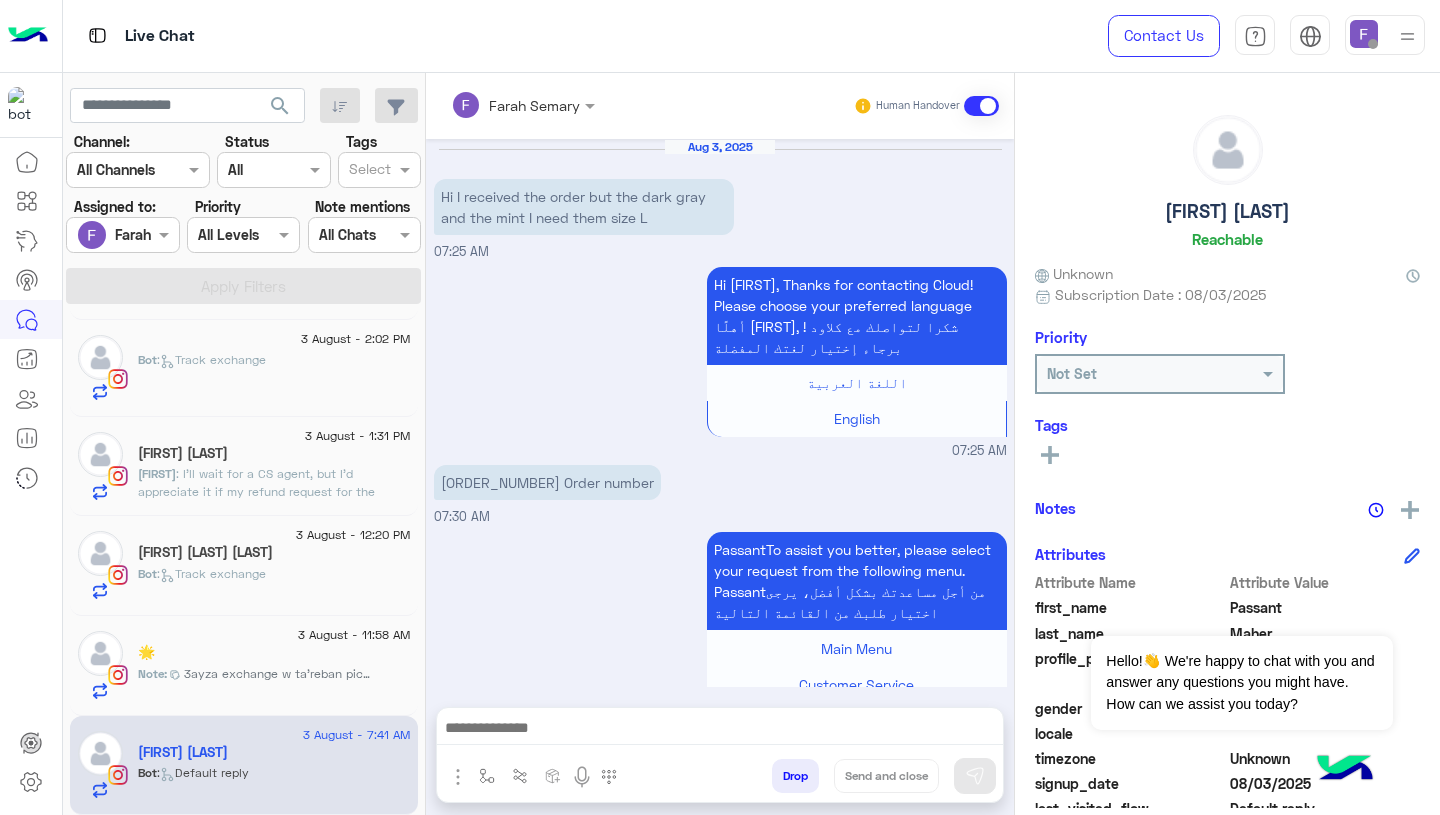 scroll, scrollTop: 4617, scrollLeft: 0, axis: vertical 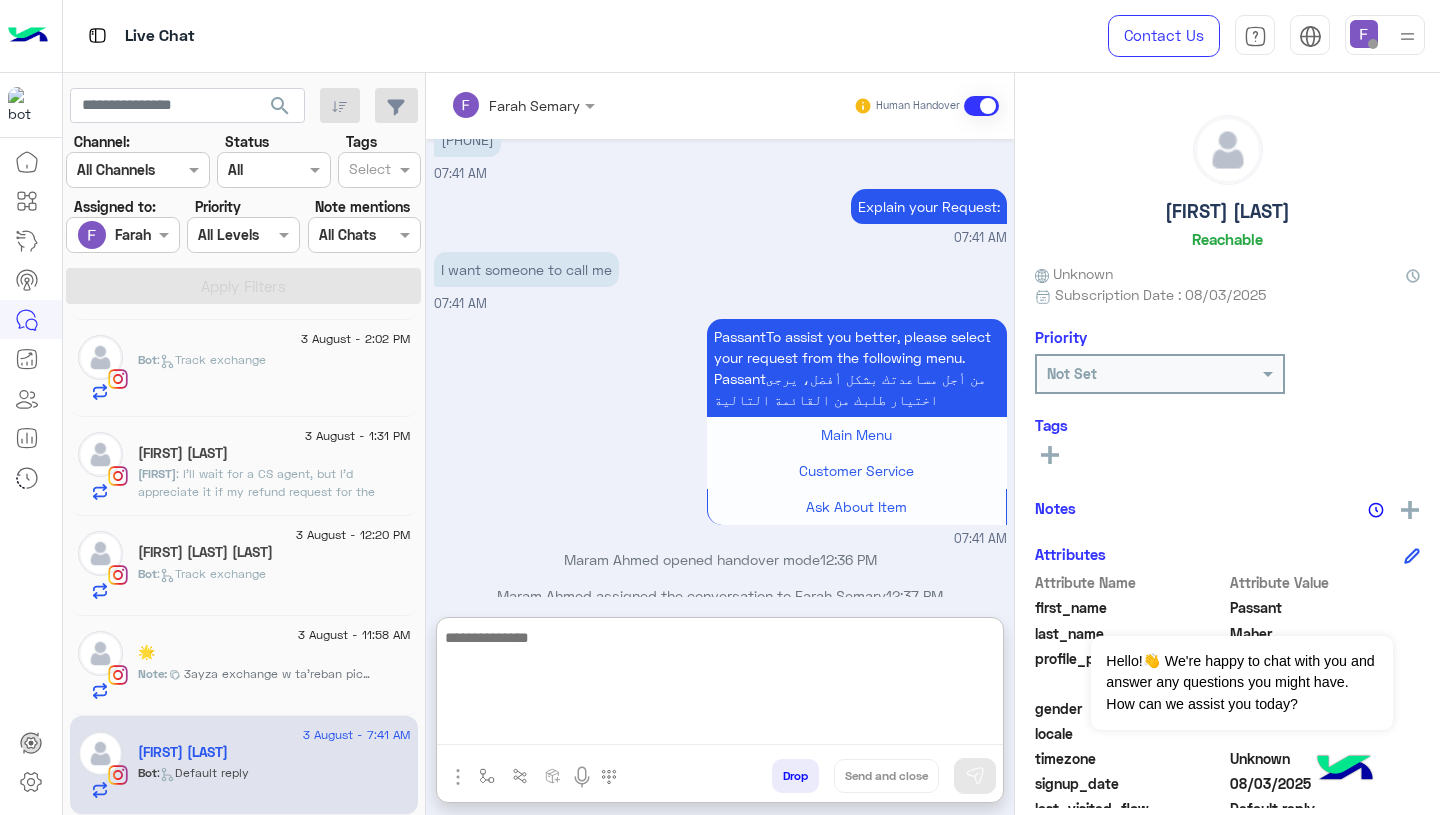 click at bounding box center [720, 685] 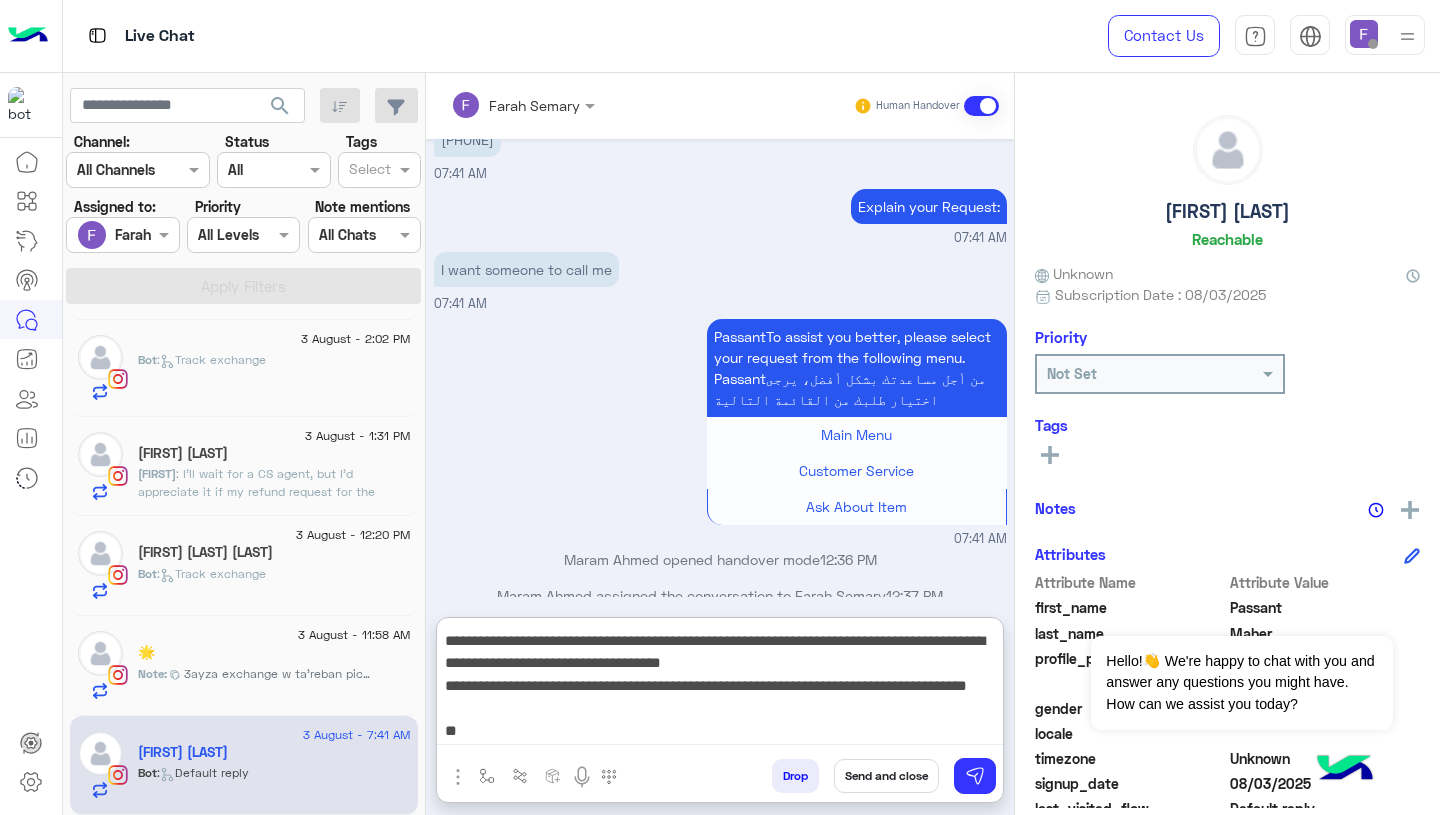 scroll, scrollTop: 177, scrollLeft: 0, axis: vertical 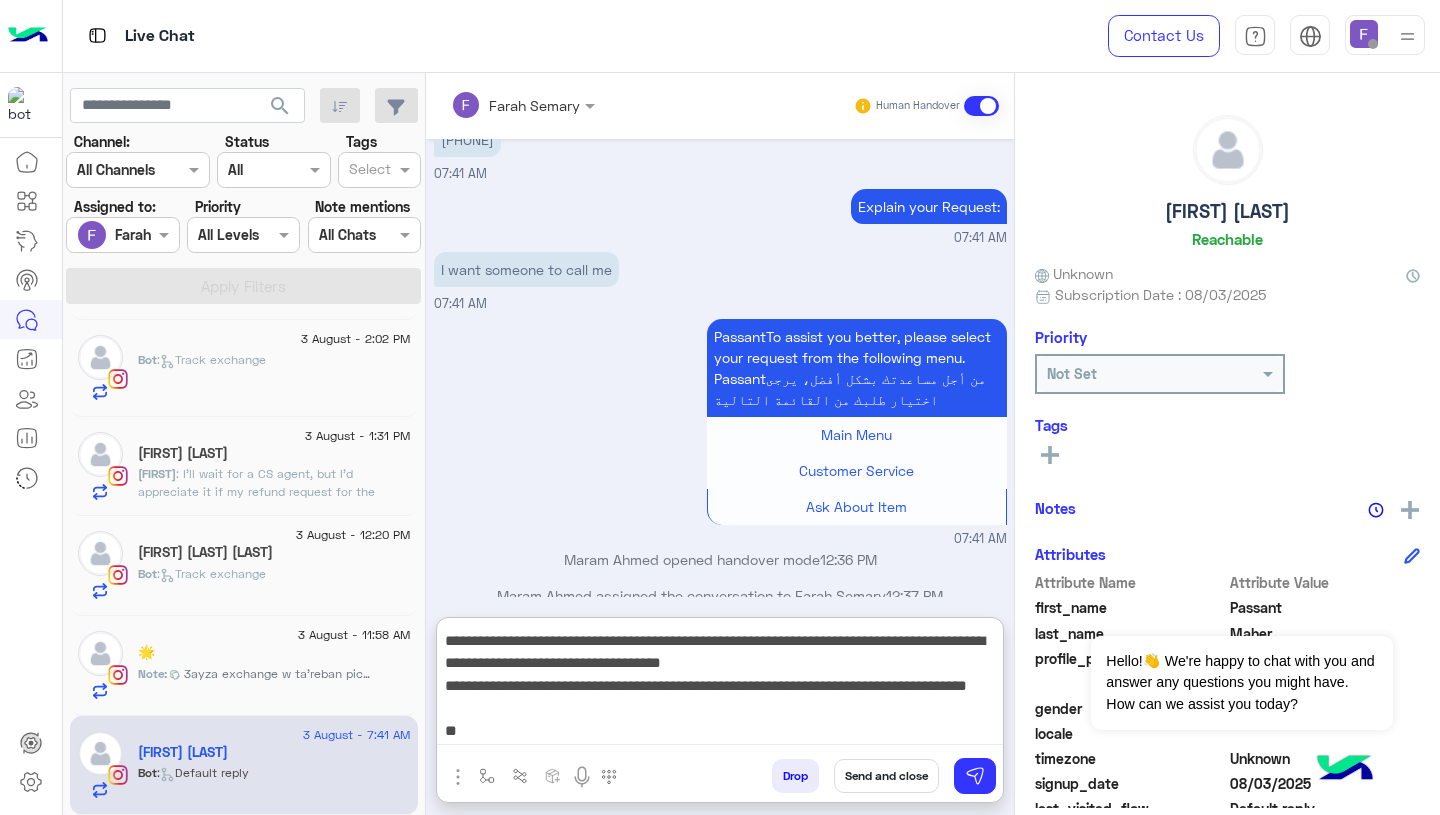 click on "**********" at bounding box center [720, 685] 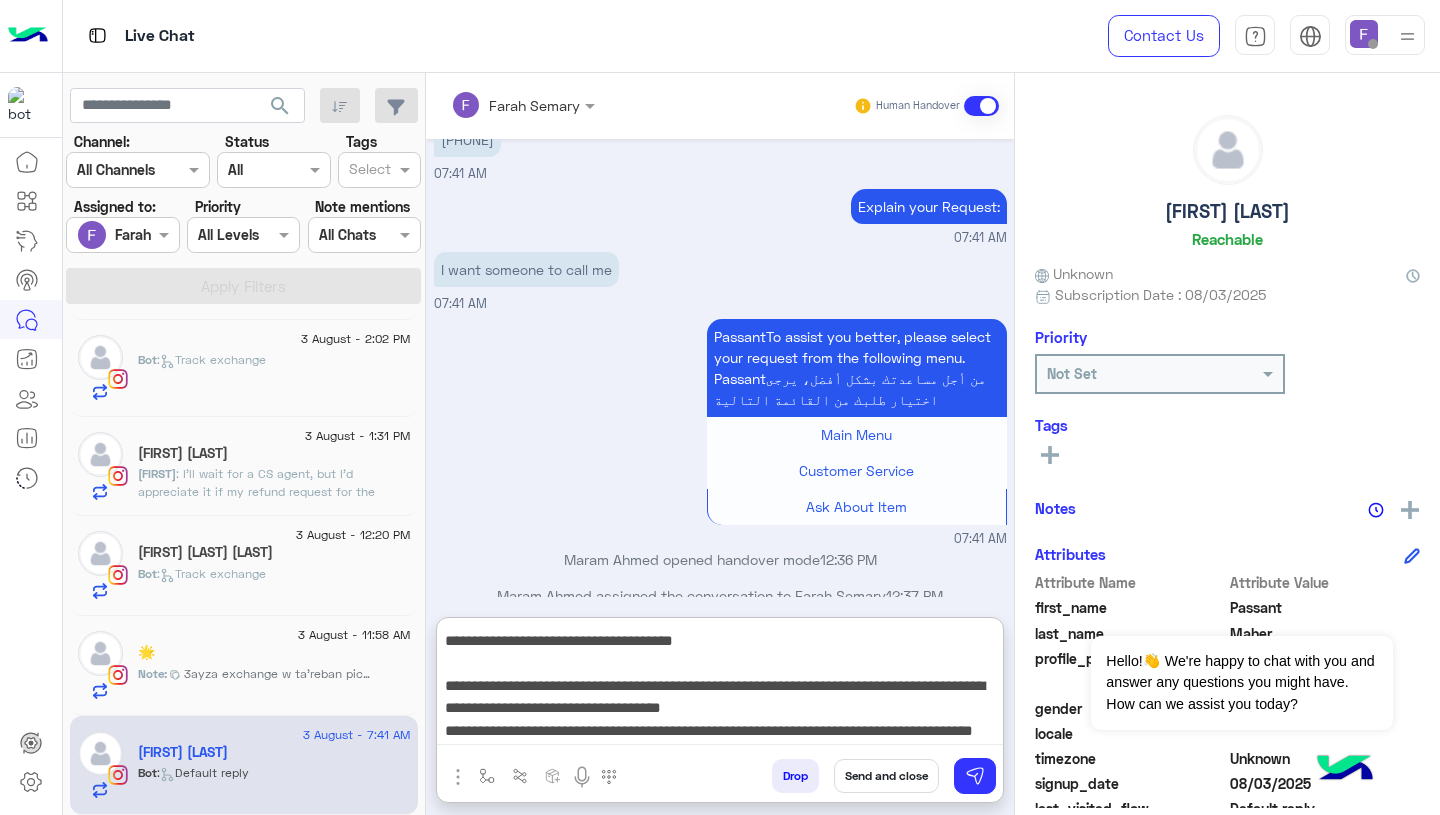 scroll, scrollTop: 155, scrollLeft: 0, axis: vertical 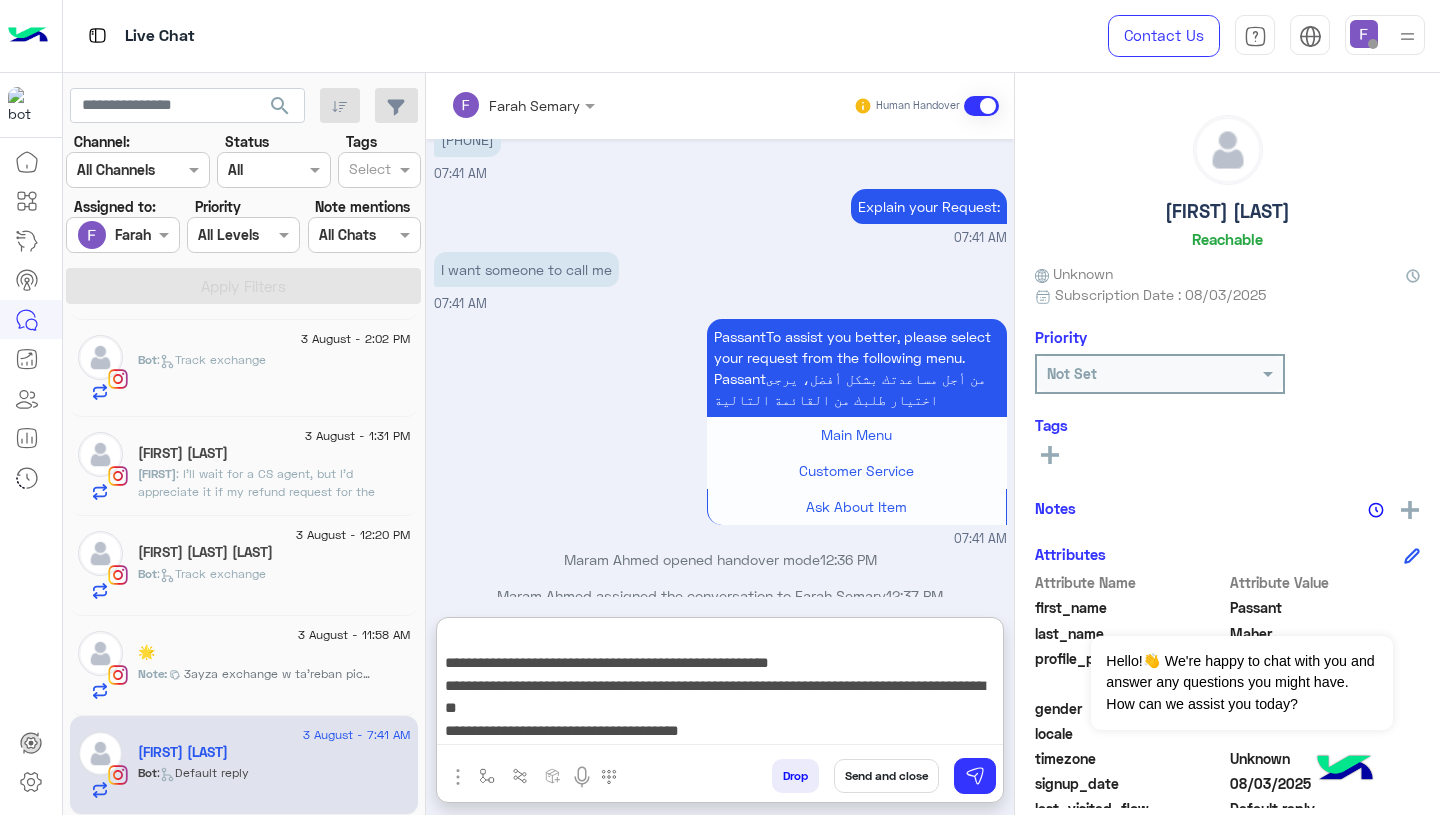 drag, startPoint x: 445, startPoint y: 638, endPoint x: 767, endPoint y: 731, distance: 335.16116 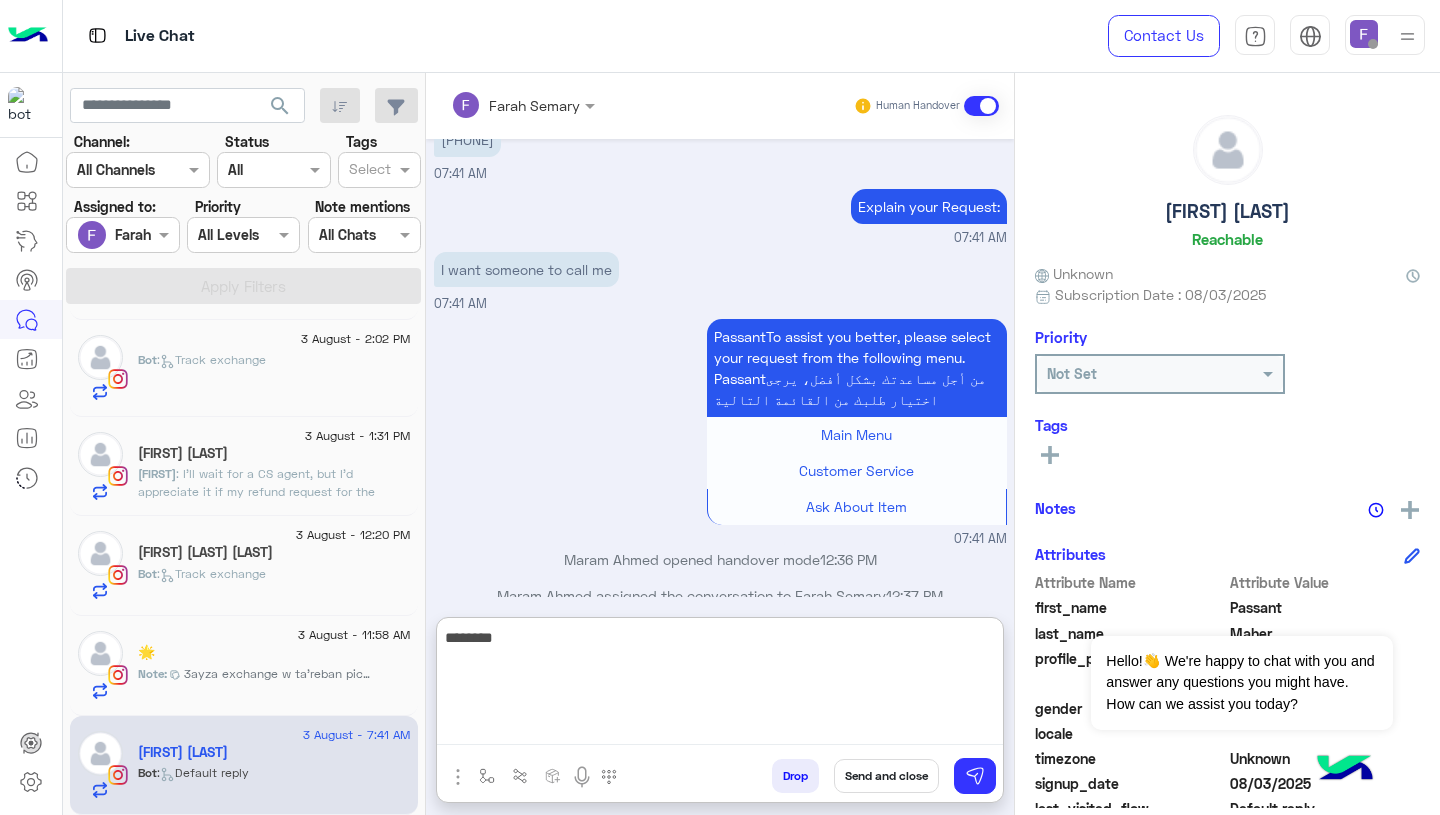 scroll, scrollTop: 0, scrollLeft: 0, axis: both 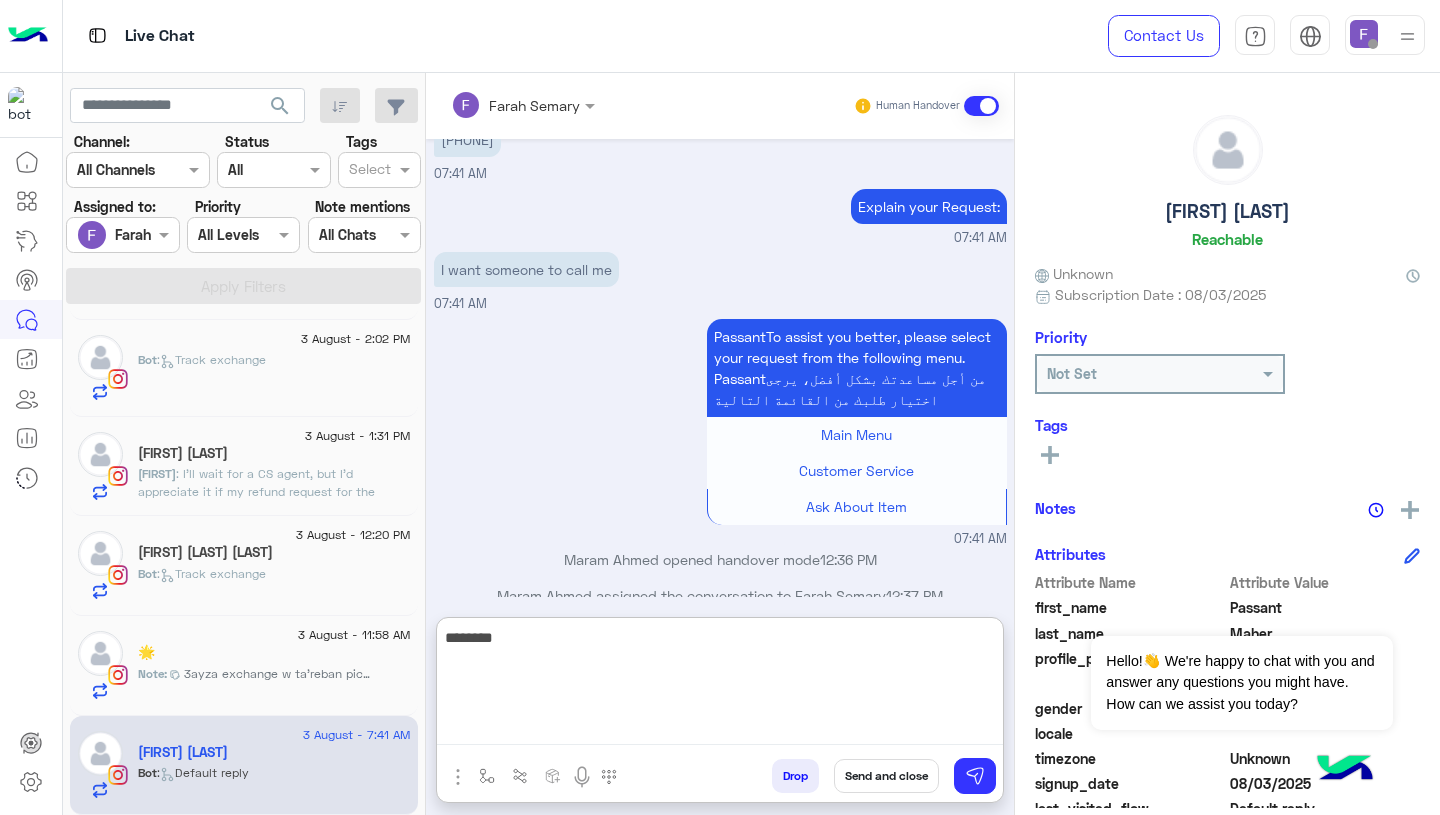 click on "******" at bounding box center [720, 685] 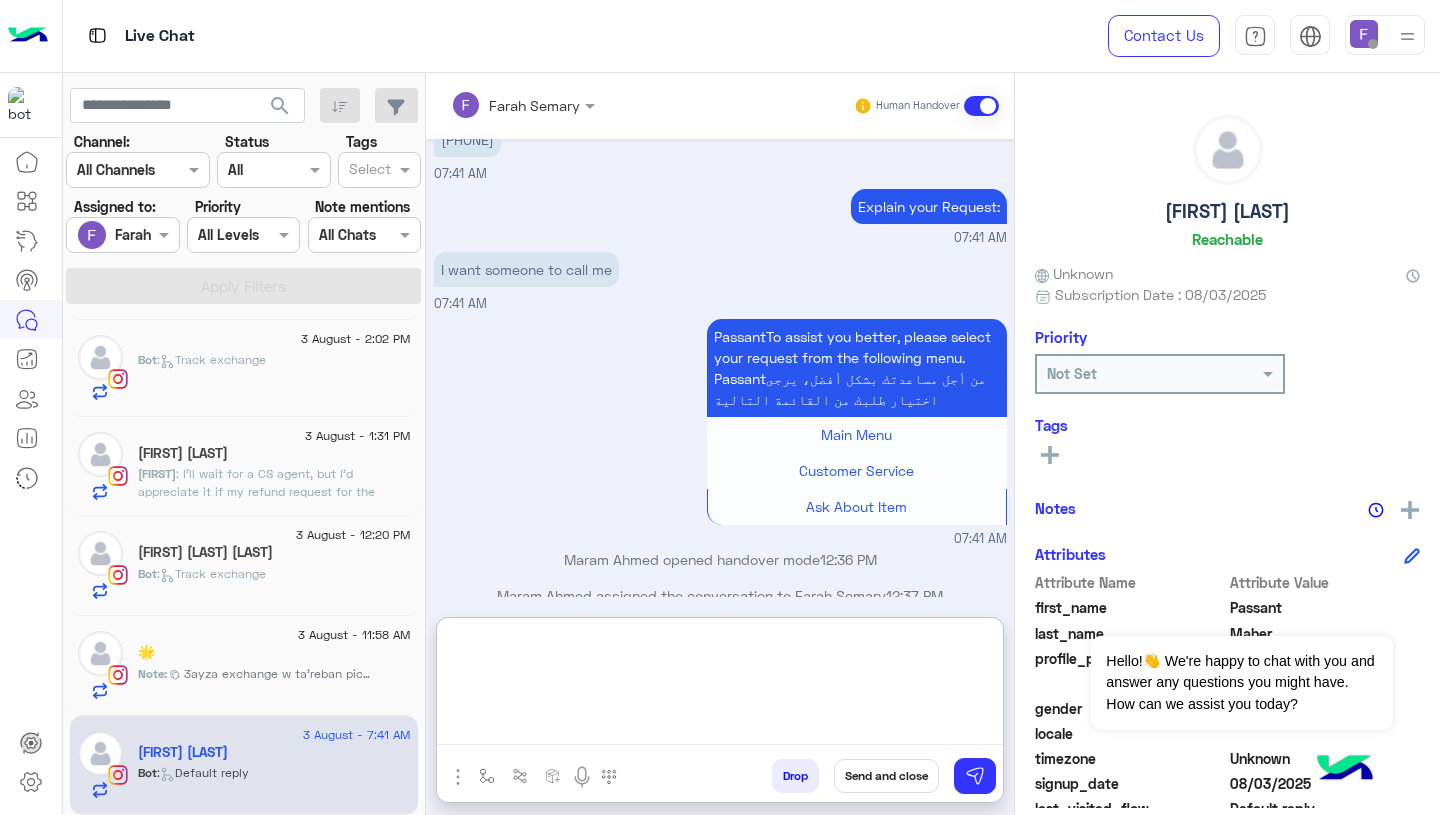 paste on "**********" 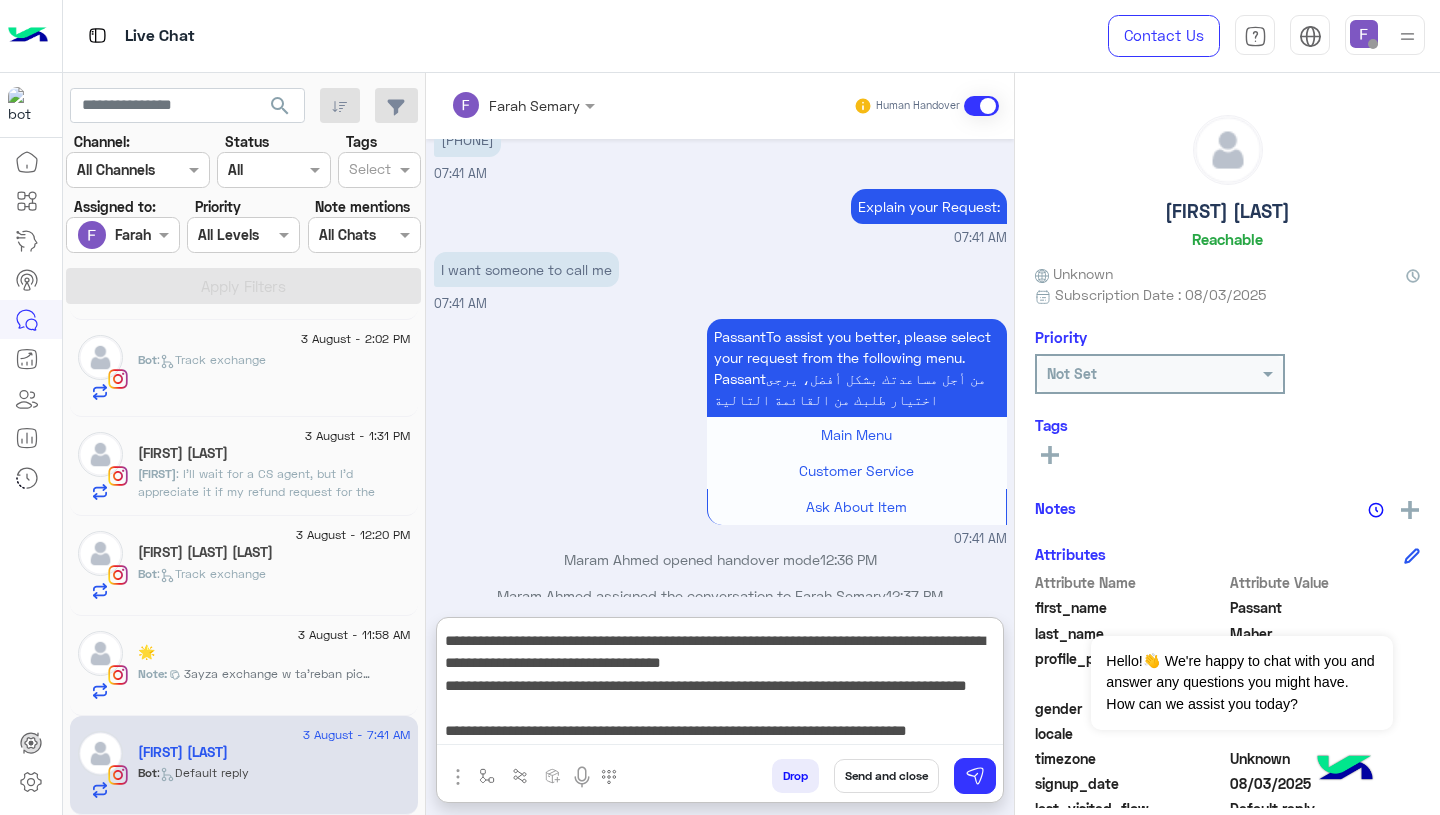 scroll, scrollTop: 200, scrollLeft: 0, axis: vertical 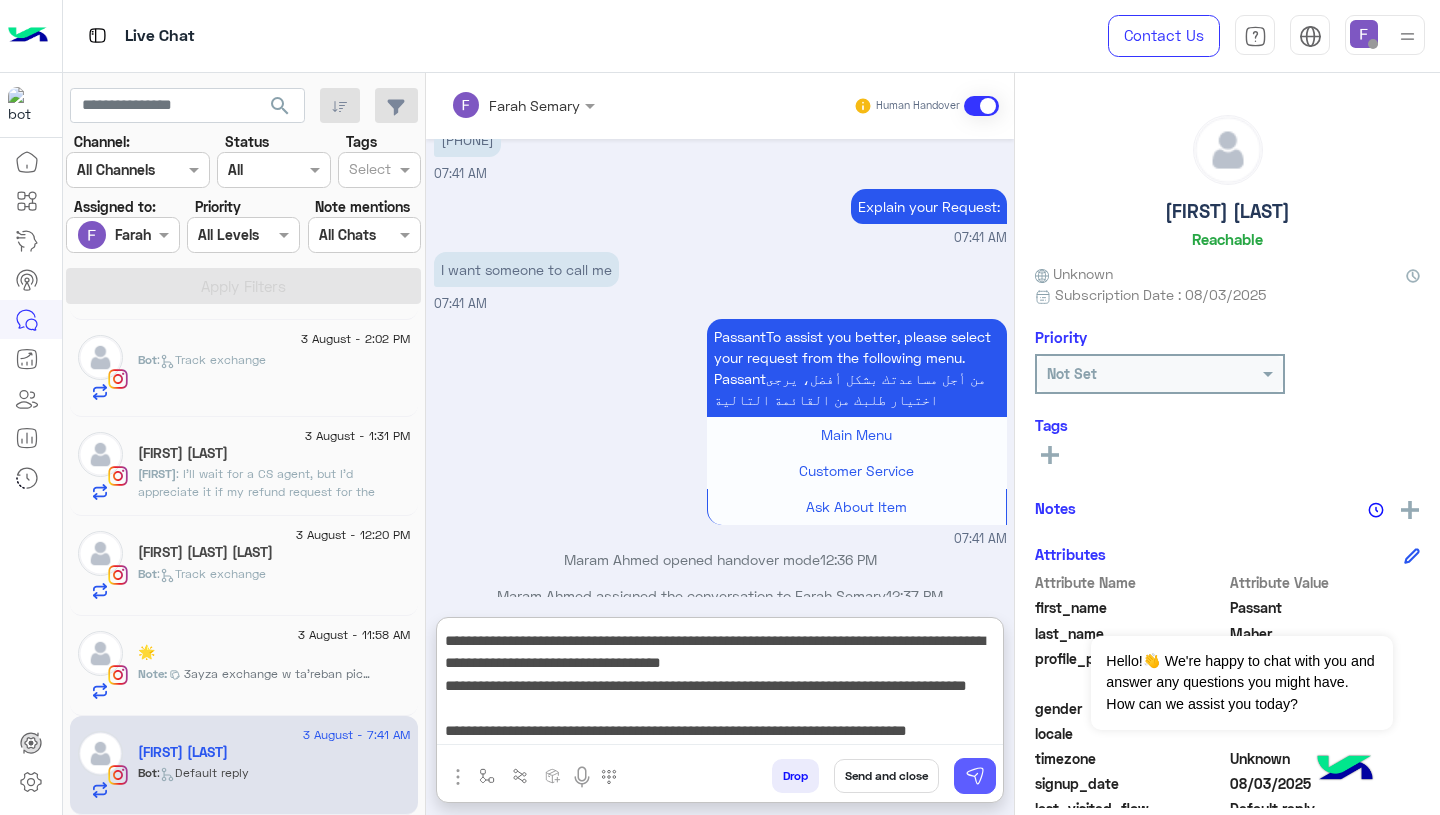 type on "**********" 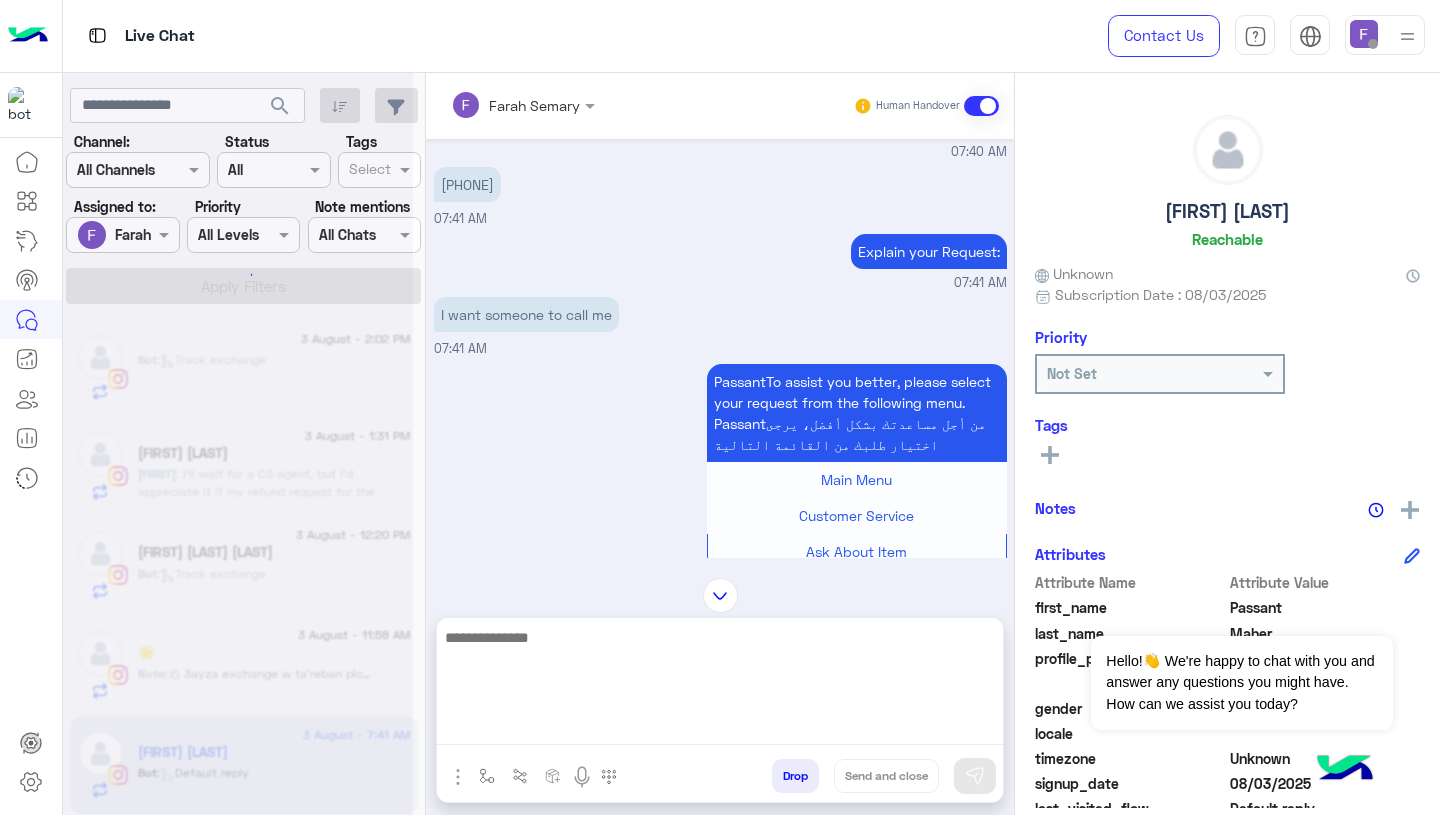 scroll, scrollTop: 0, scrollLeft: 0, axis: both 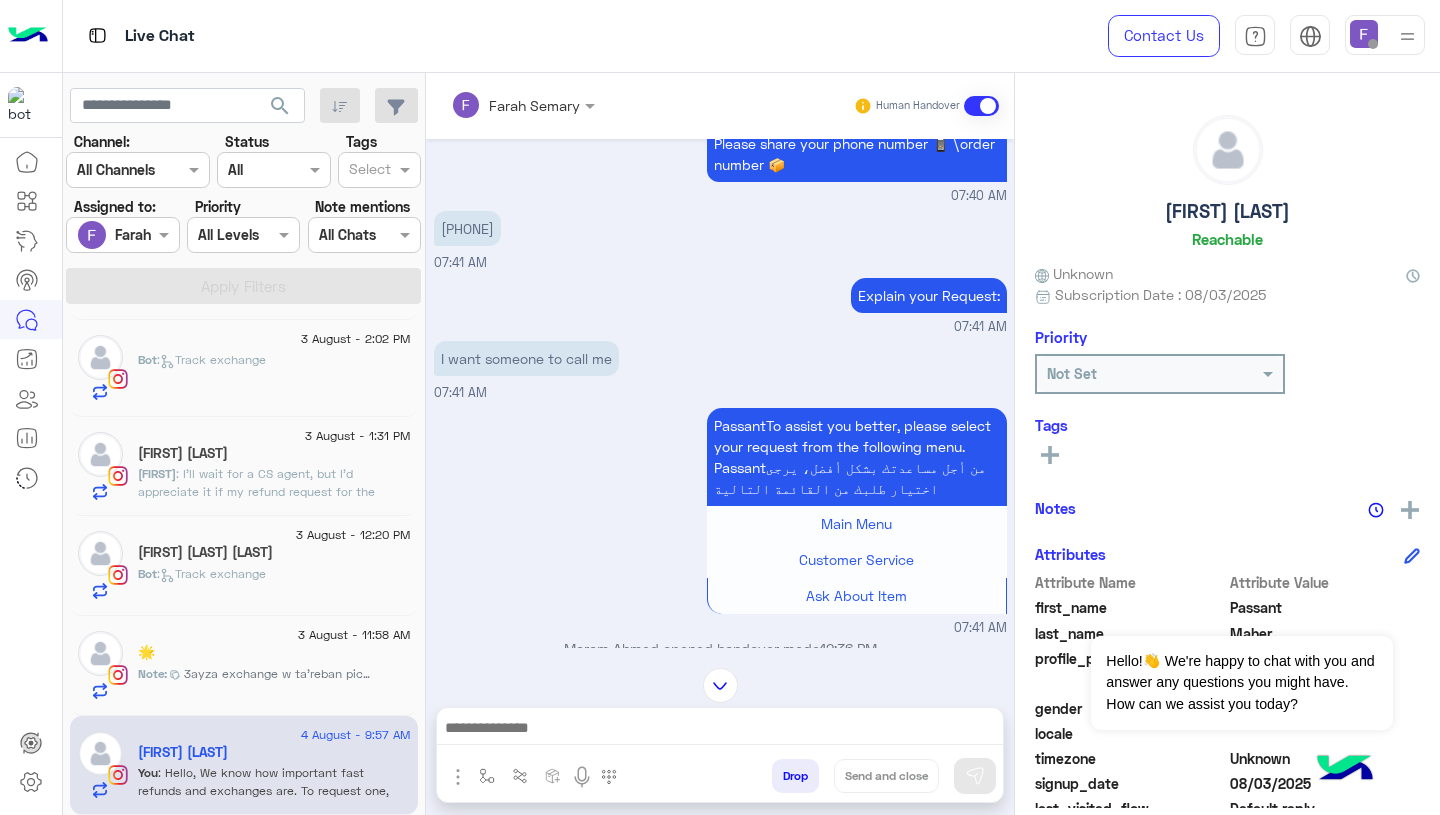 click at bounding box center [720, 730] 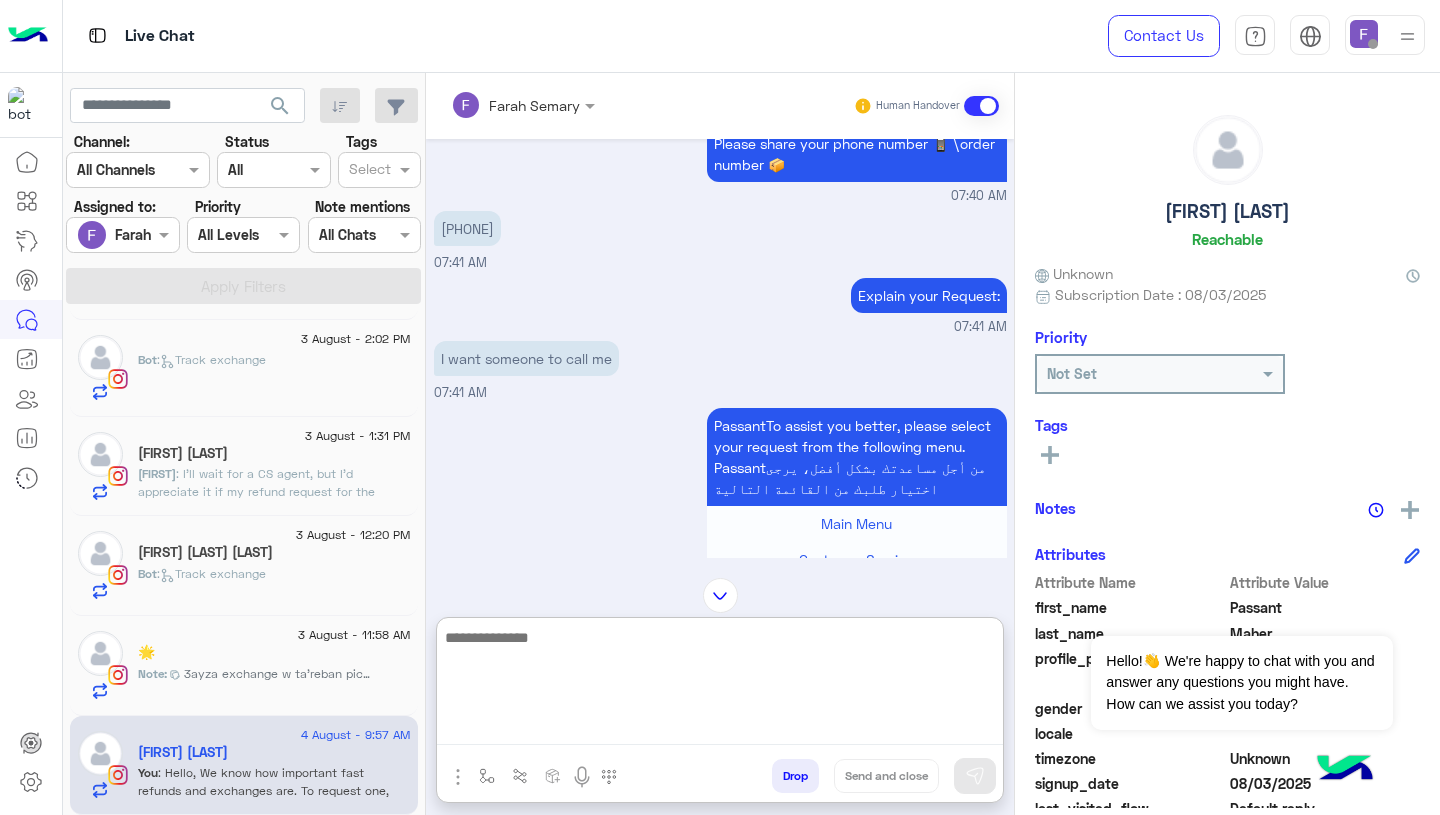 paste on "**********" 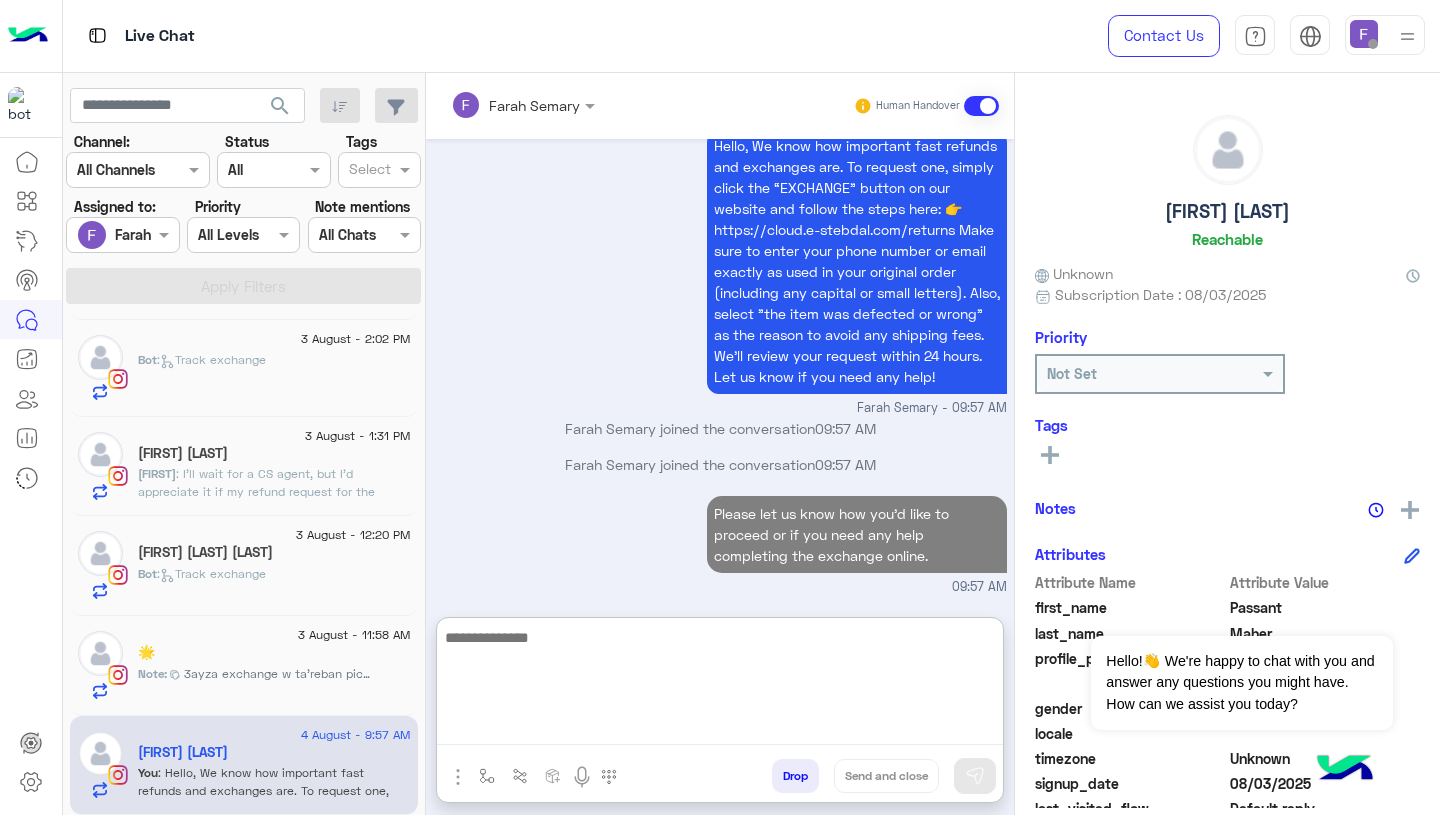 click on "Please let us know how you’d like to proceed or if you need any help completing the exchange online. 09:57 AM" at bounding box center [720, 544] 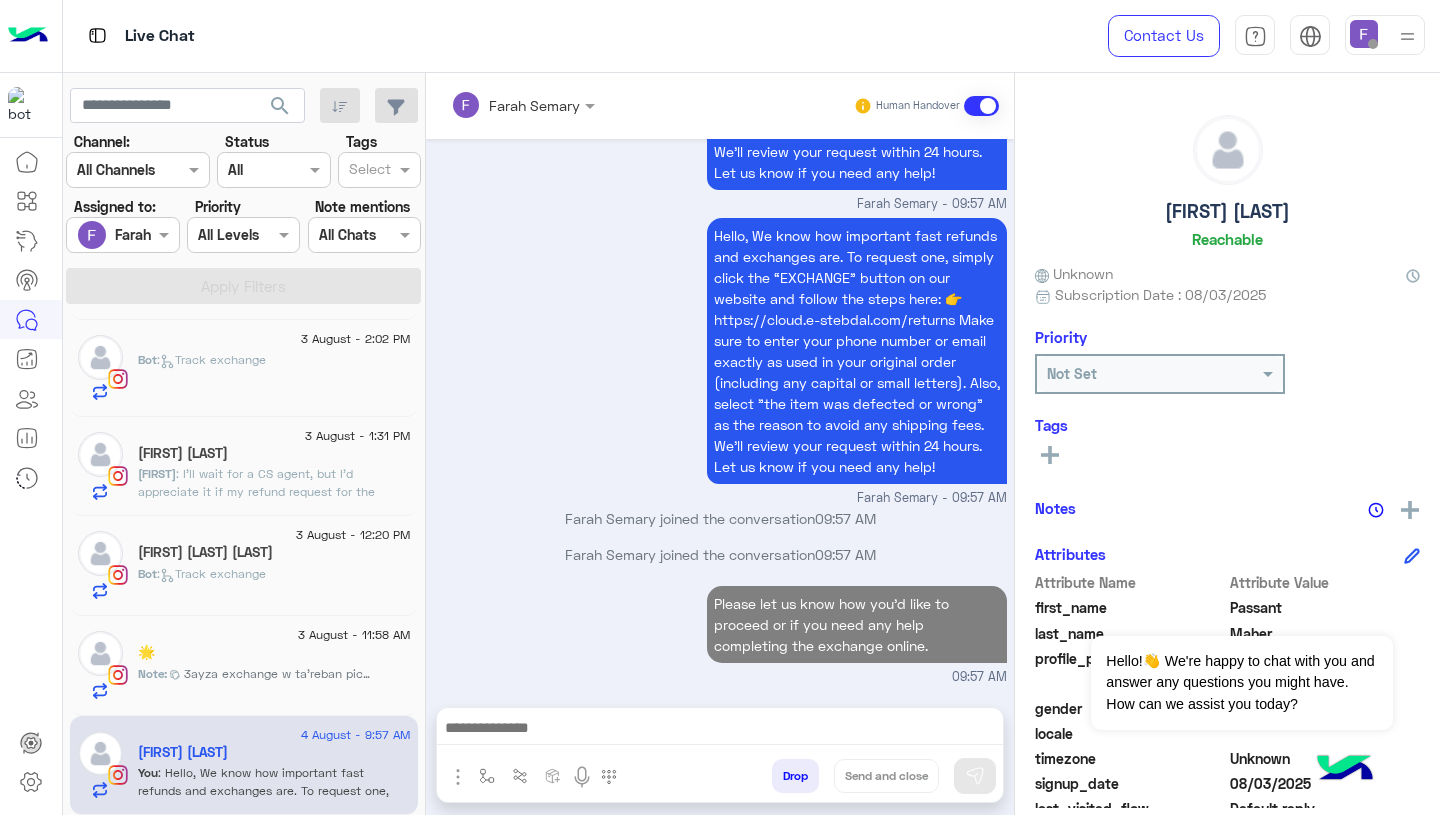 scroll, scrollTop: 5463, scrollLeft: 0, axis: vertical 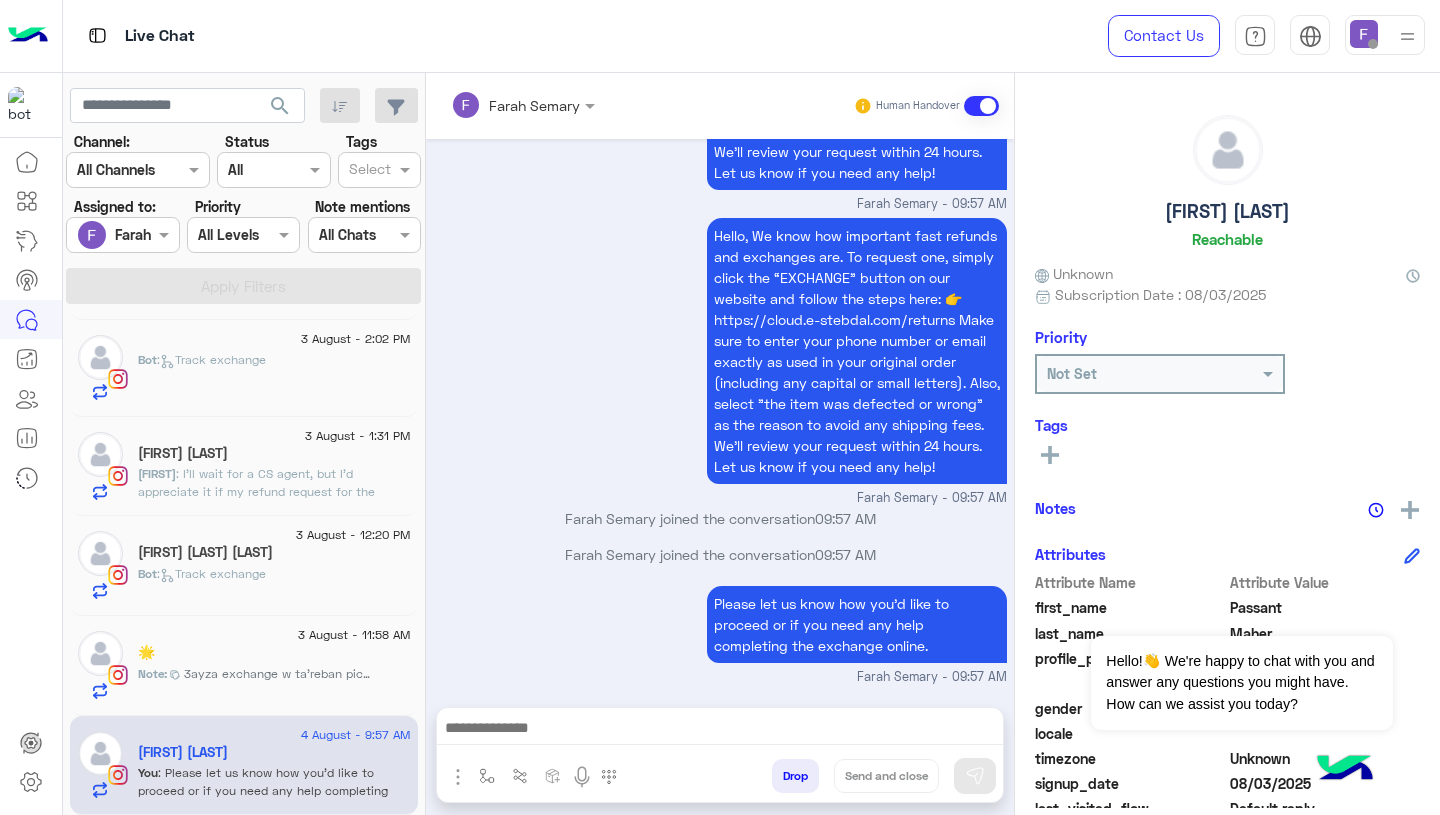 click on "Hello,
We know how important fast refunds and exchanges are.
To request one, simply click the “EXCHANGE” button on our website and follow the steps here:
👉 https://cloud.e-stebdal.com/returns
Make sure to enter your phone number or email exactly as used in your original order (including any capital or small letters).
Also, select "the item was defected or wrong" as the reason to avoid any shipping fees.
We’ll review your request within 24 hours. Let us know if you need any help! [FIRST] [LAST] - 09:57 AM" at bounding box center (720, 360) 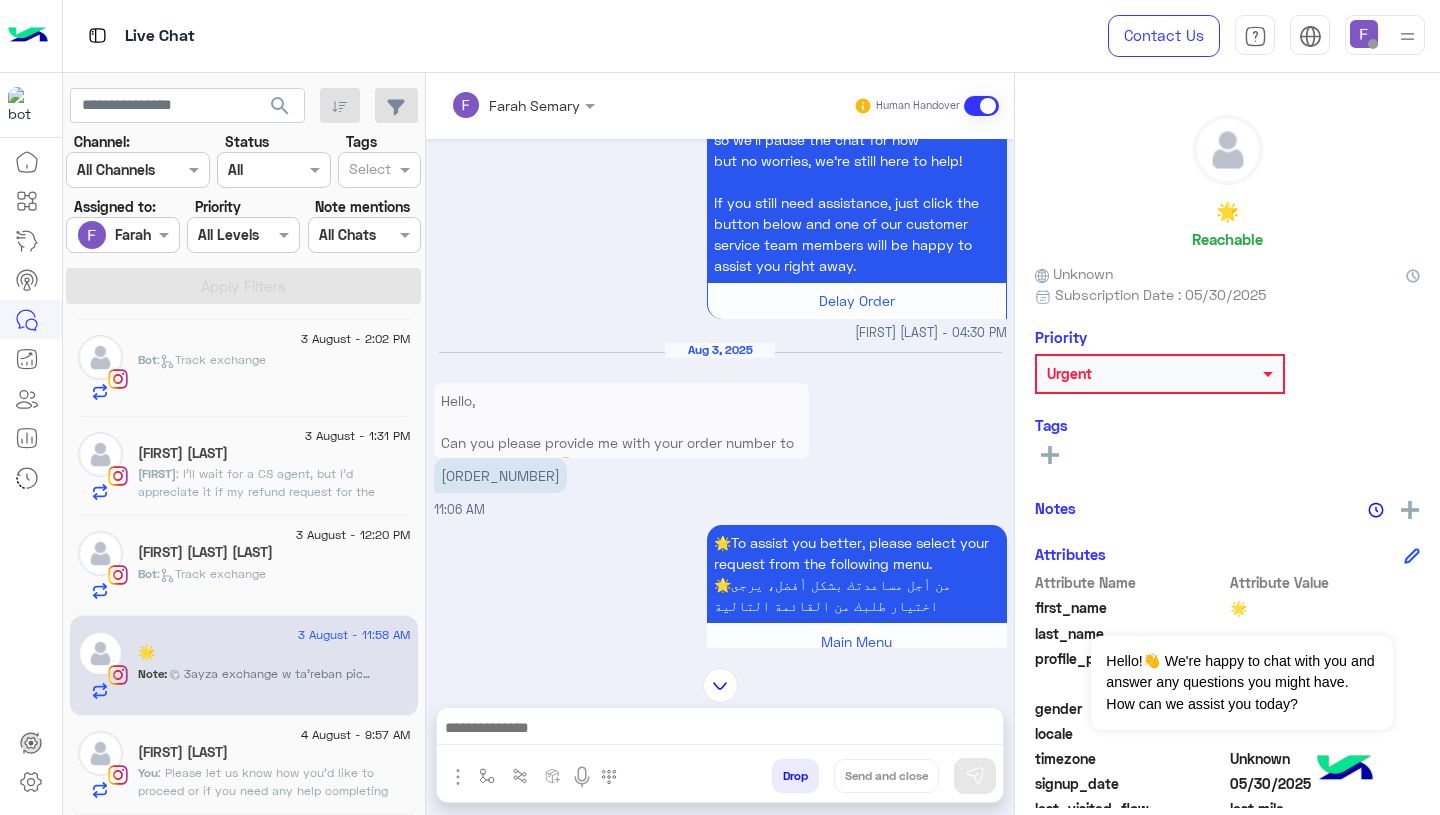 scroll, scrollTop: 888, scrollLeft: 0, axis: vertical 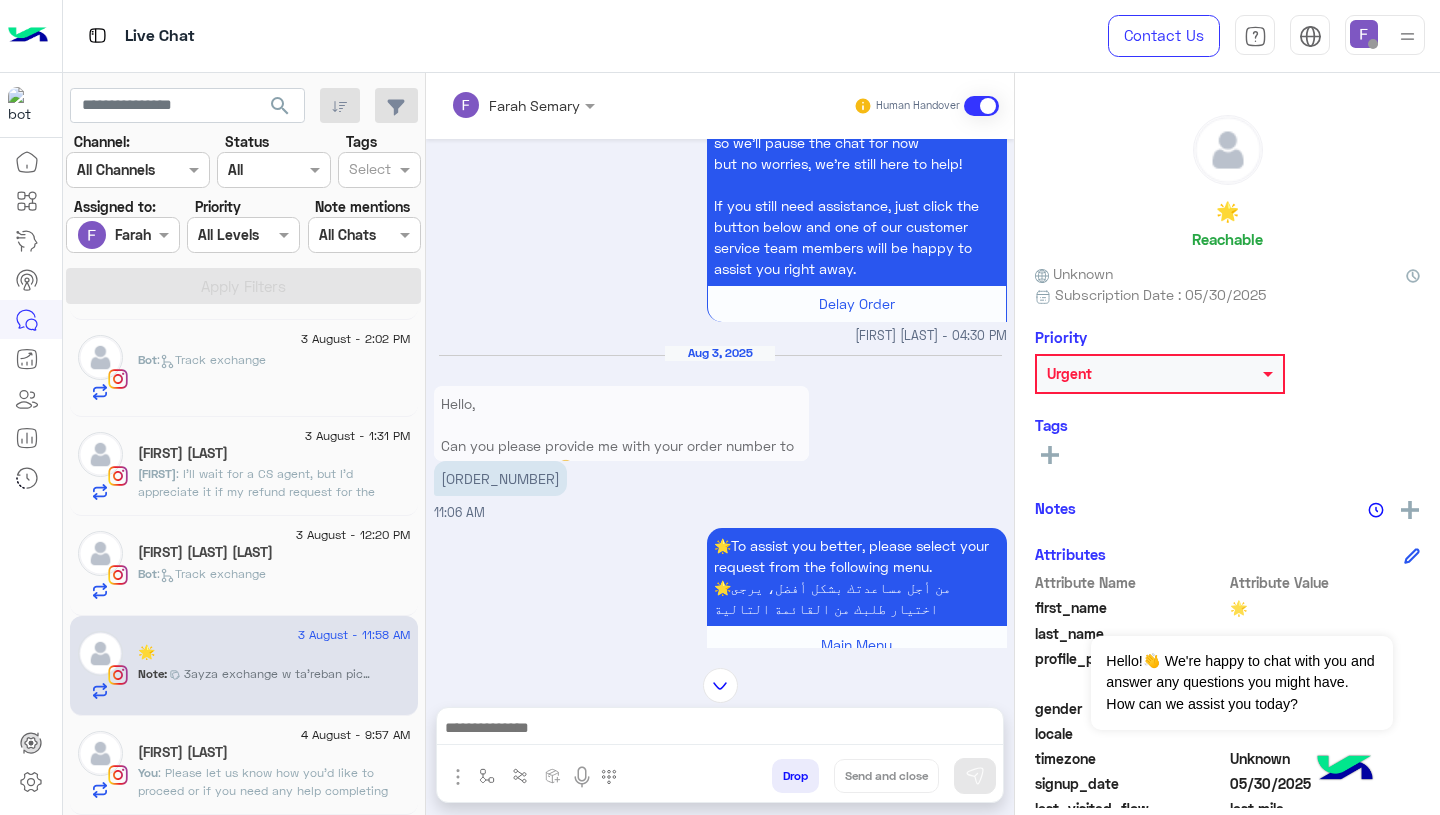 click on "Hello, Can you please provide me with your order number to check it for you? 😊" at bounding box center [621, 435] 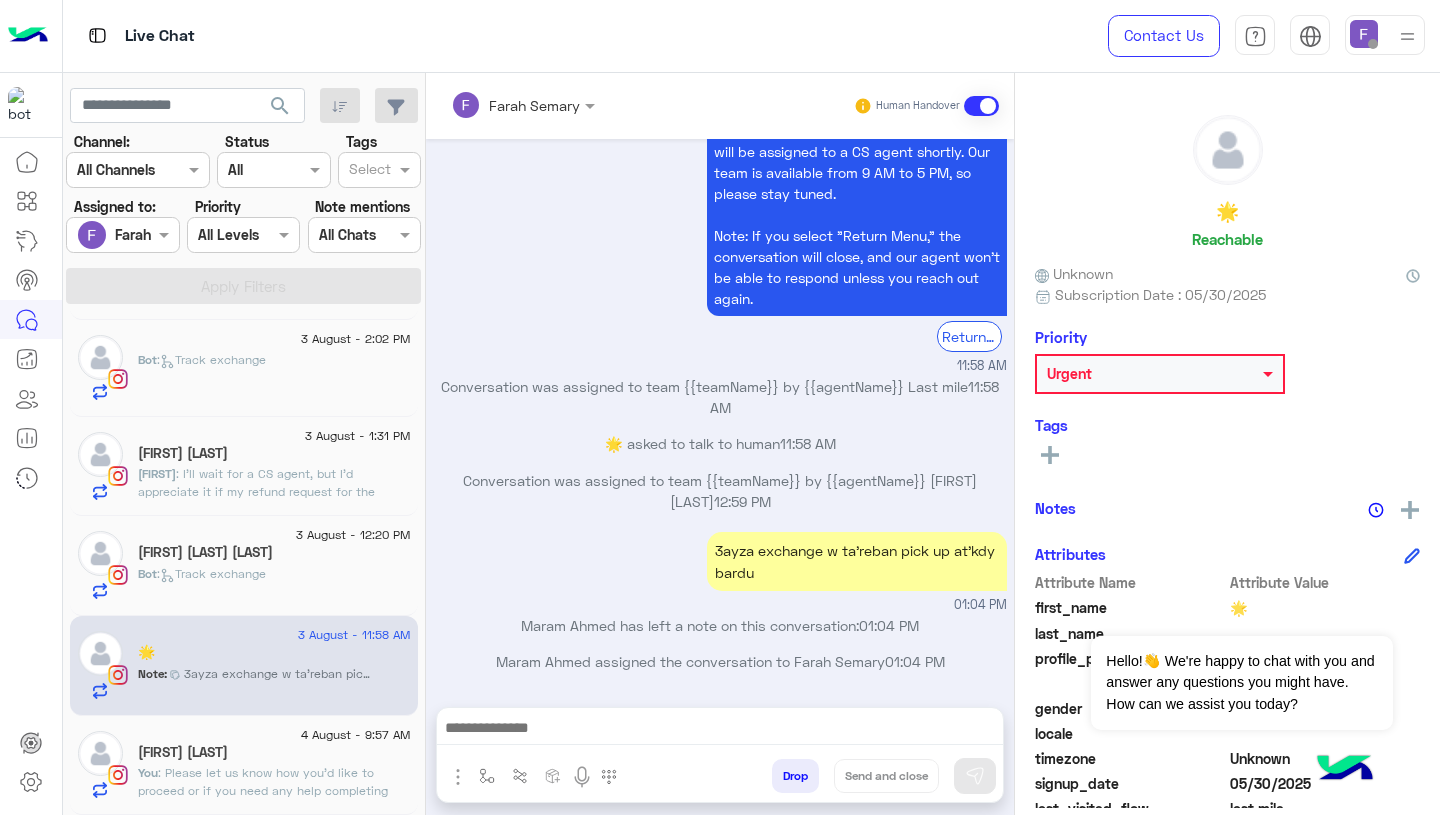 scroll, scrollTop: 1606, scrollLeft: 0, axis: vertical 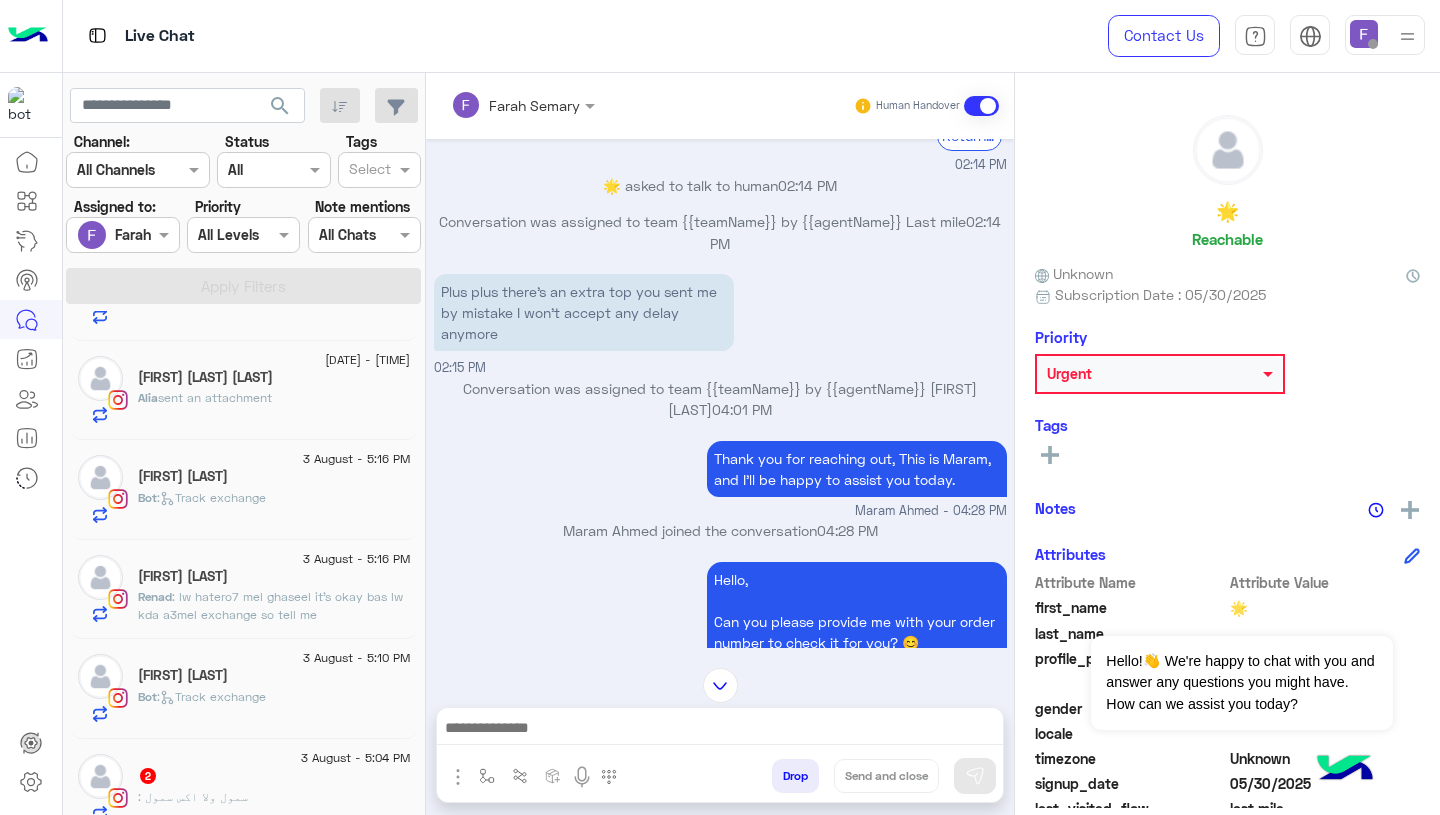 click on "[FIRST] [LAST]" 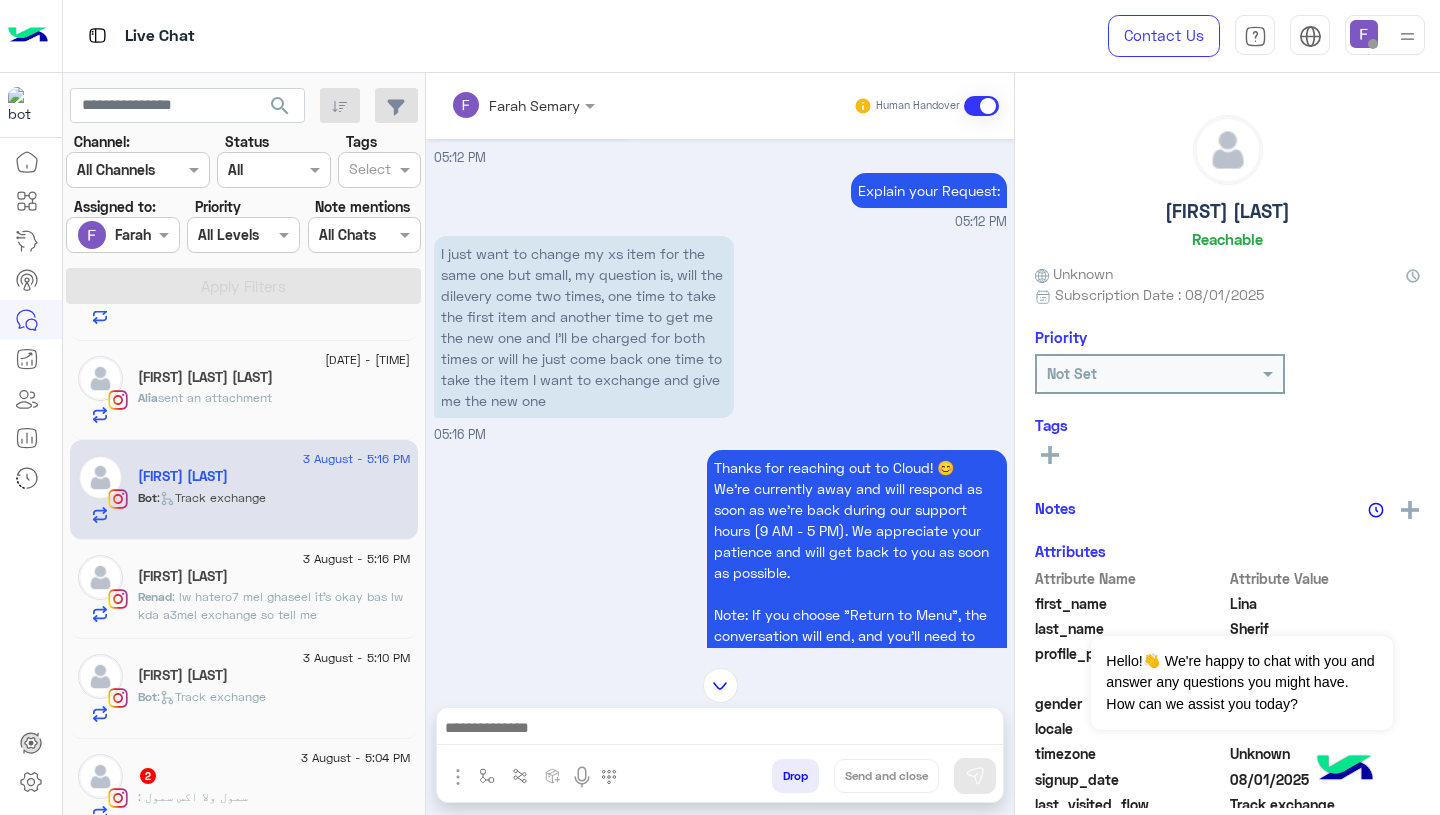 scroll, scrollTop: 2146, scrollLeft: 0, axis: vertical 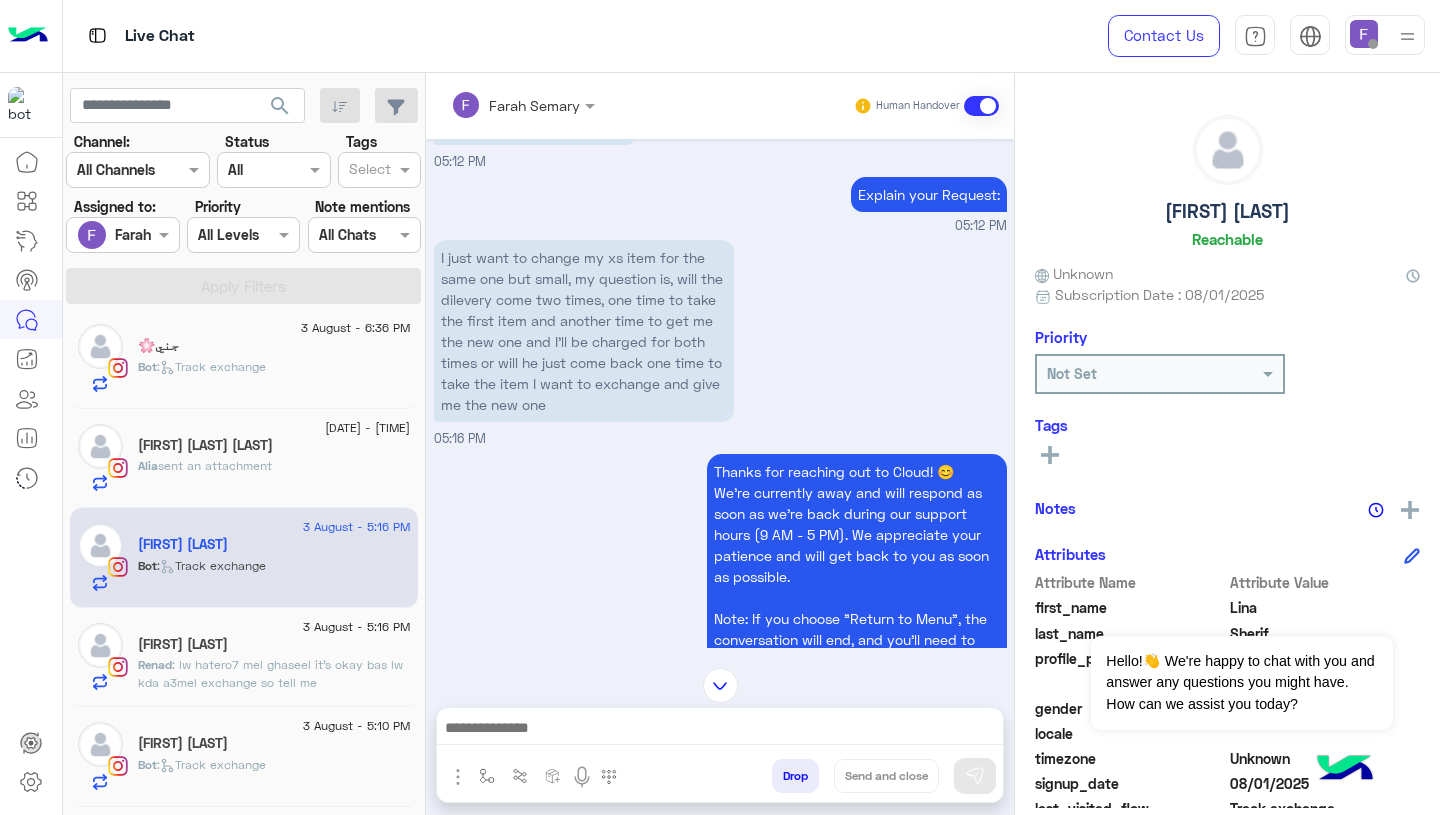 click on "[FIRST] sent an attachment" 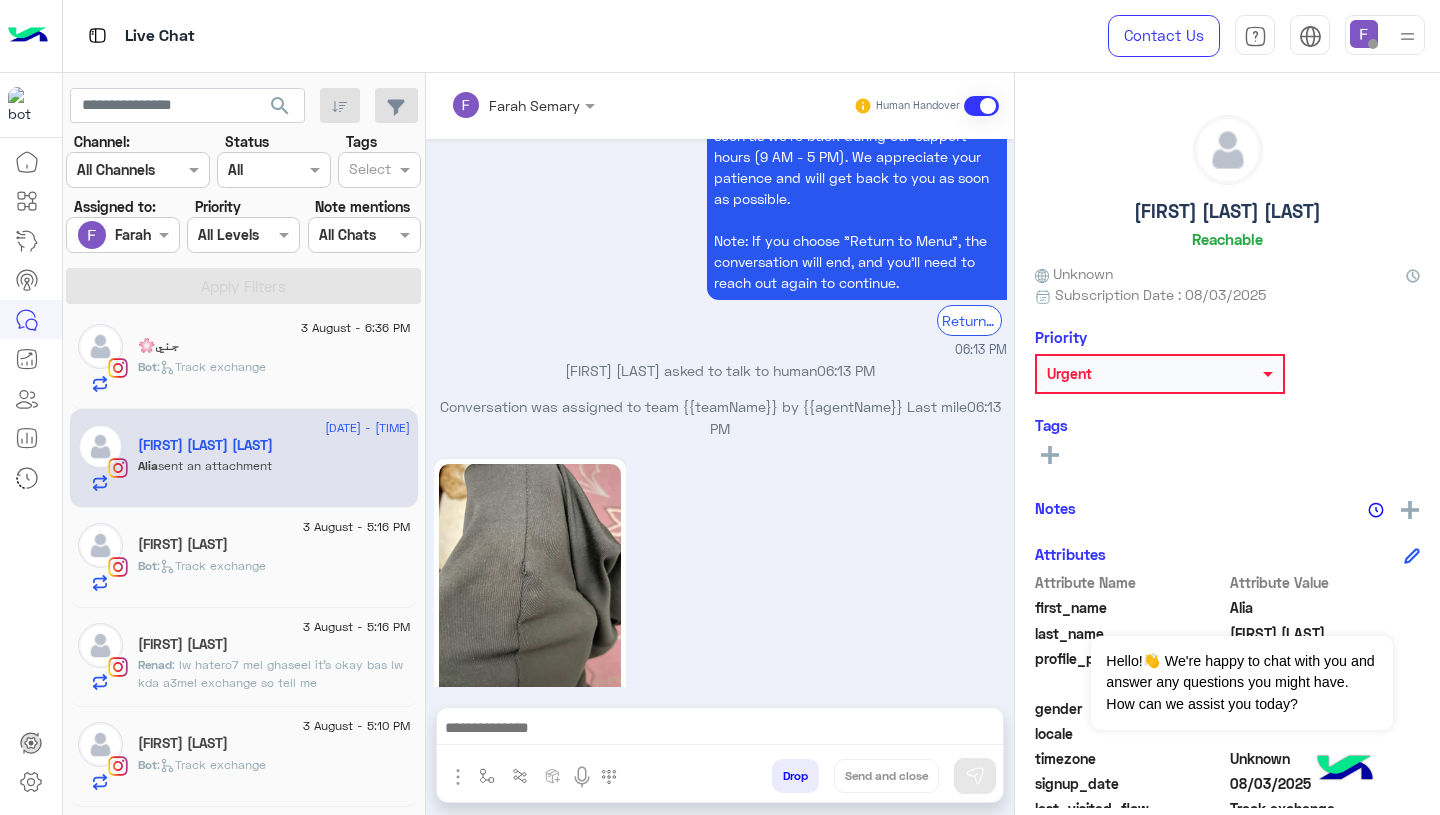 scroll, scrollTop: 1541, scrollLeft: 0, axis: vertical 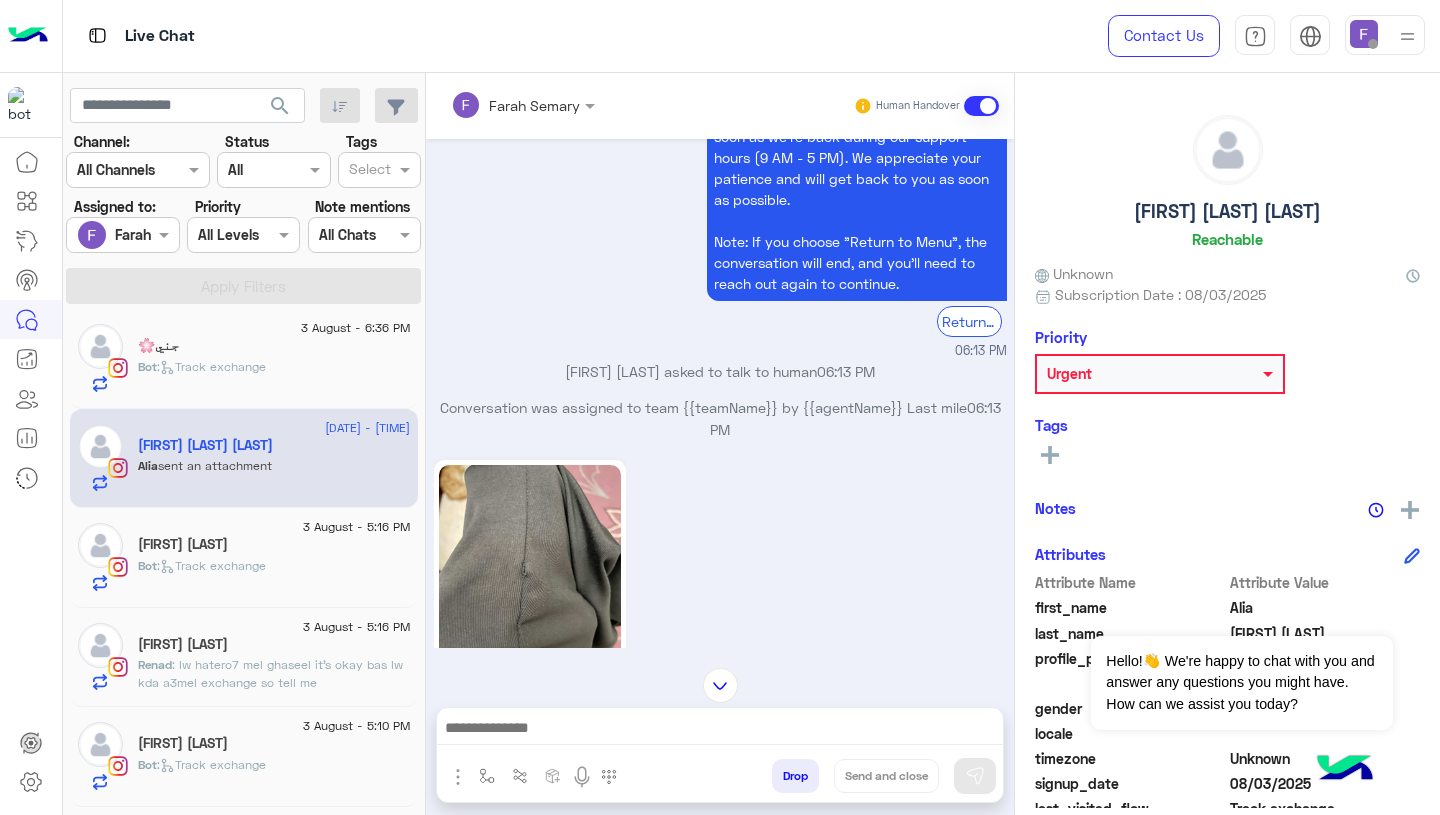 click 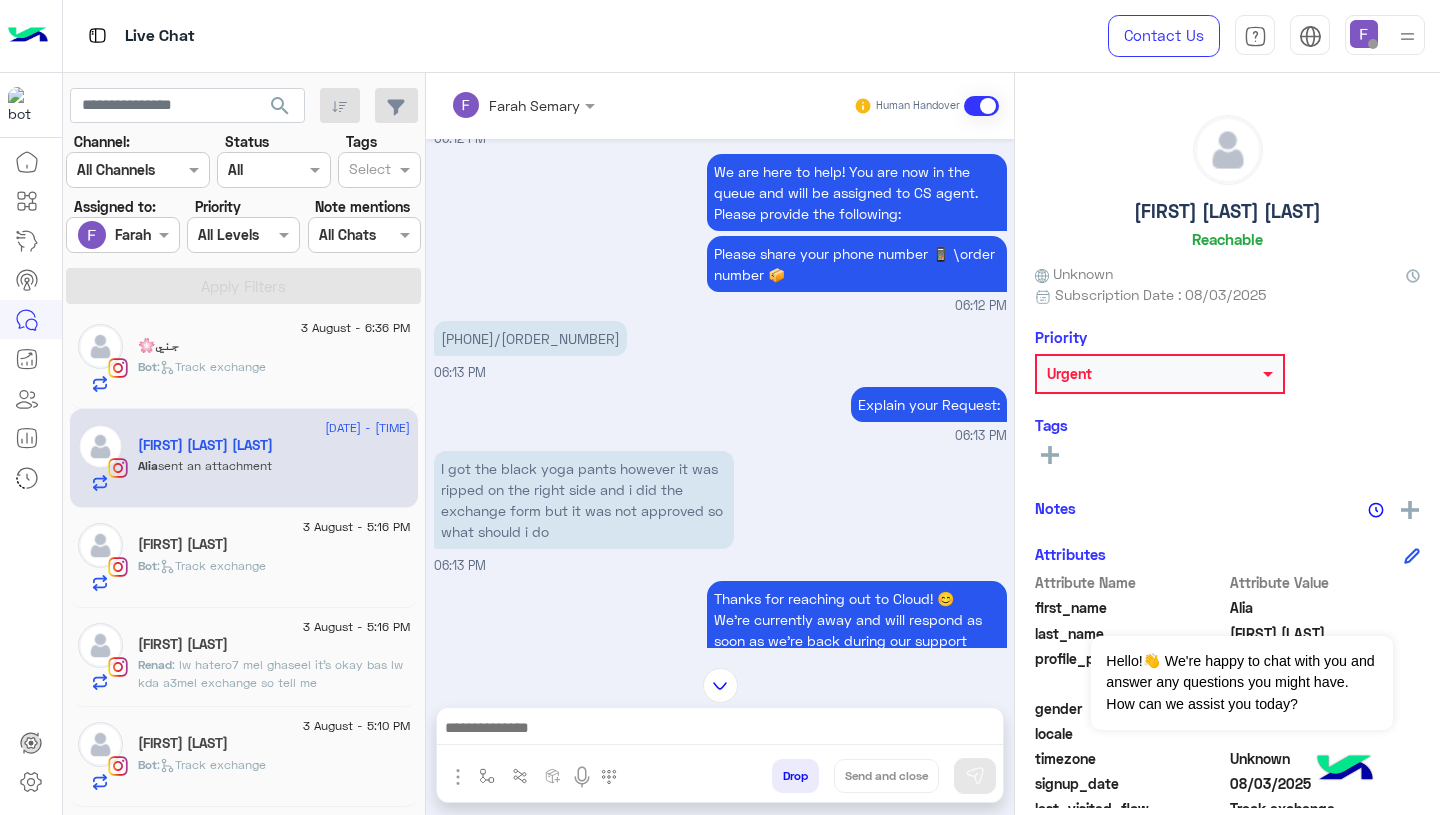 scroll, scrollTop: 1015, scrollLeft: 0, axis: vertical 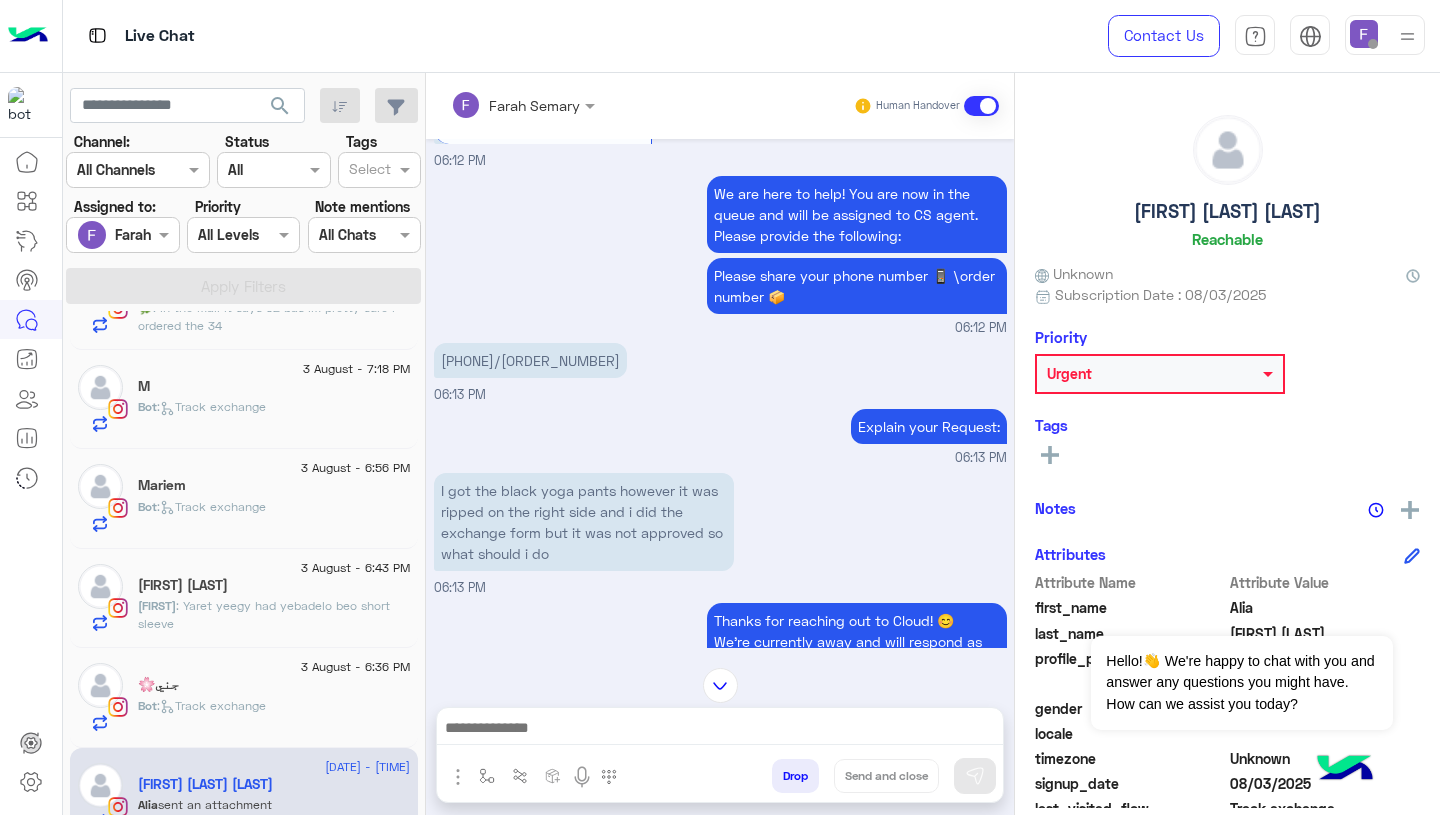 click on "Bot :   Track exchange" 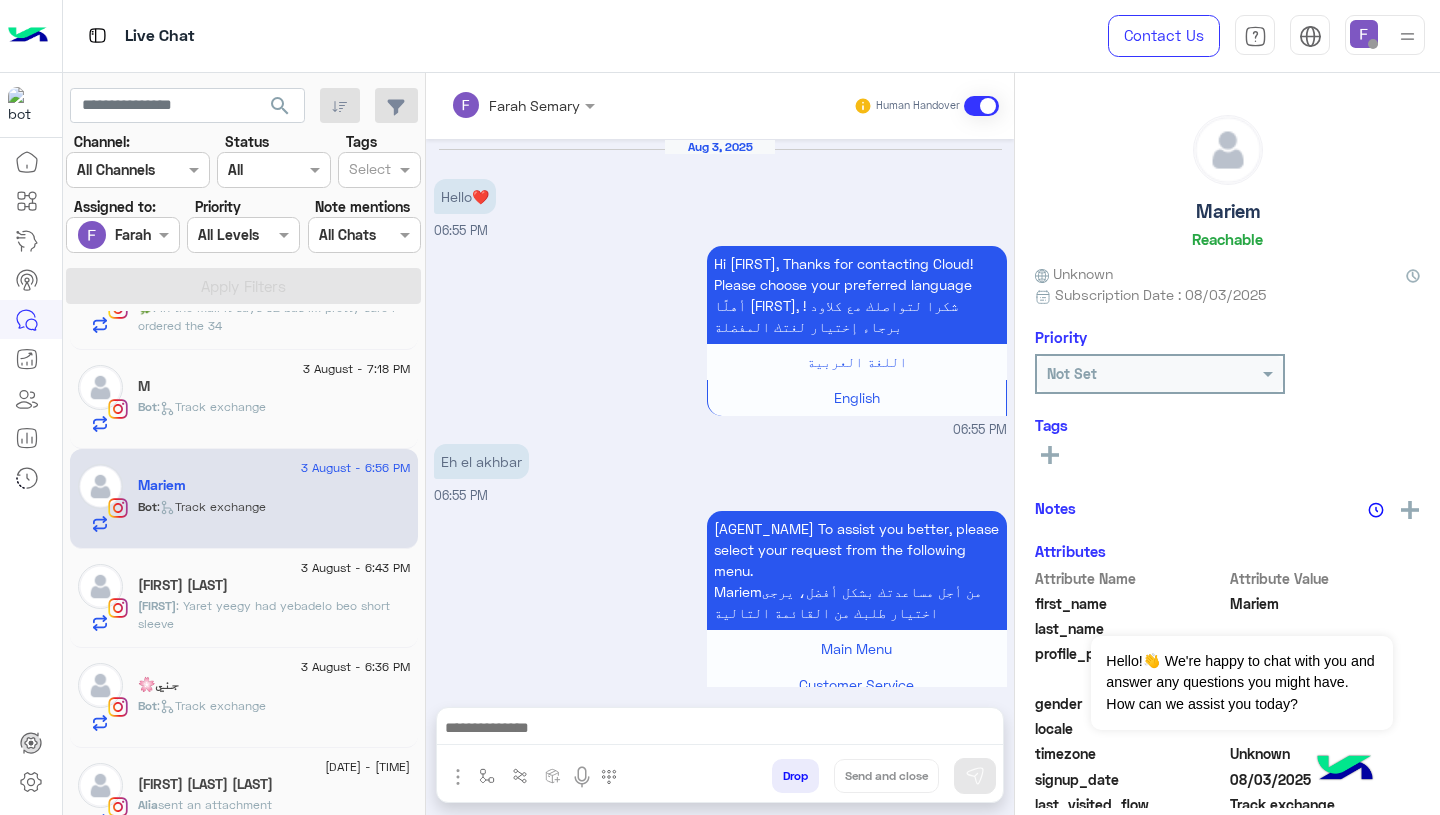 scroll, scrollTop: 1849, scrollLeft: 0, axis: vertical 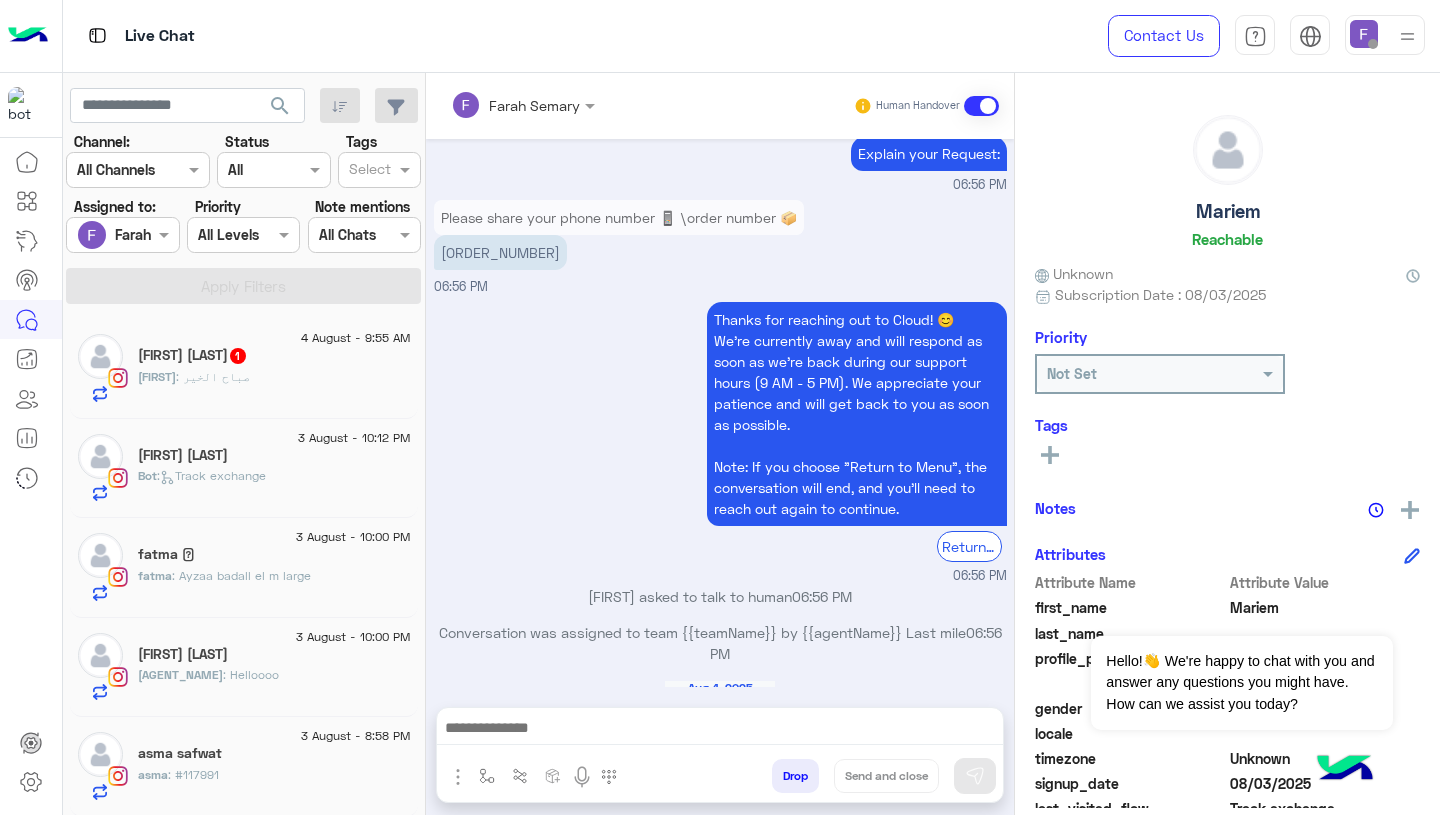 click on "[FIRST] : Ayzaa badall el m large" 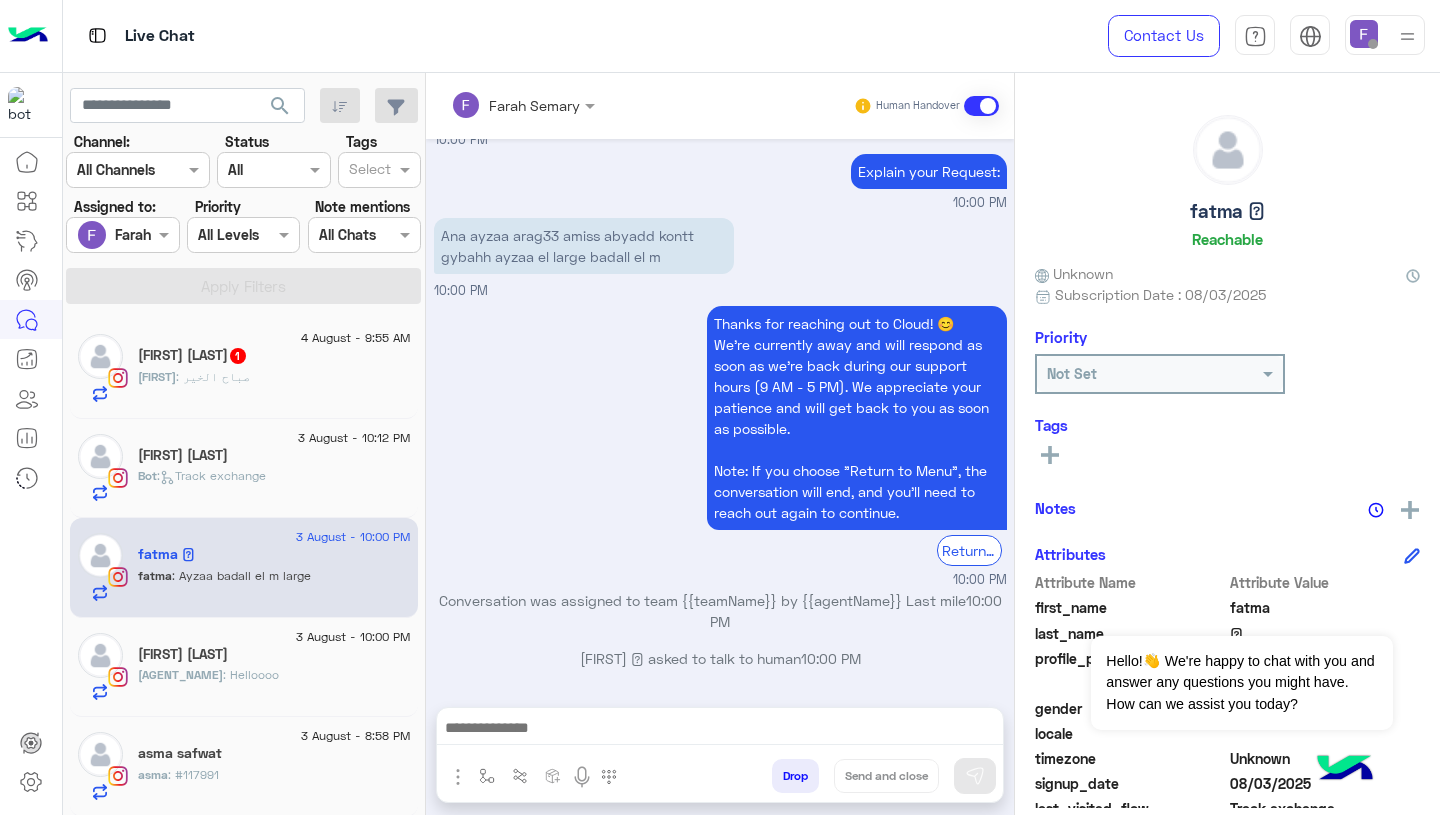 scroll, scrollTop: 1798, scrollLeft: 0, axis: vertical 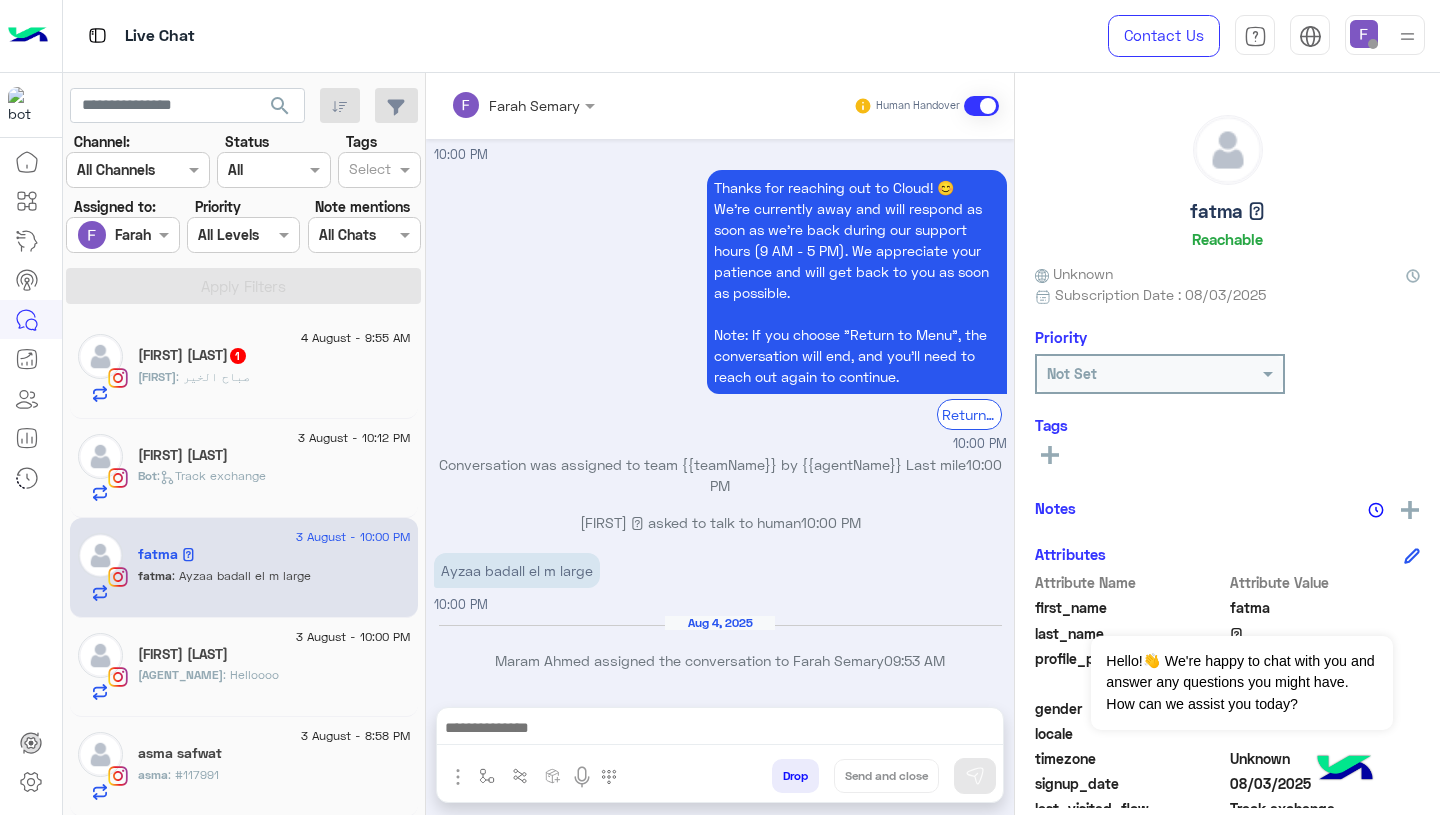 click at bounding box center [720, 730] 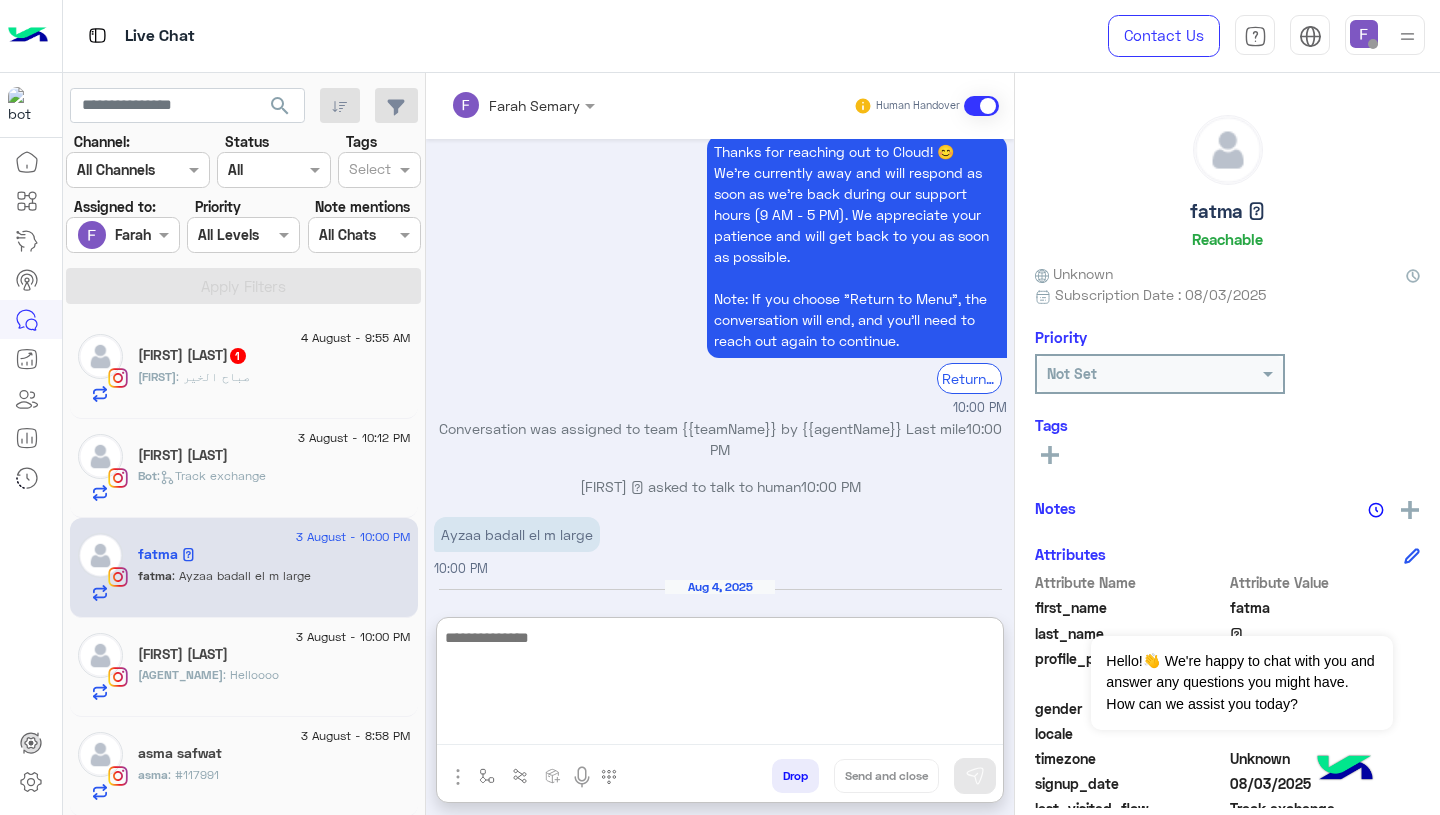 paste on "**********" 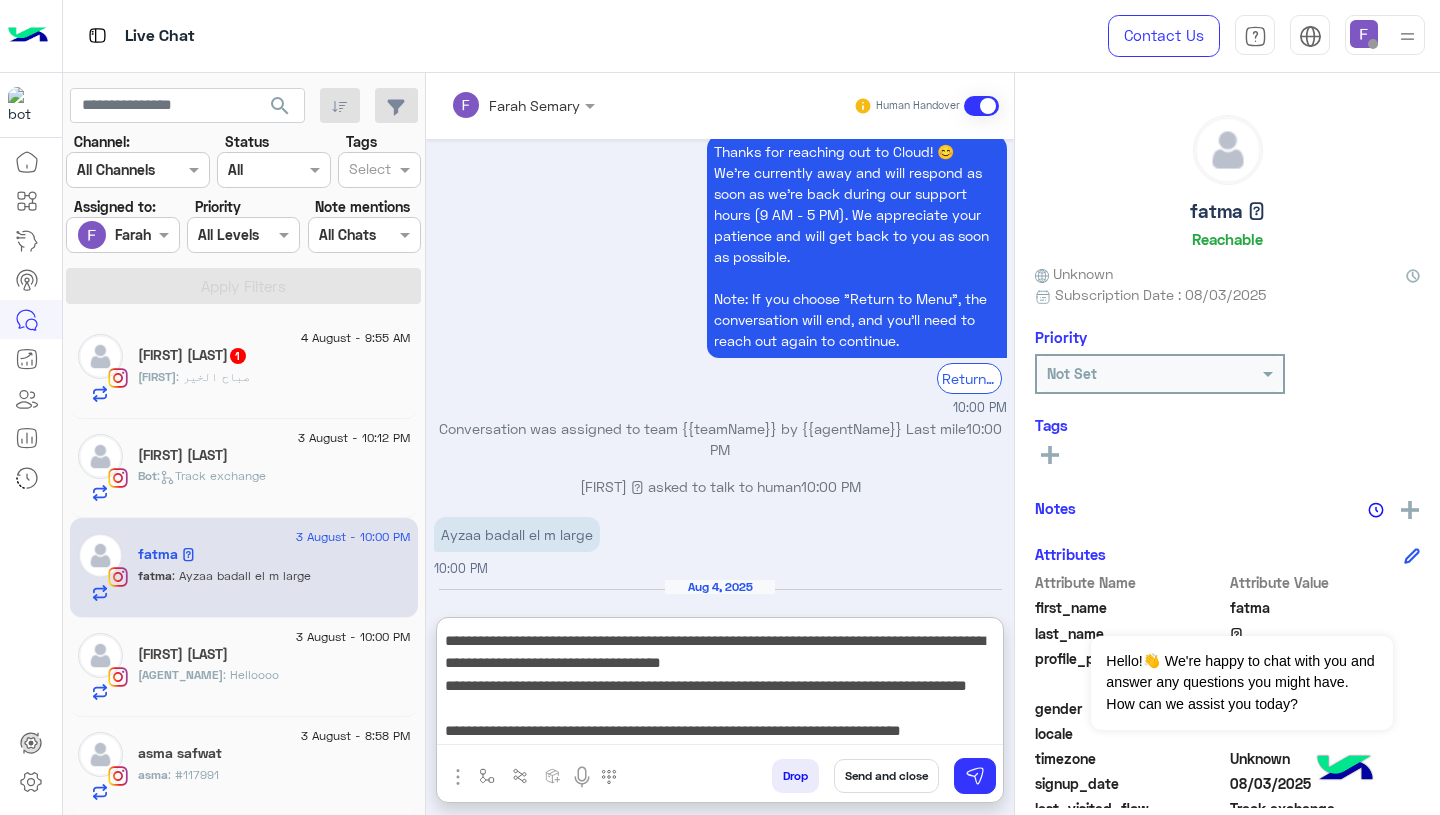 scroll, scrollTop: 0, scrollLeft: 0, axis: both 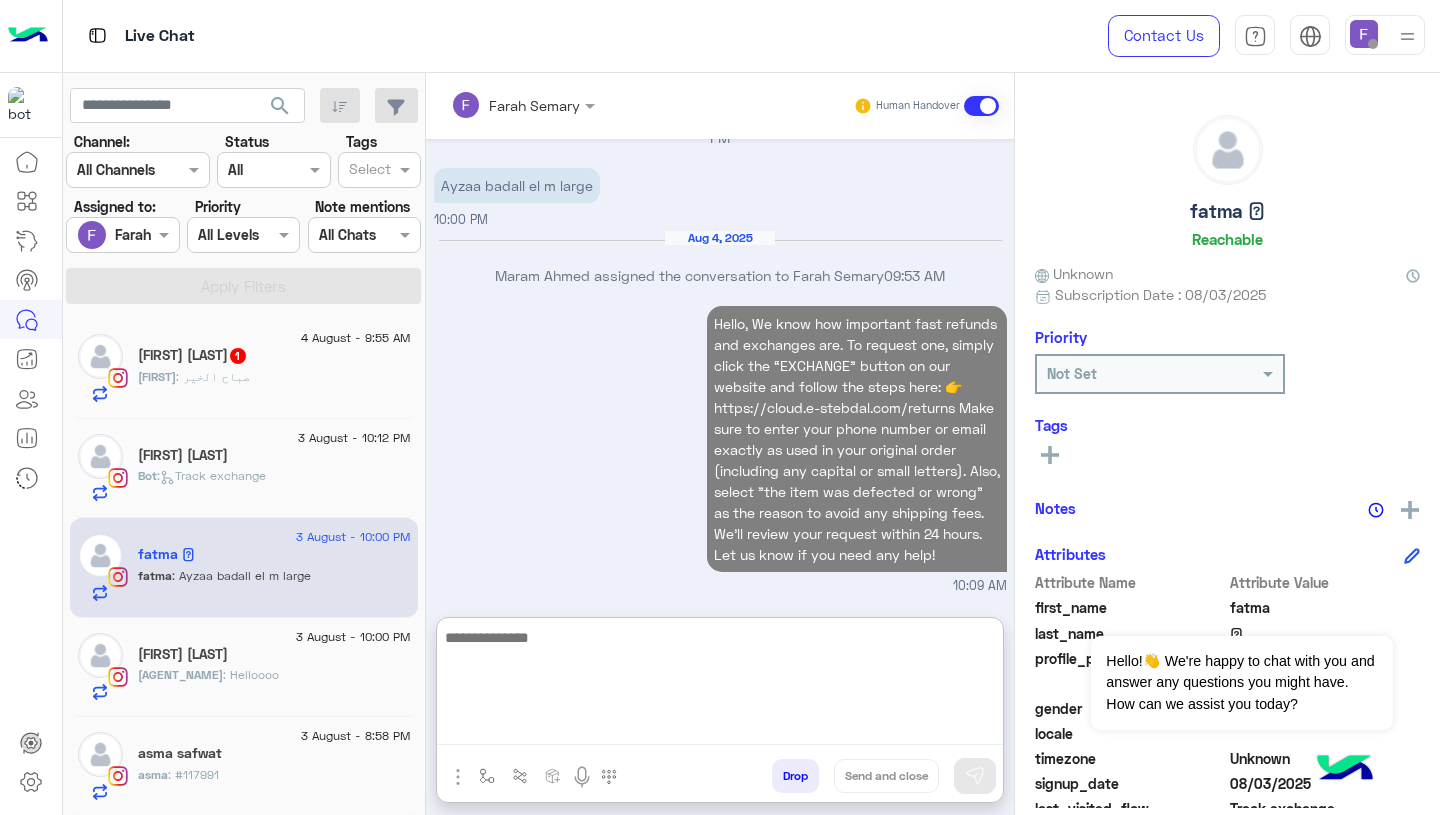 click on "Hello,
We know how important fast refunds and exchanges are.
To request one, simply click the “EXCHANGE” button on our website and follow the steps here:
👉 https://cloud.e-stebdal.com/returns
Make sure to enter your phone number or email exactly as used in your original order (including any capital or small letters).
Also, select "the item was defected or wrong" as the reason to avoid any shipping fees.
We’ll review your request within 24 hours. Let us know if you need any help! 10:09 AM" at bounding box center (720, 448) 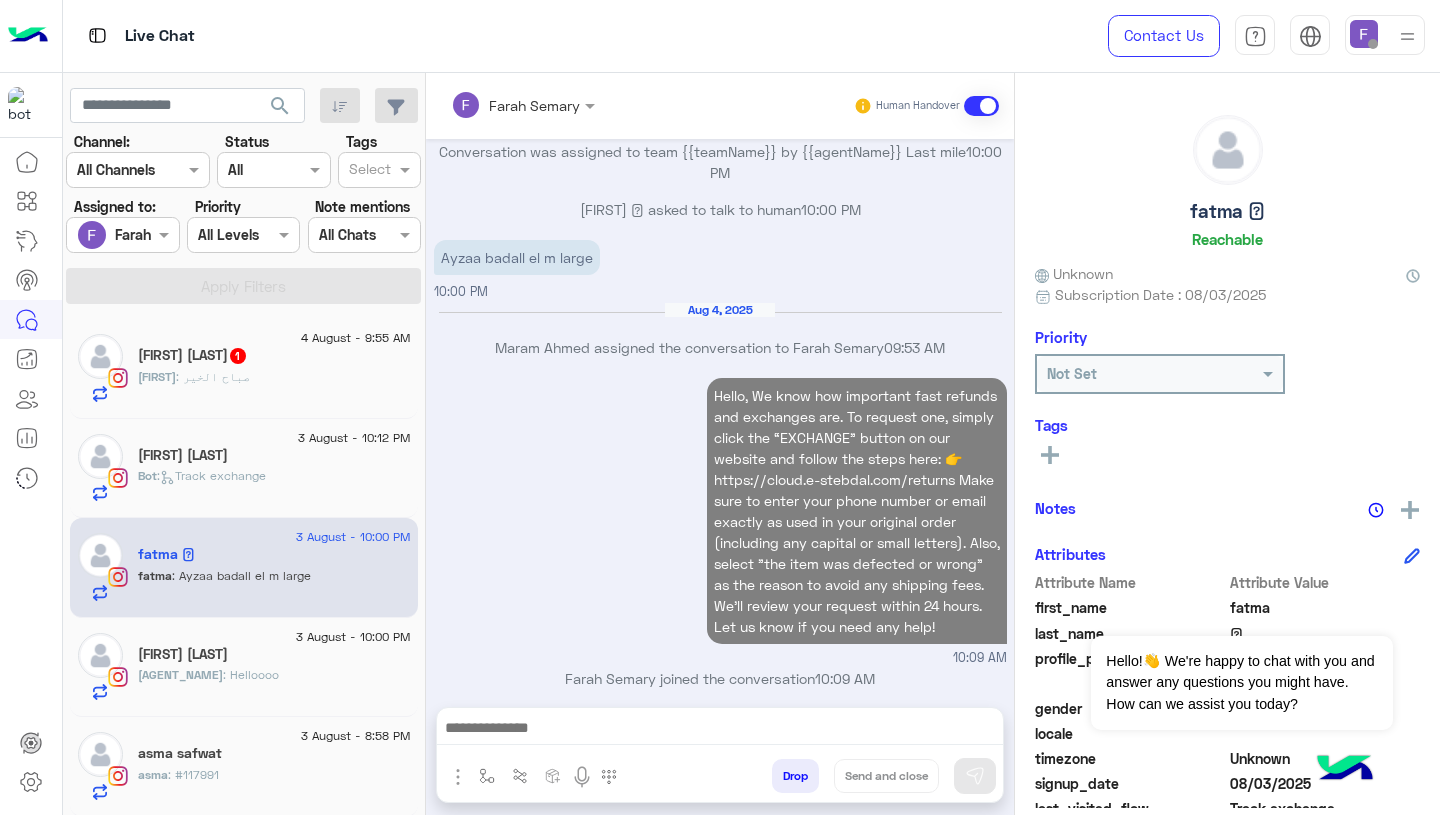 scroll, scrollTop: 2150, scrollLeft: 0, axis: vertical 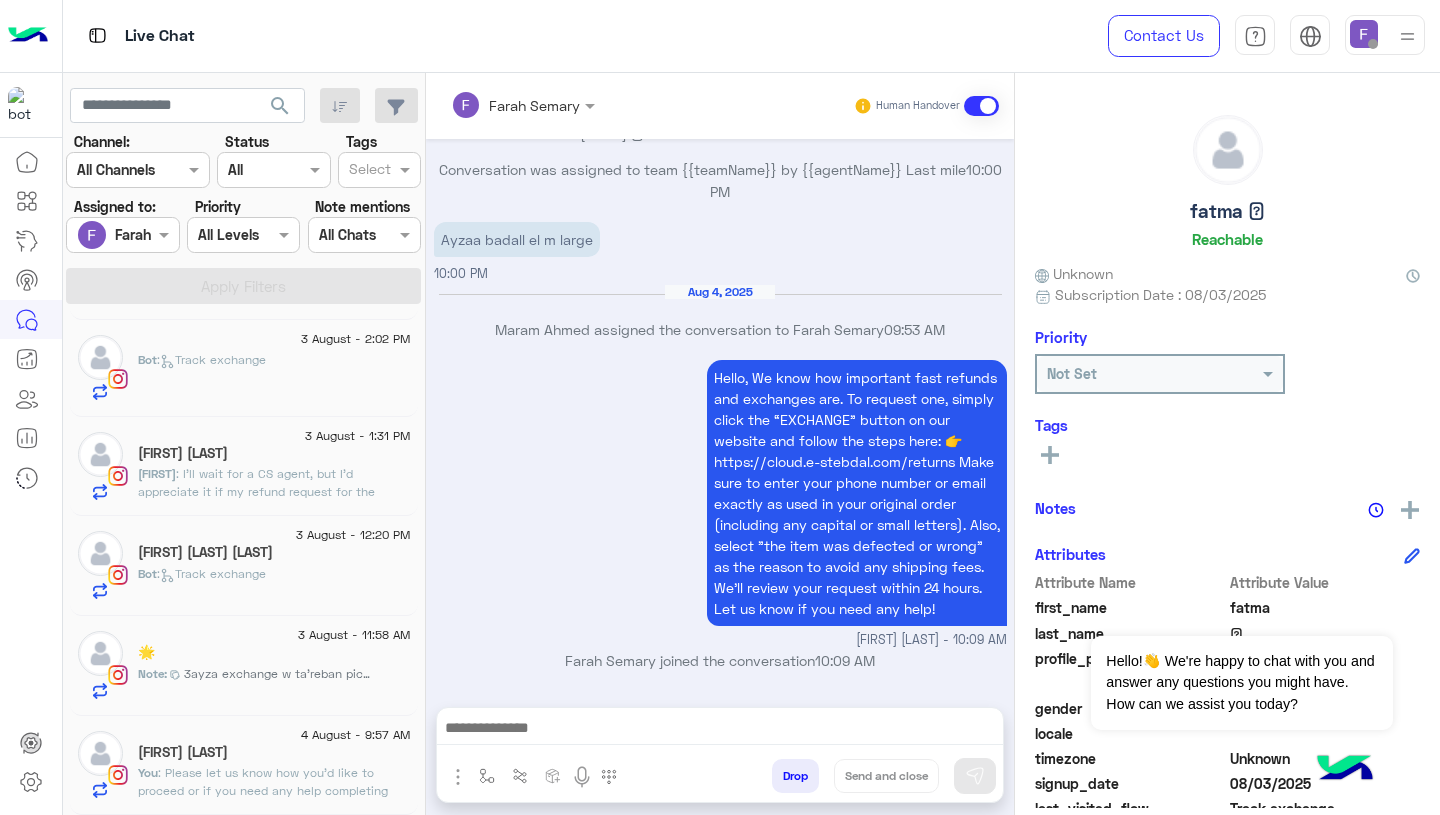 click on "[FIRST] [LAST]" 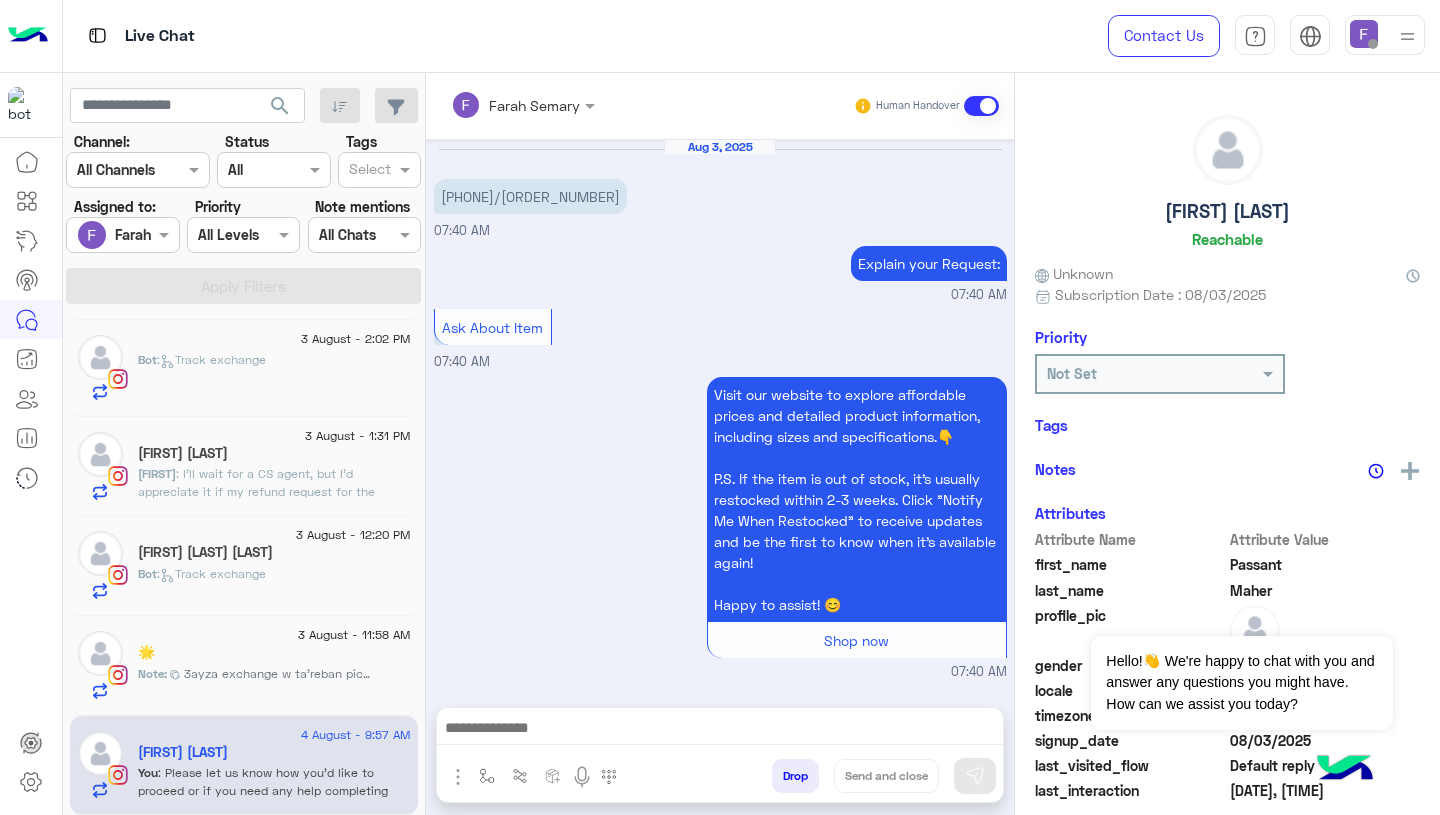 scroll, scrollTop: 1832, scrollLeft: 0, axis: vertical 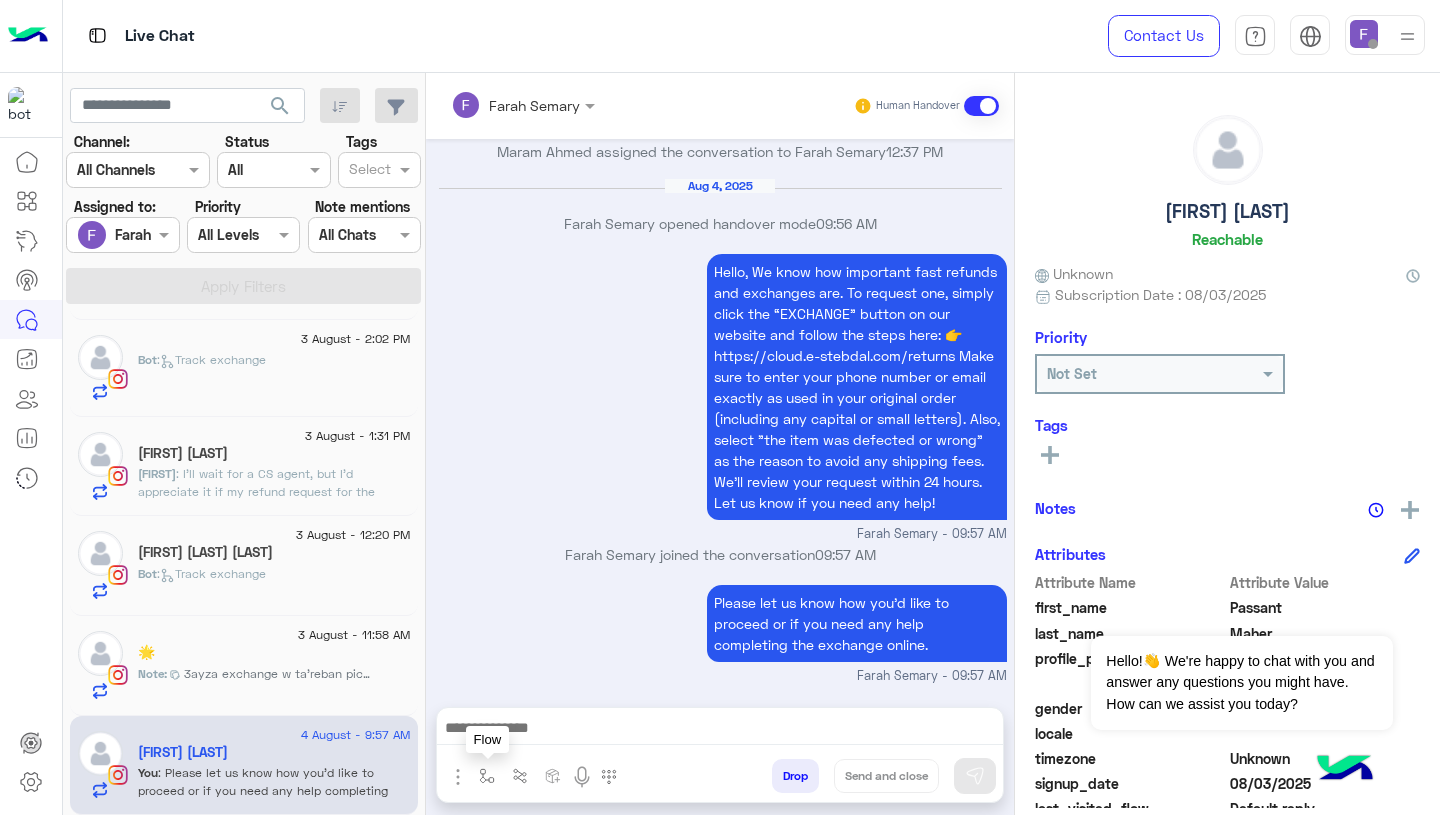 click at bounding box center (487, 776) 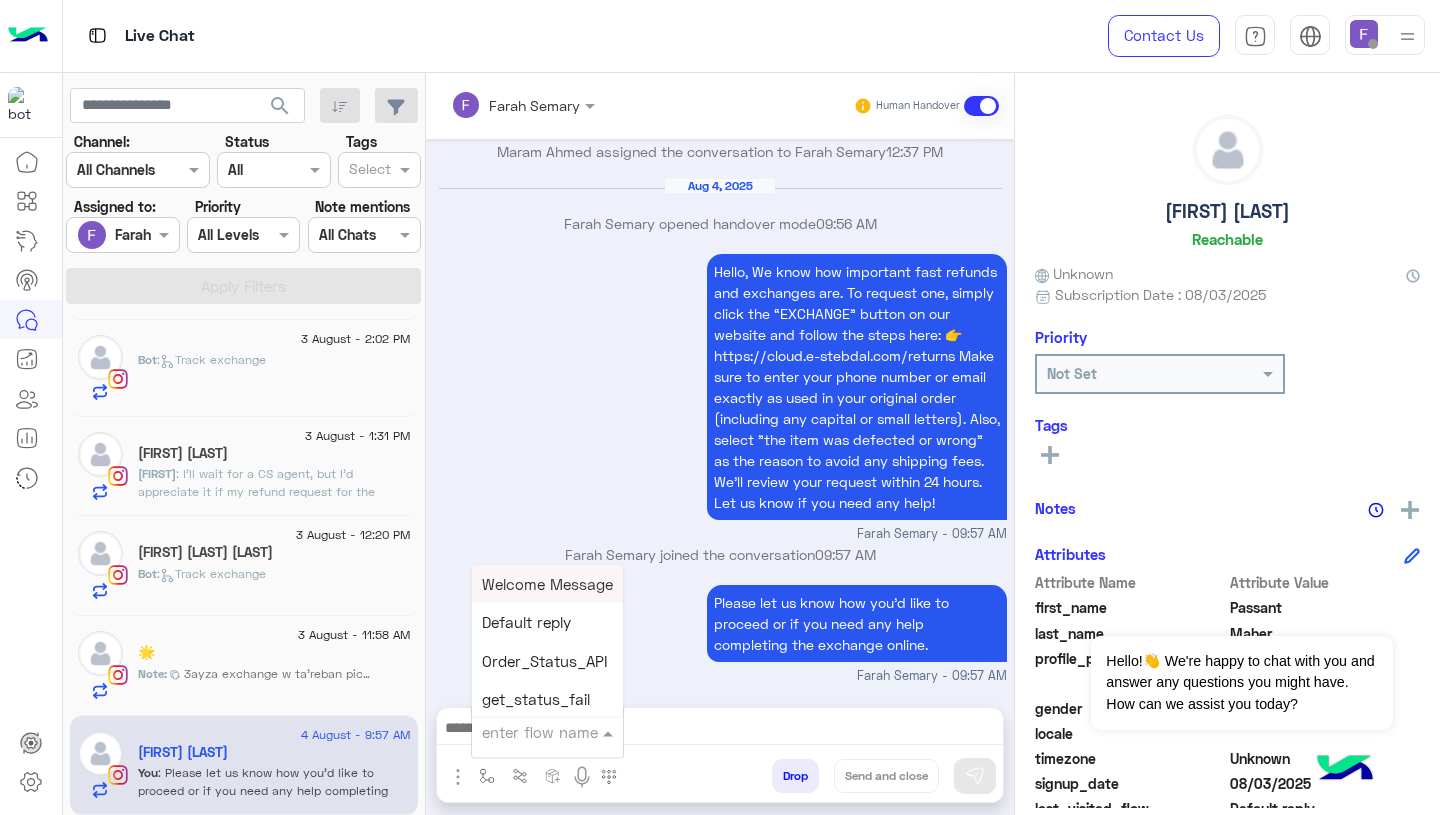 click at bounding box center [523, 732] 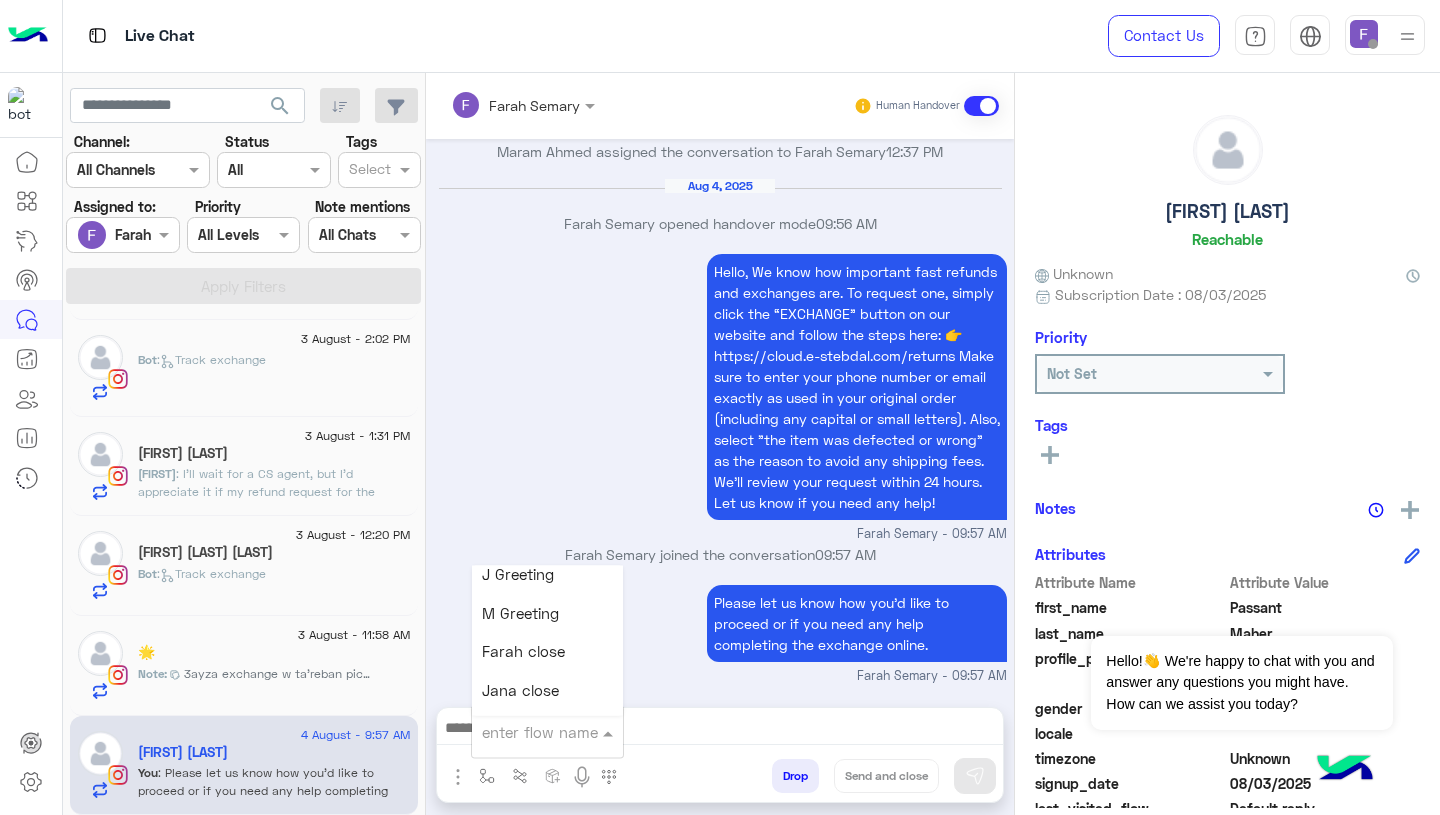 scroll, scrollTop: 2514, scrollLeft: 0, axis: vertical 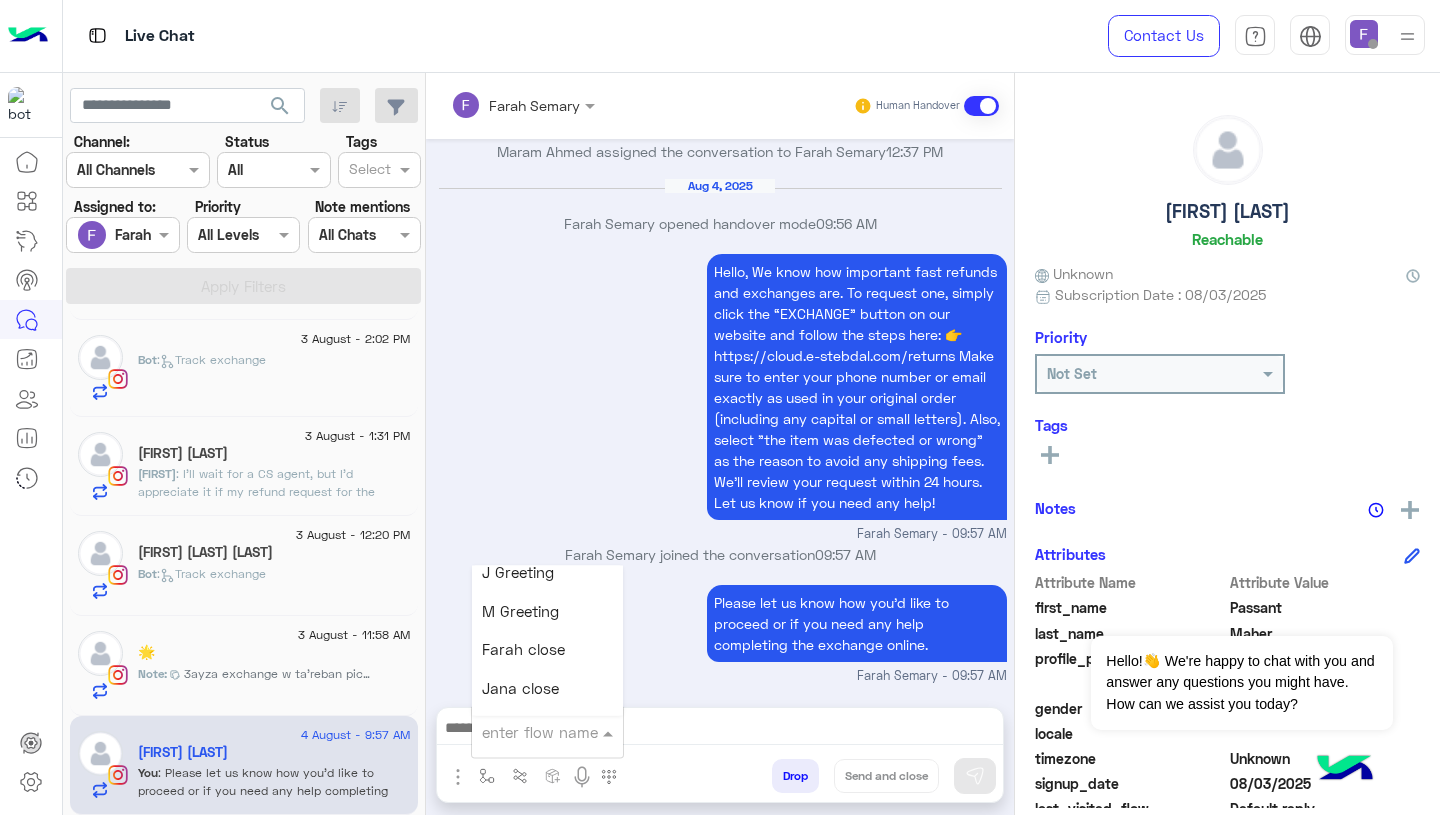 click on "Farah close" at bounding box center [523, 650] 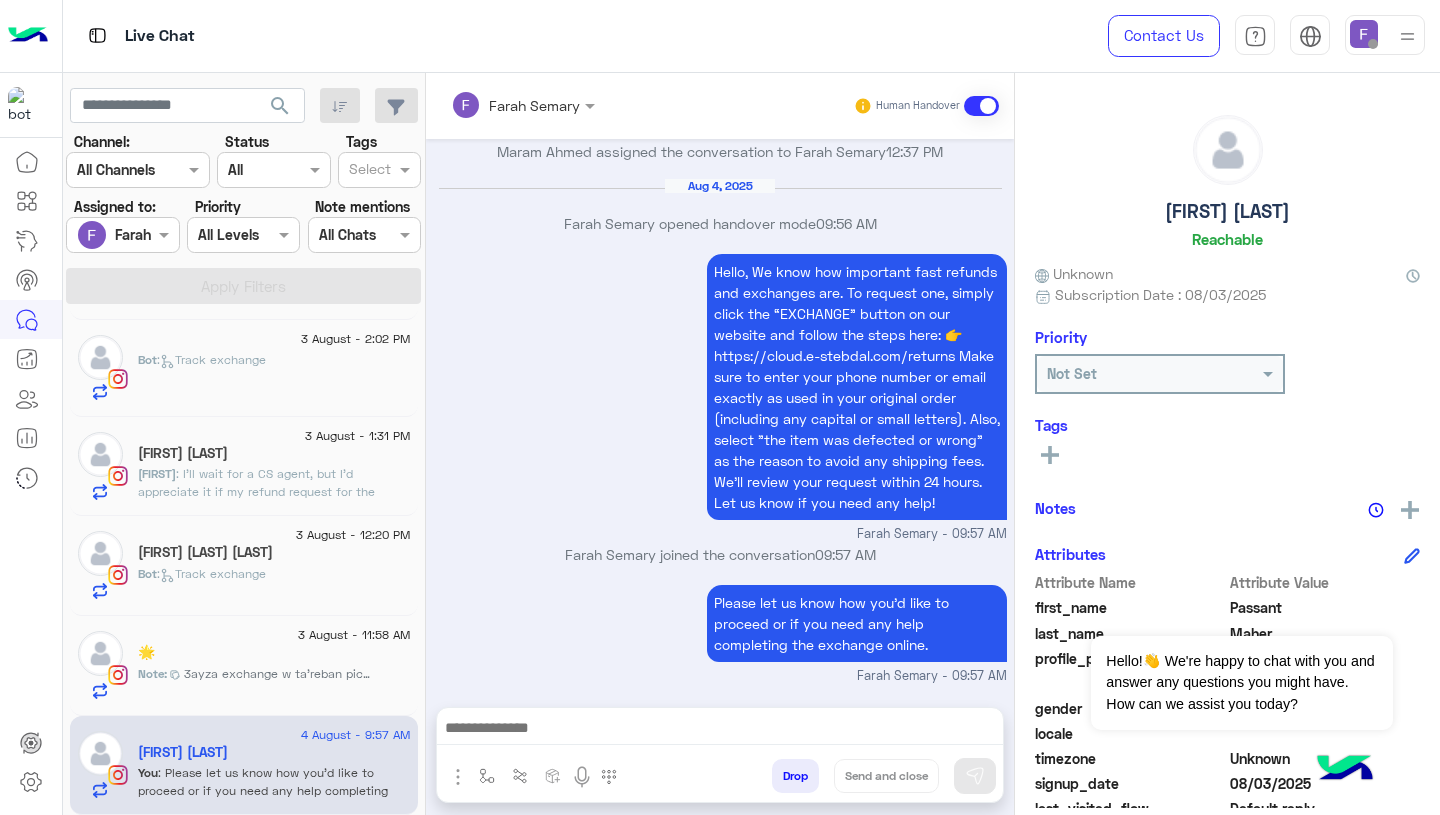 type on "**********" 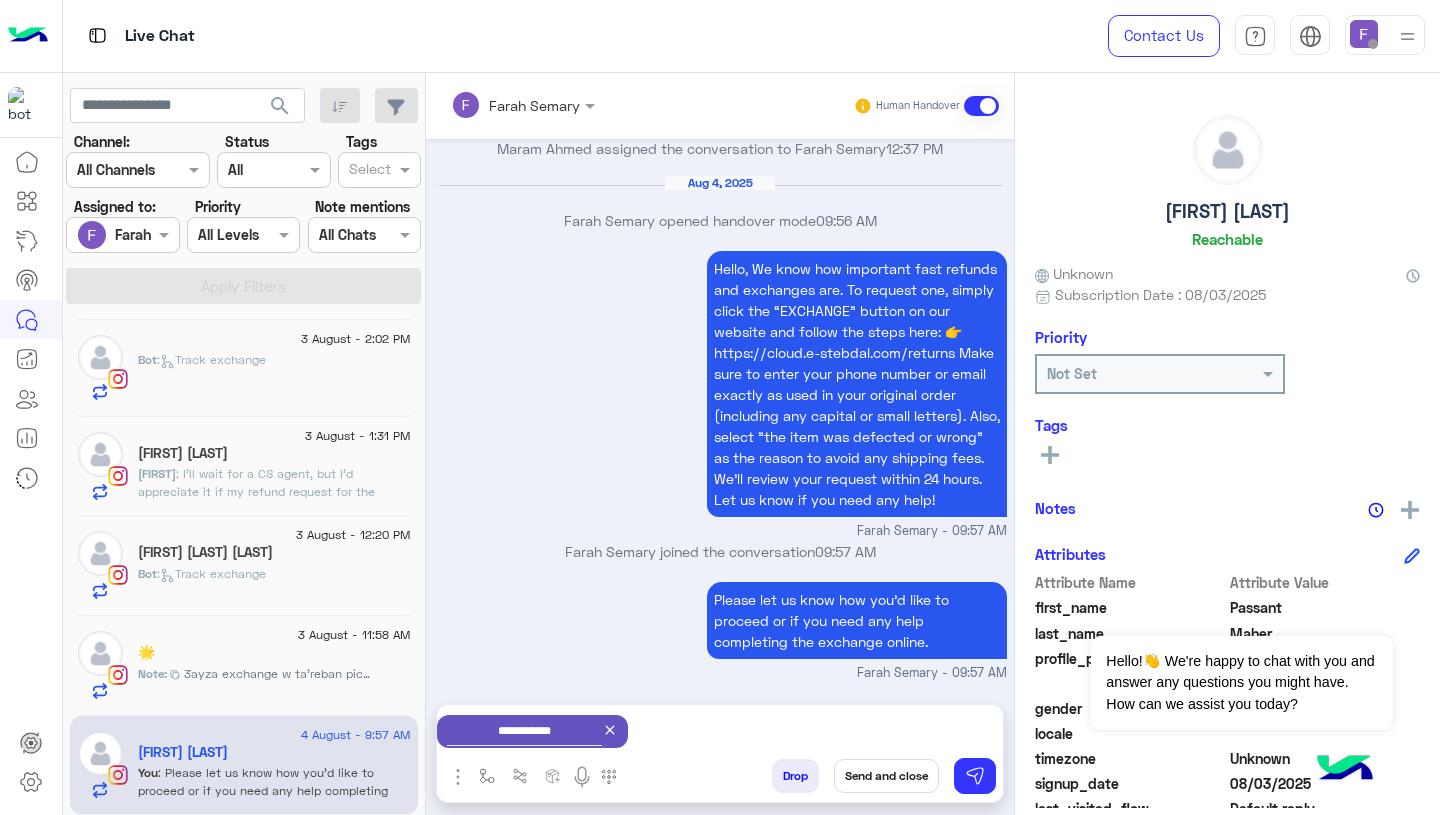 click on "Send and close" at bounding box center [886, 776] 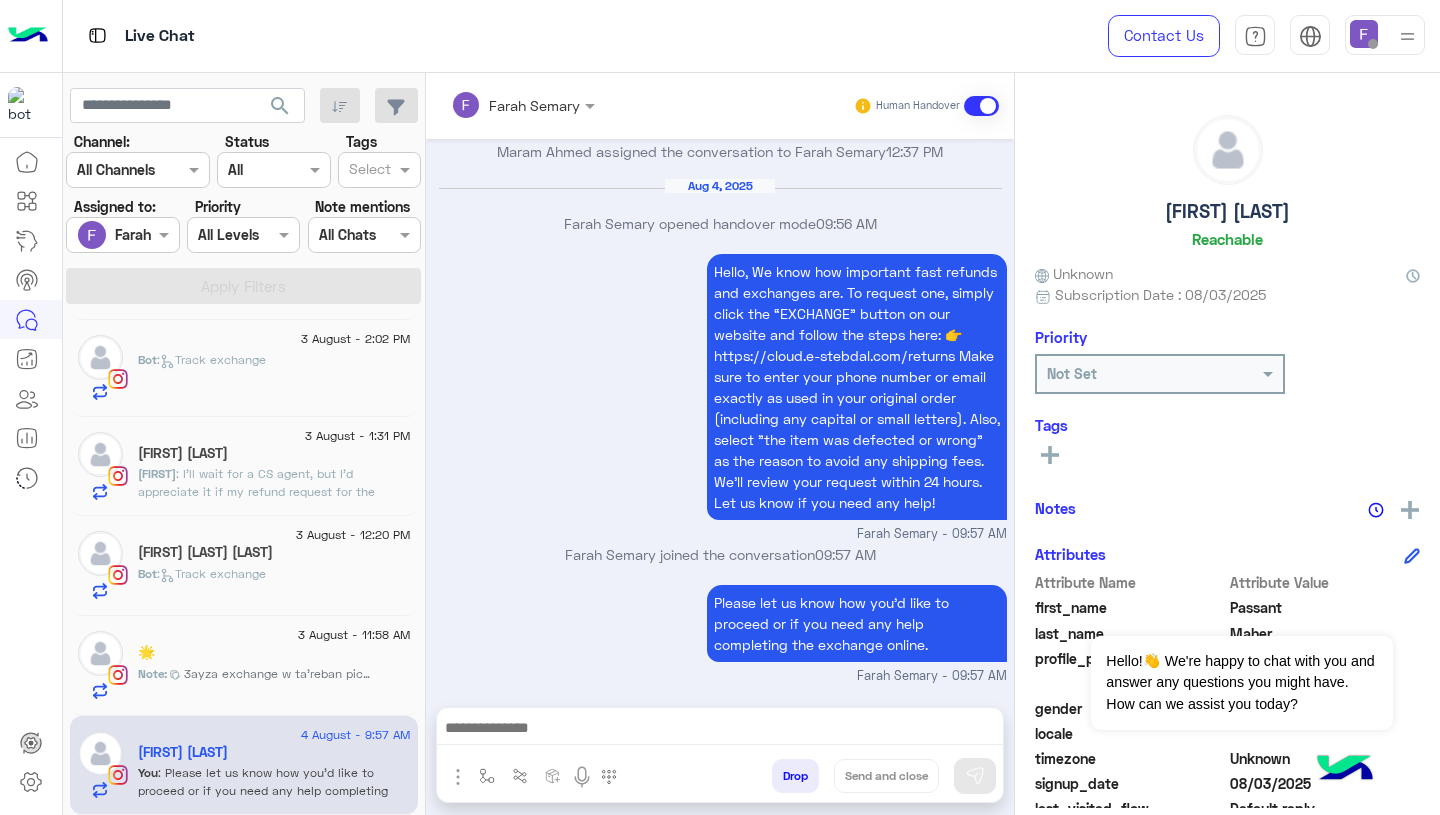 scroll, scrollTop: 1868, scrollLeft: 0, axis: vertical 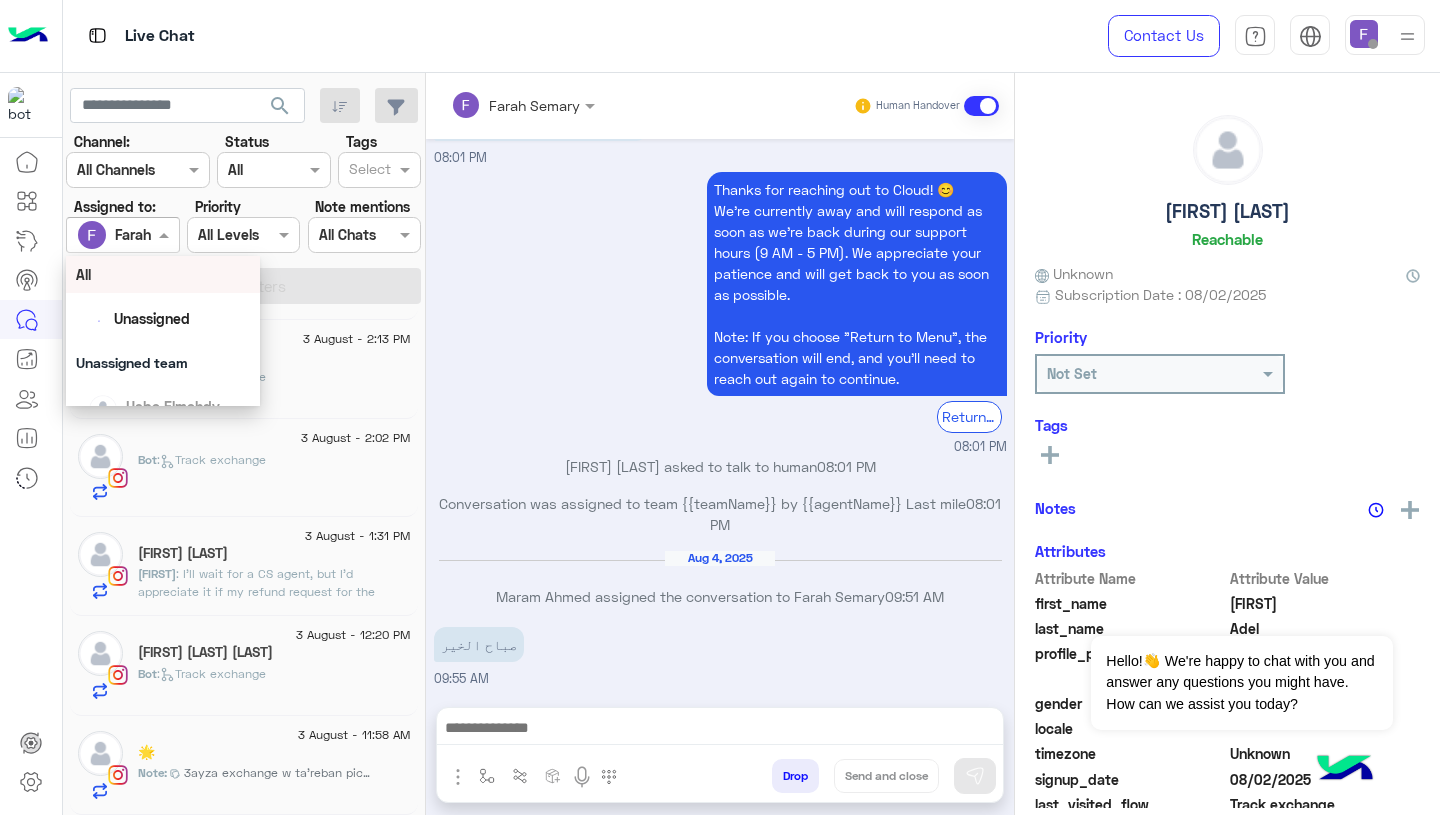 click at bounding box center (122, 234) 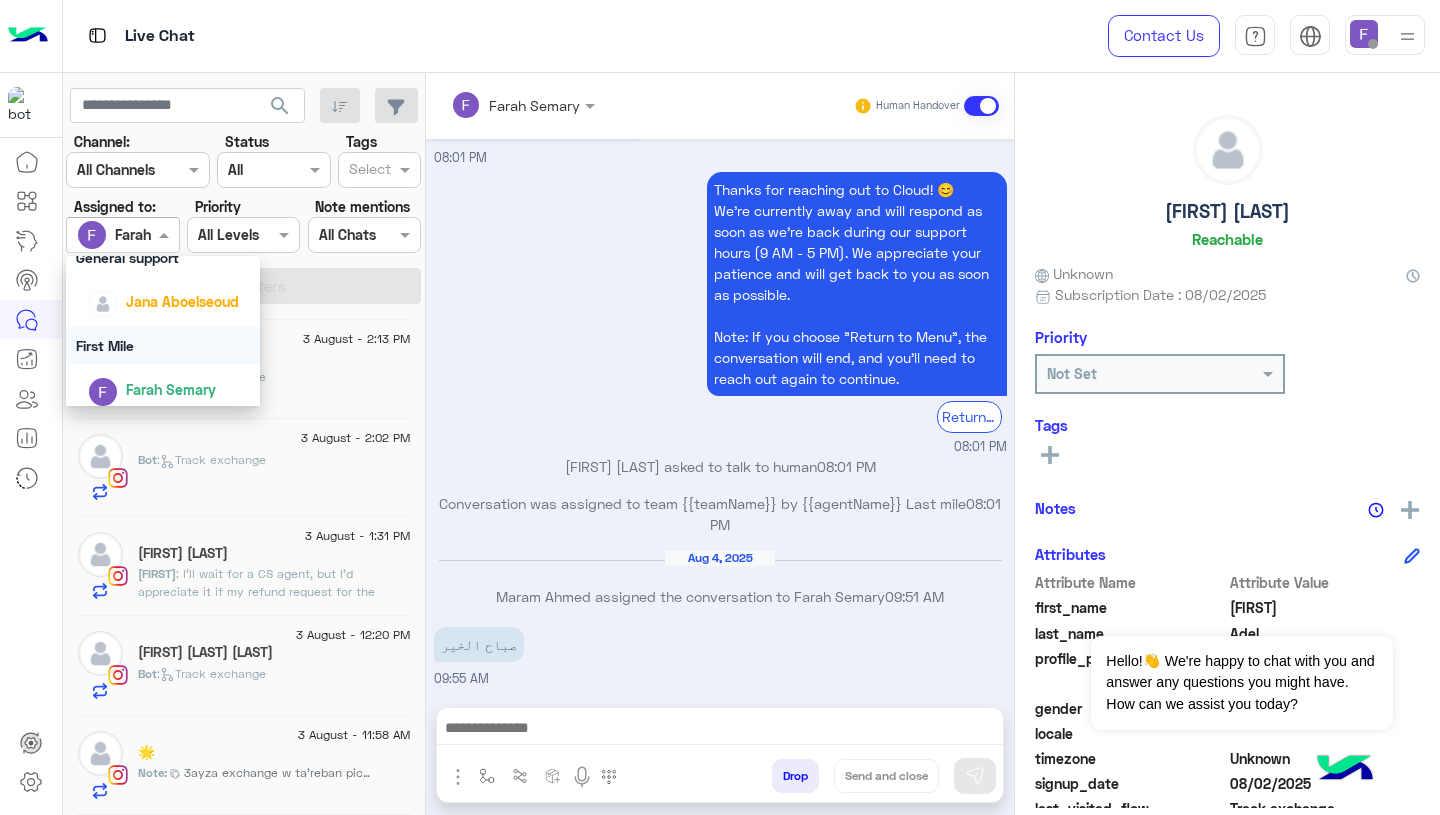 scroll, scrollTop: 253, scrollLeft: 0, axis: vertical 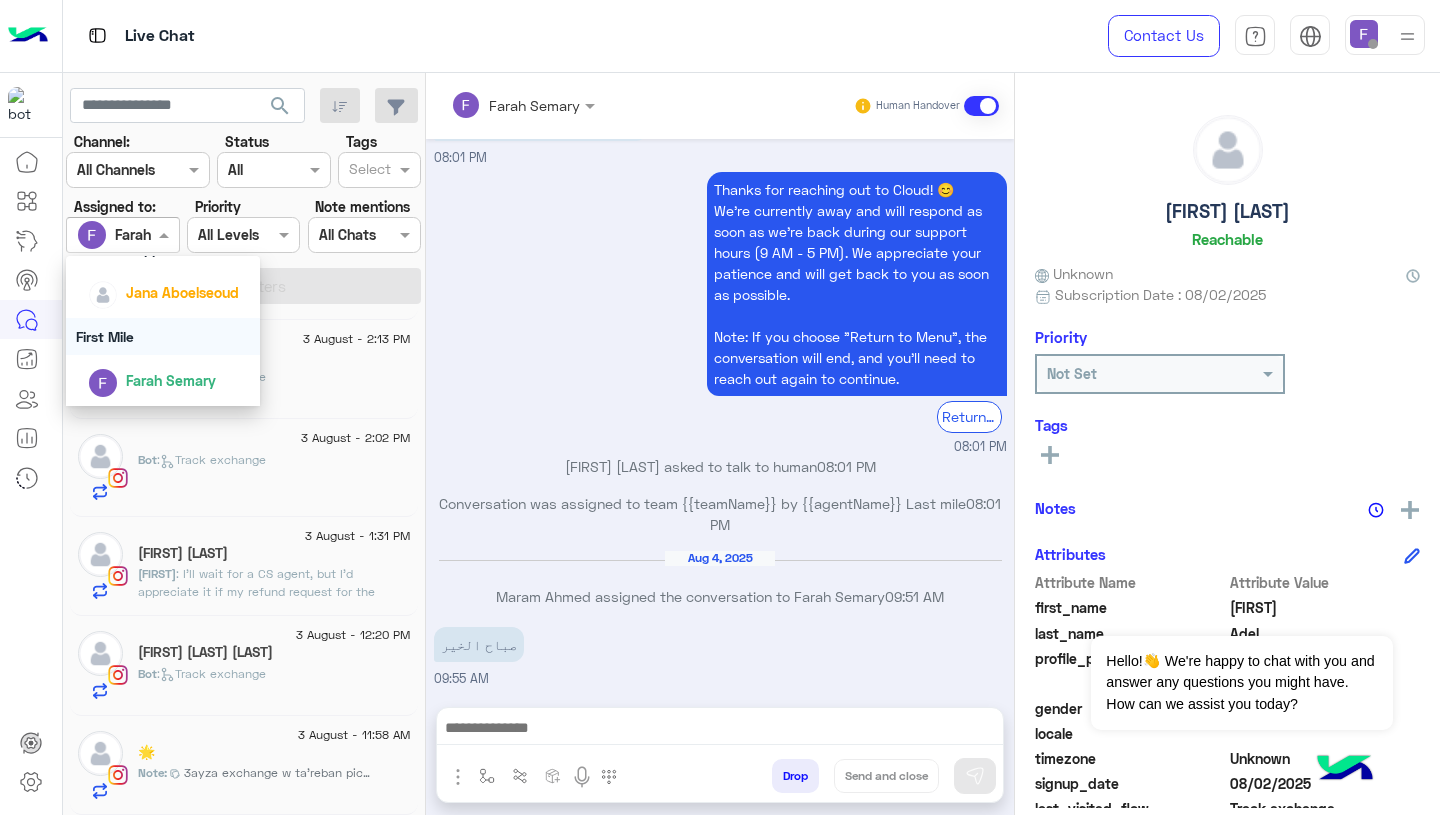 click on "Thanks for reaching out to Cloud! 😊 We're currently away and will respond as soon as we’re back during our support hours (9 AM - 5 PM). We appreciate your patience and will get back to you as soon as possible. Note: If you choose "Return to Menu", the conversation will end, and you’ll need to reach out again to continue.  Return to main menu     08:01 PM" at bounding box center (720, 311) 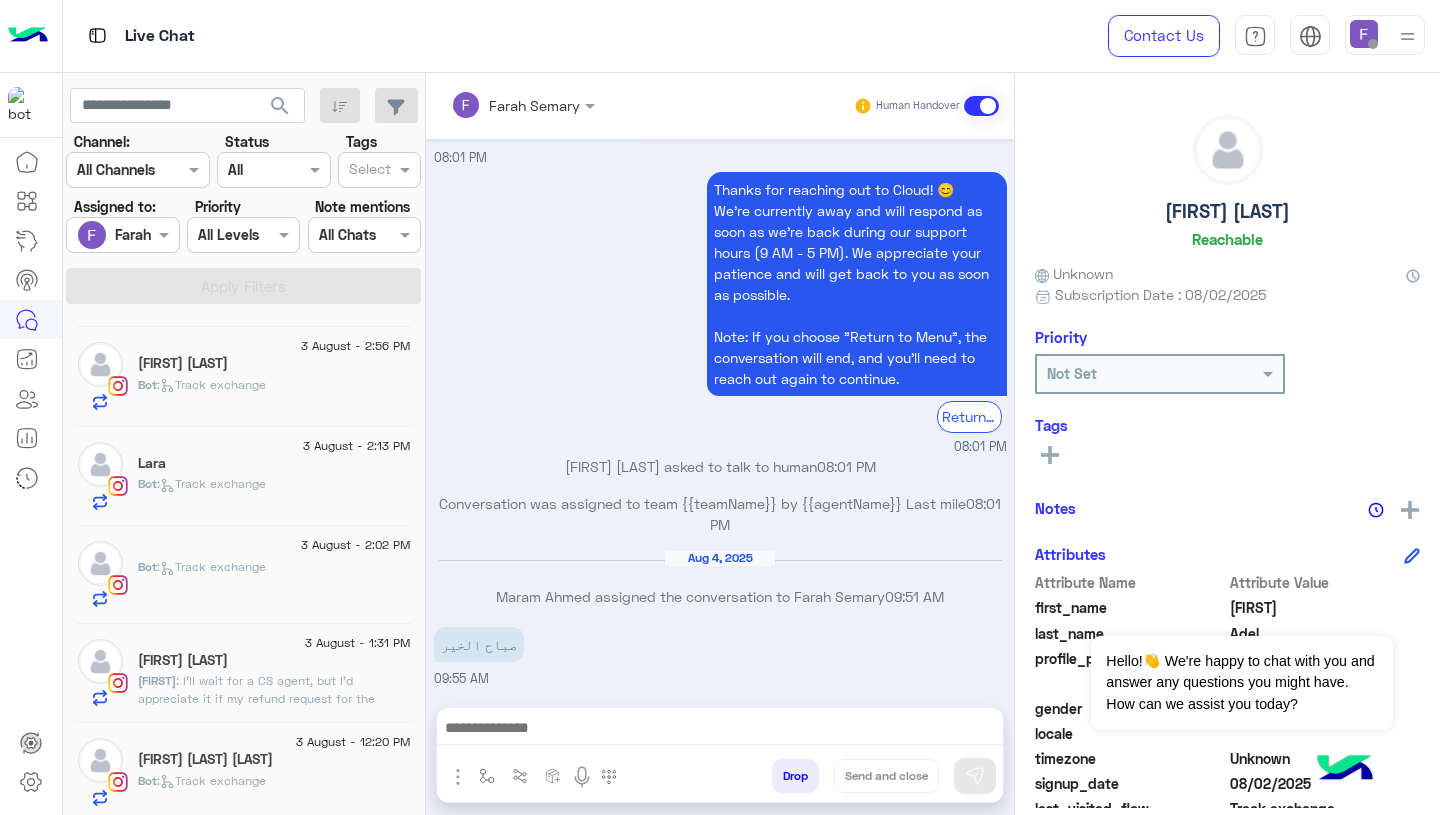 scroll, scrollTop: 2886, scrollLeft: 0, axis: vertical 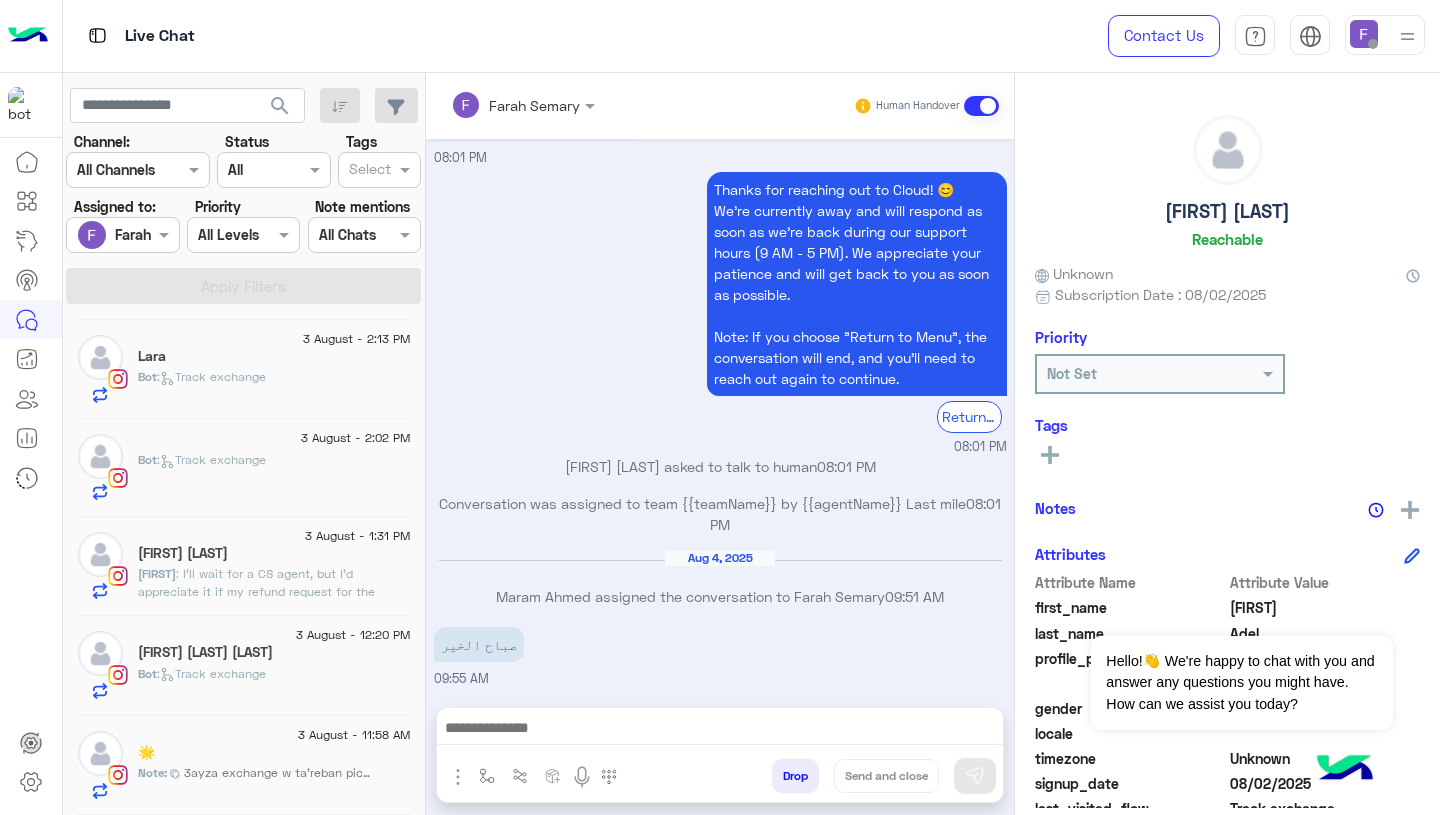 click at bounding box center [720, 730] 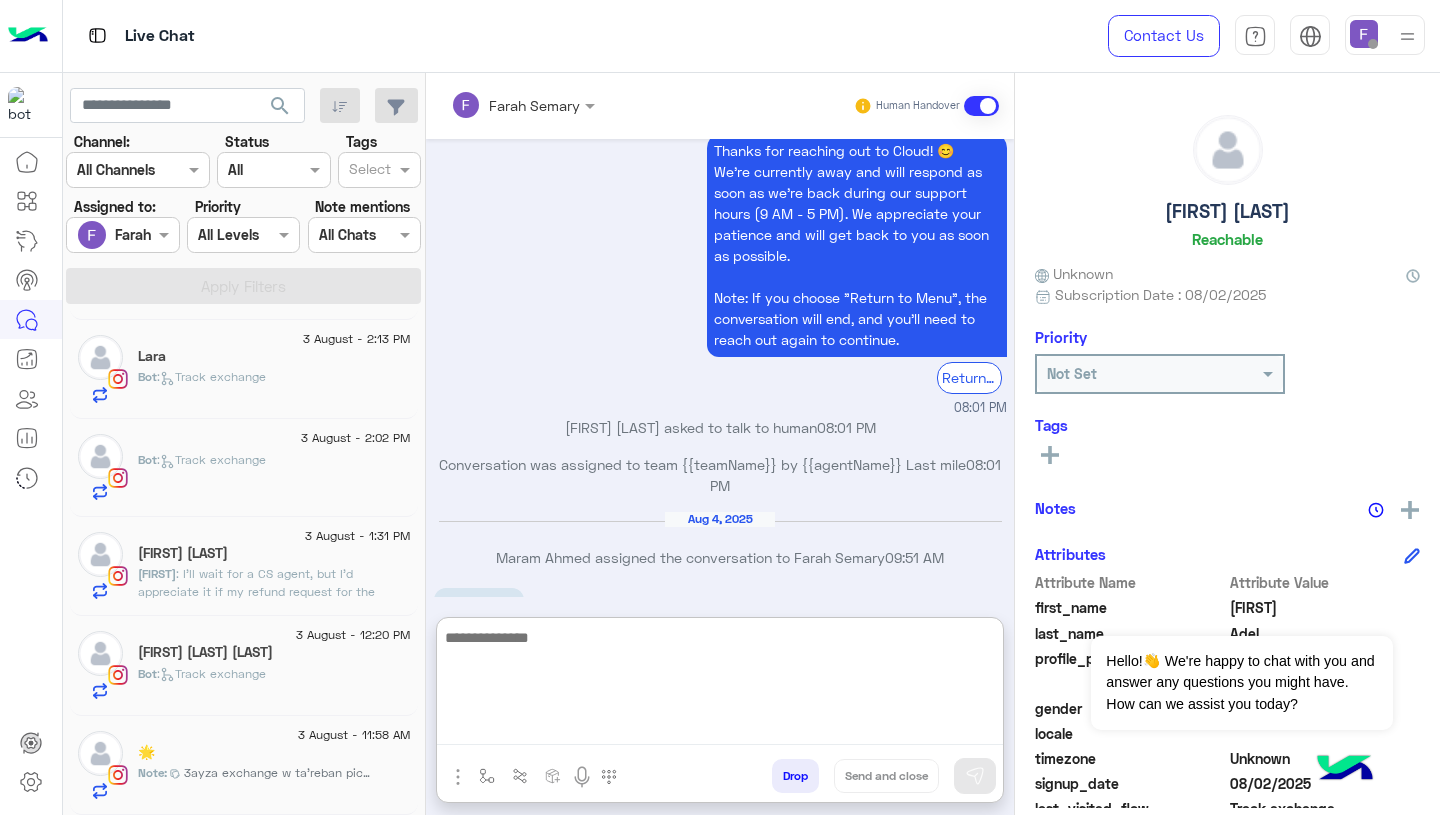 paste on "**********" 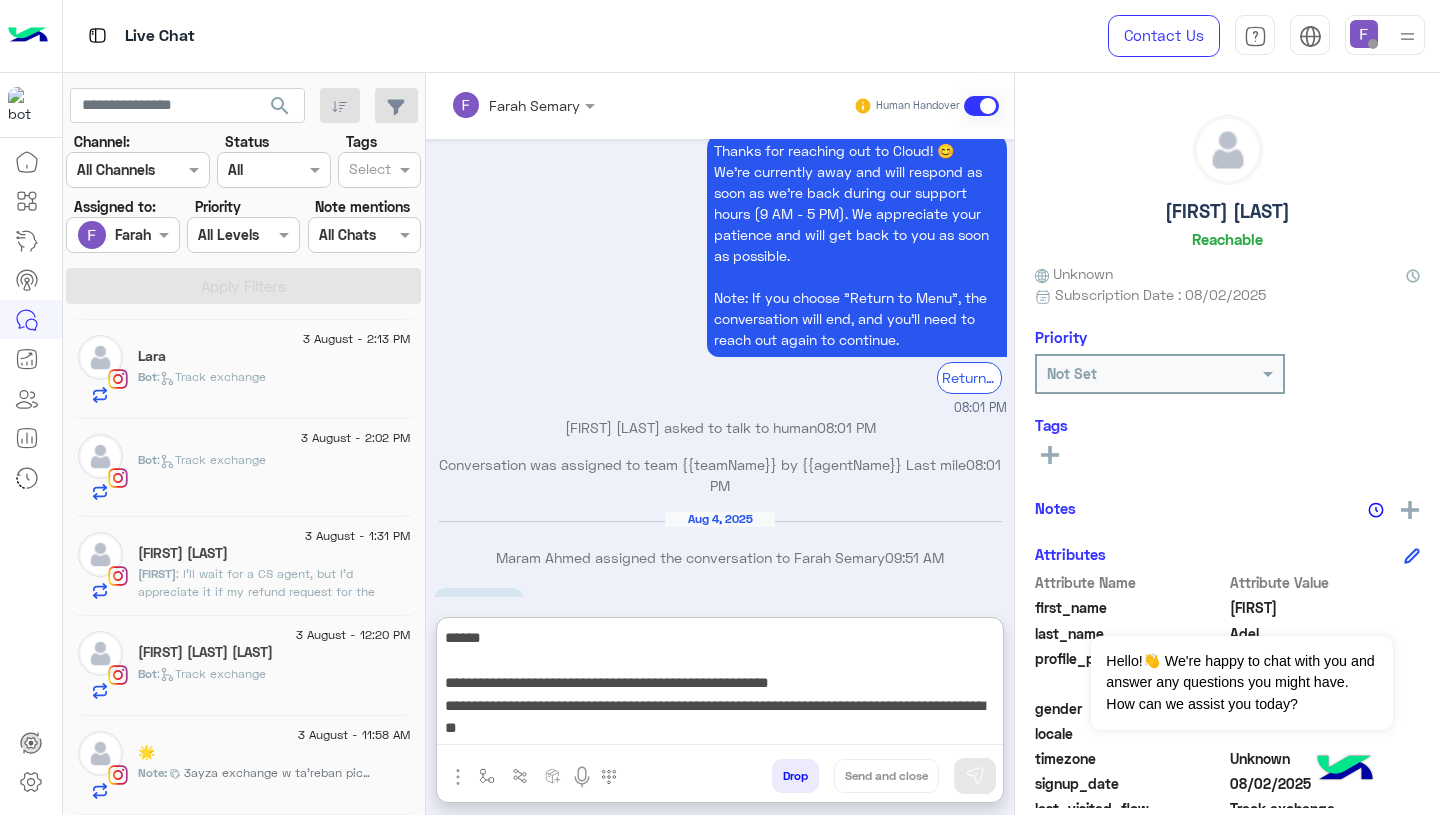 scroll, scrollTop: 173, scrollLeft: 0, axis: vertical 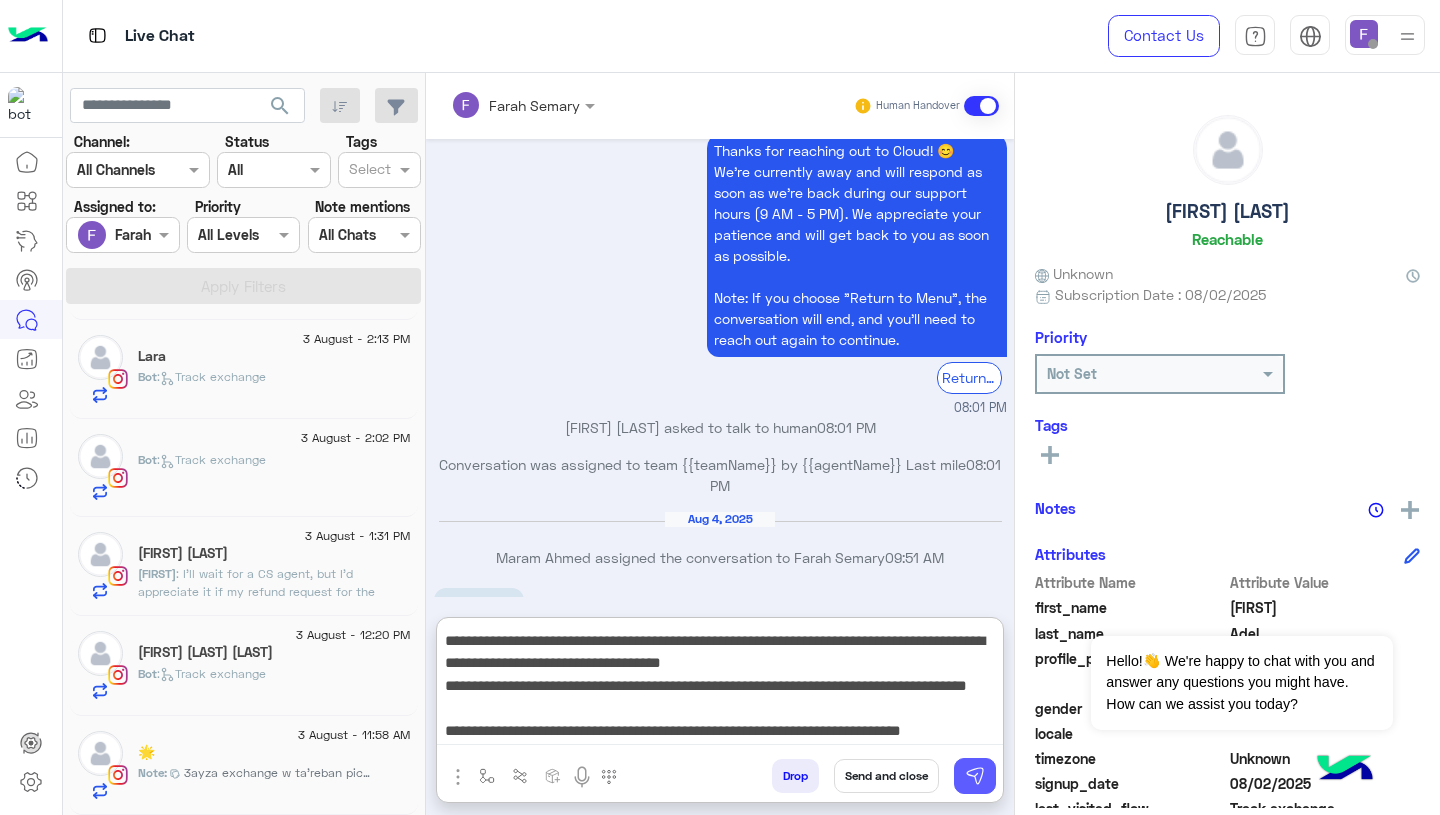type on "**********" 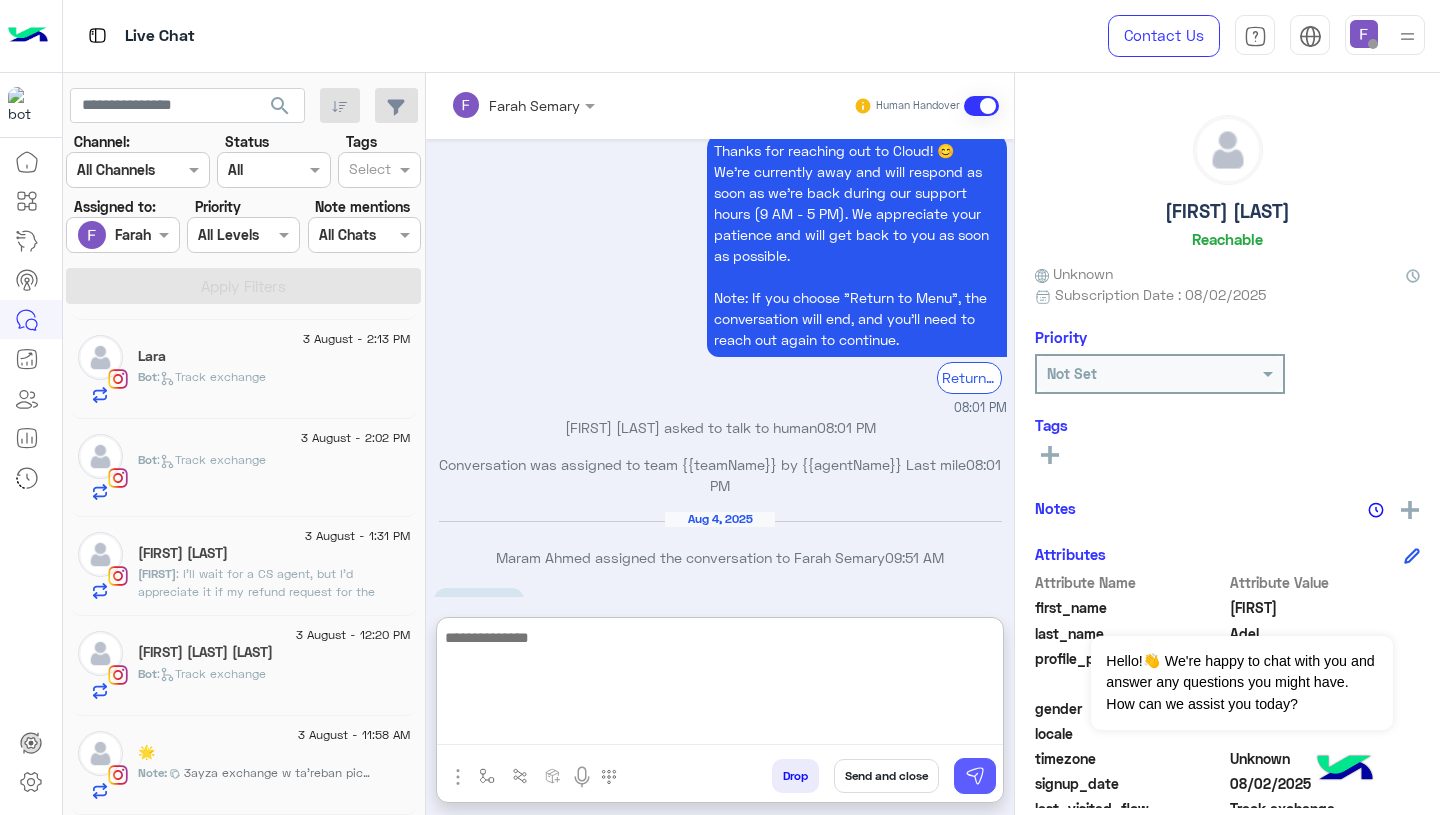 scroll, scrollTop: 0, scrollLeft: 0, axis: both 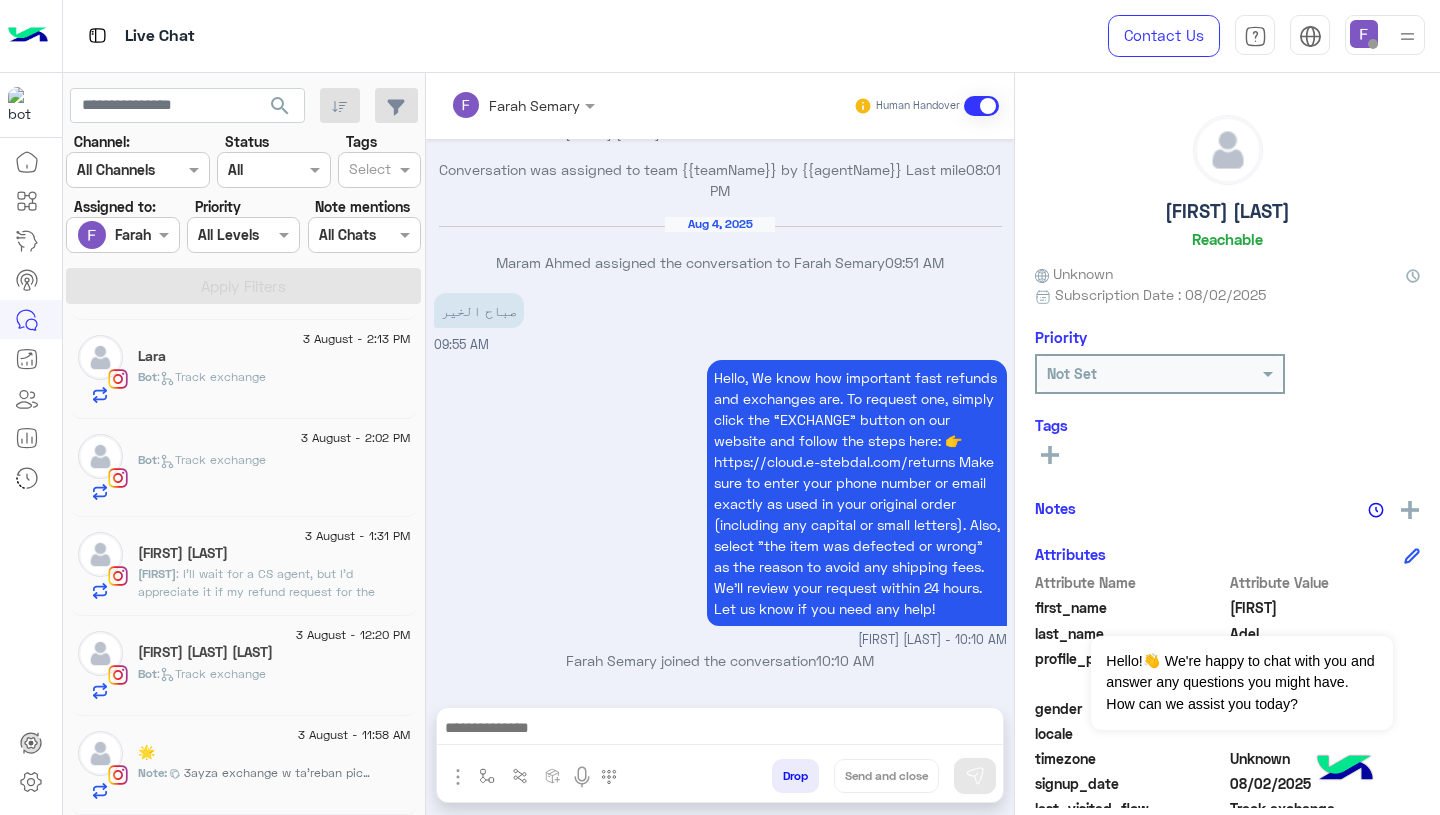 click on "Hello,
We know how important fast refunds and exchanges are.
To request one, simply click the “EXCHANGE” button on our website and follow the steps here:
👉 https://cloud.e-stebdal.com/returns
Make sure to enter your phone number or email exactly as used in your original order (including any capital or small letters).
Also, select "the item was defected or wrong" as the reason to avoid any shipping fees.
We’ll review your request within 24 hours. Let us know if you need any help!     [FIRST] [LAST] -  10:10 AM" at bounding box center [720, 502] 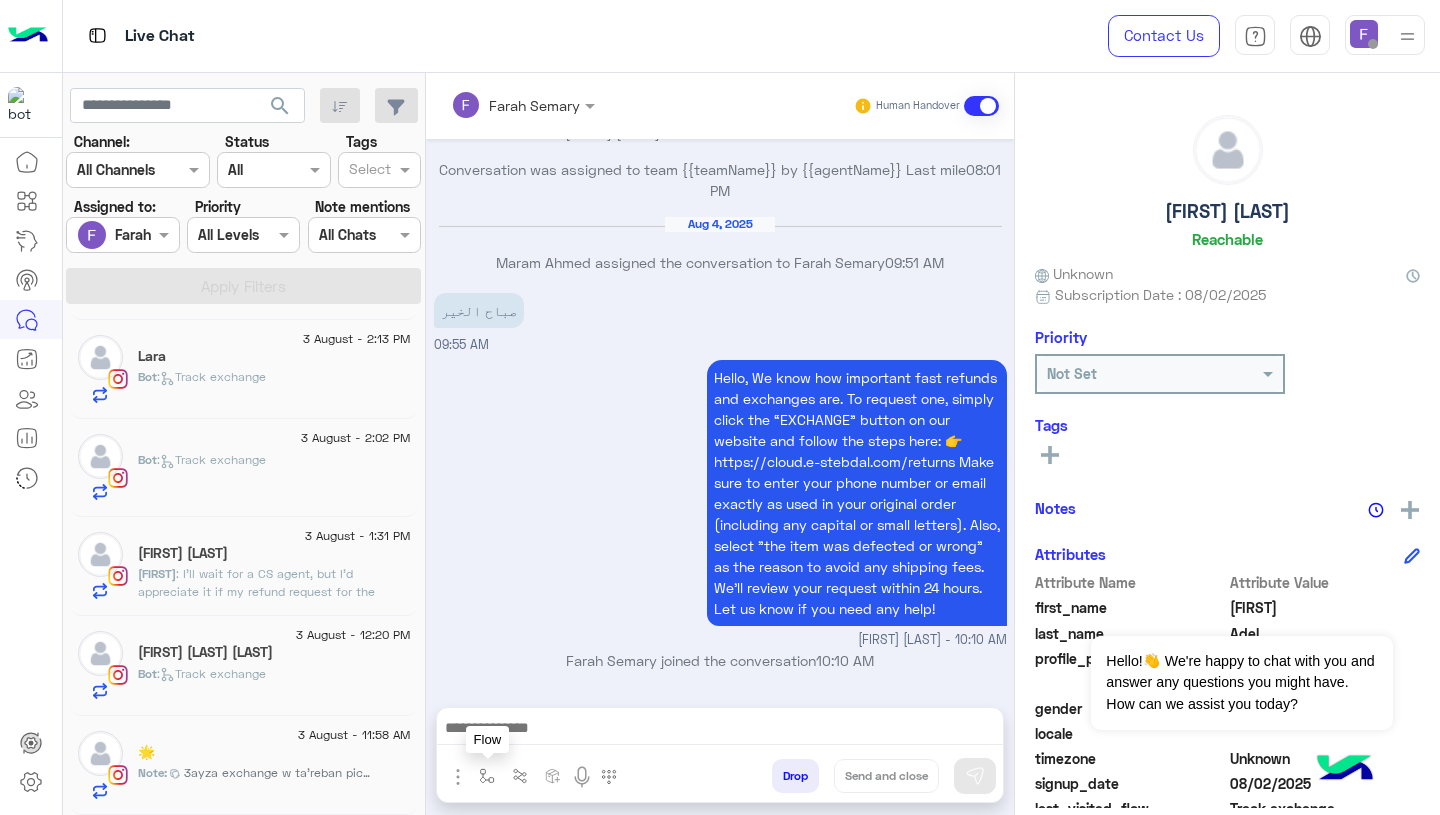 click at bounding box center (487, 775) 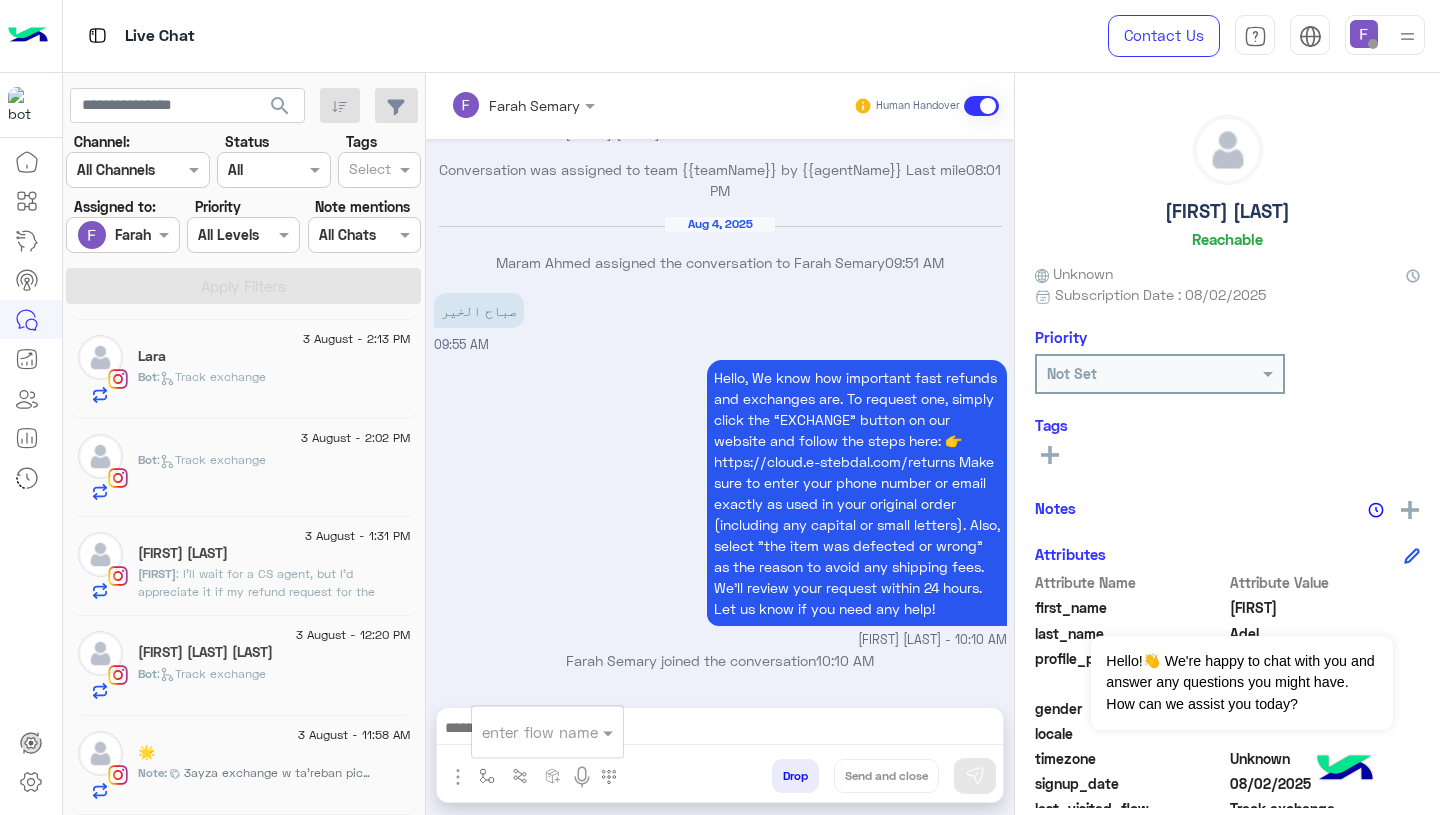 click at bounding box center (523, 732) 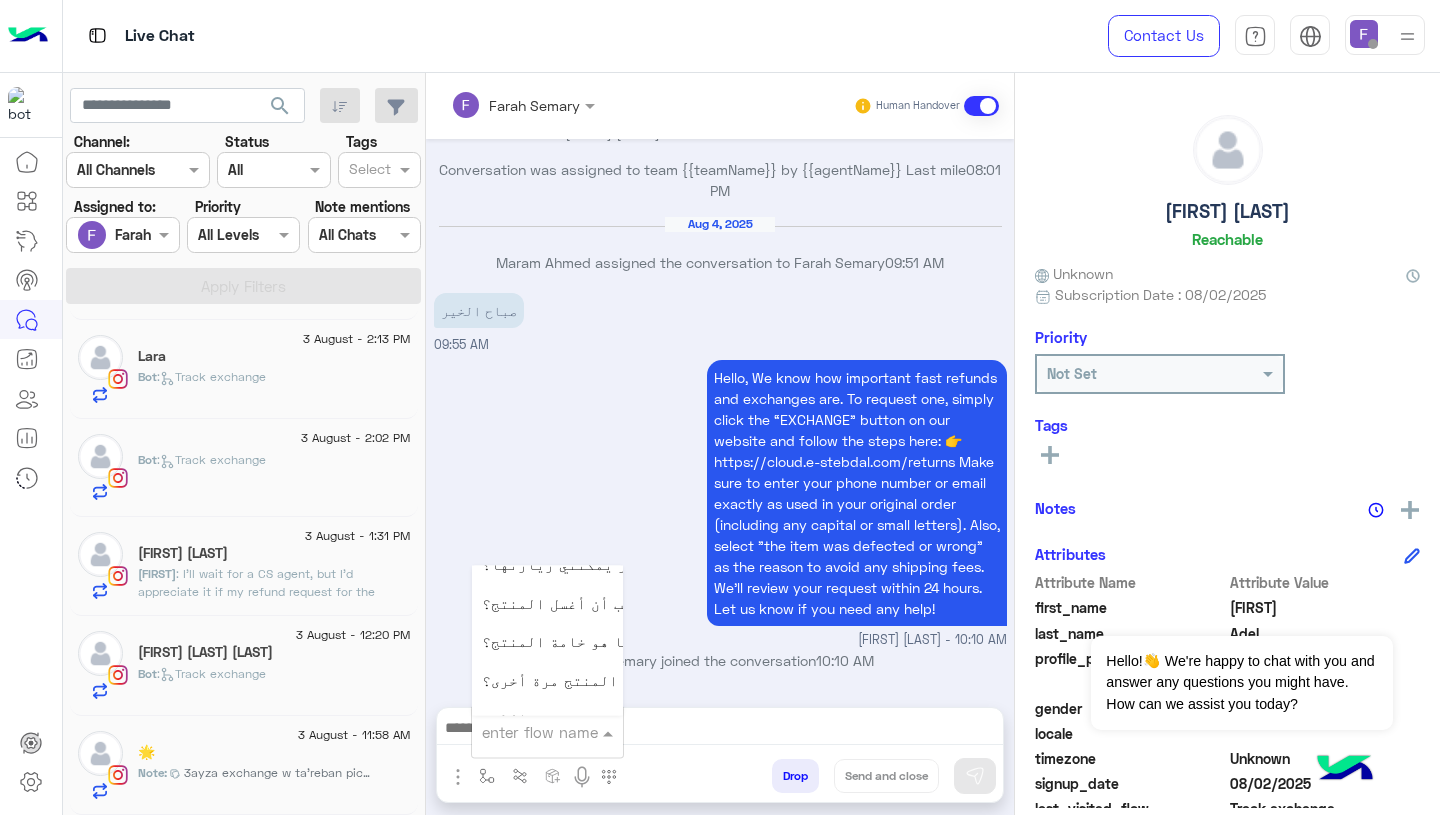 scroll, scrollTop: 2814, scrollLeft: 0, axis: vertical 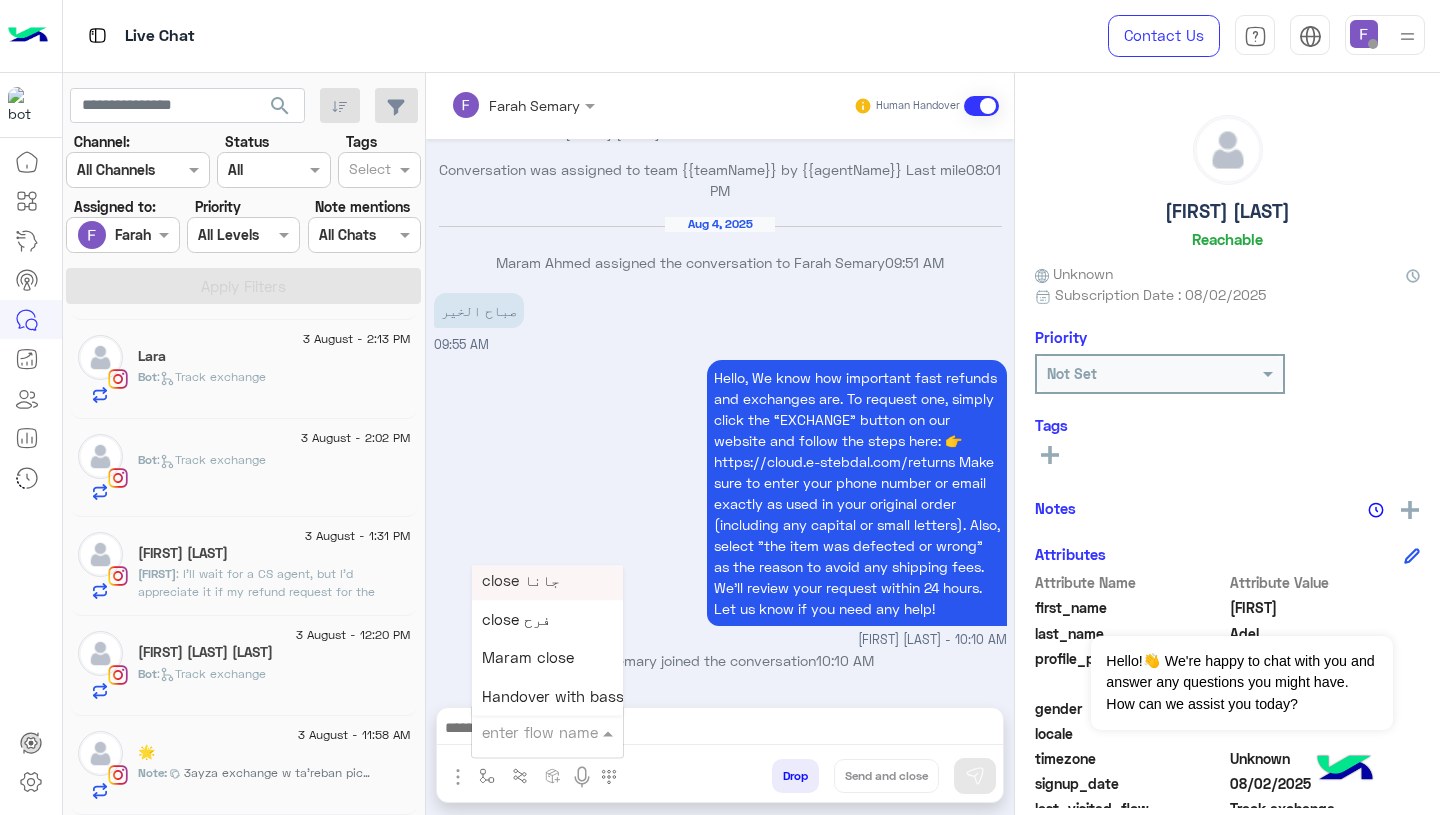 click on "Hello,
We know how important fast refunds and exchanges are.
To request one, simply click the “EXCHANGE” button on our website and follow the steps here:
👉 https://cloud.e-stebdal.com/returns
Make sure to enter your phone number or email exactly as used in your original order (including any capital or small letters).
Also, select "the item was defected or wrong" as the reason to avoid any shipping fees.
We’ll review your request within 24 hours. Let us know if you need any help!     [FIRST] [LAST] -  10:10 AM" at bounding box center (720, 502) 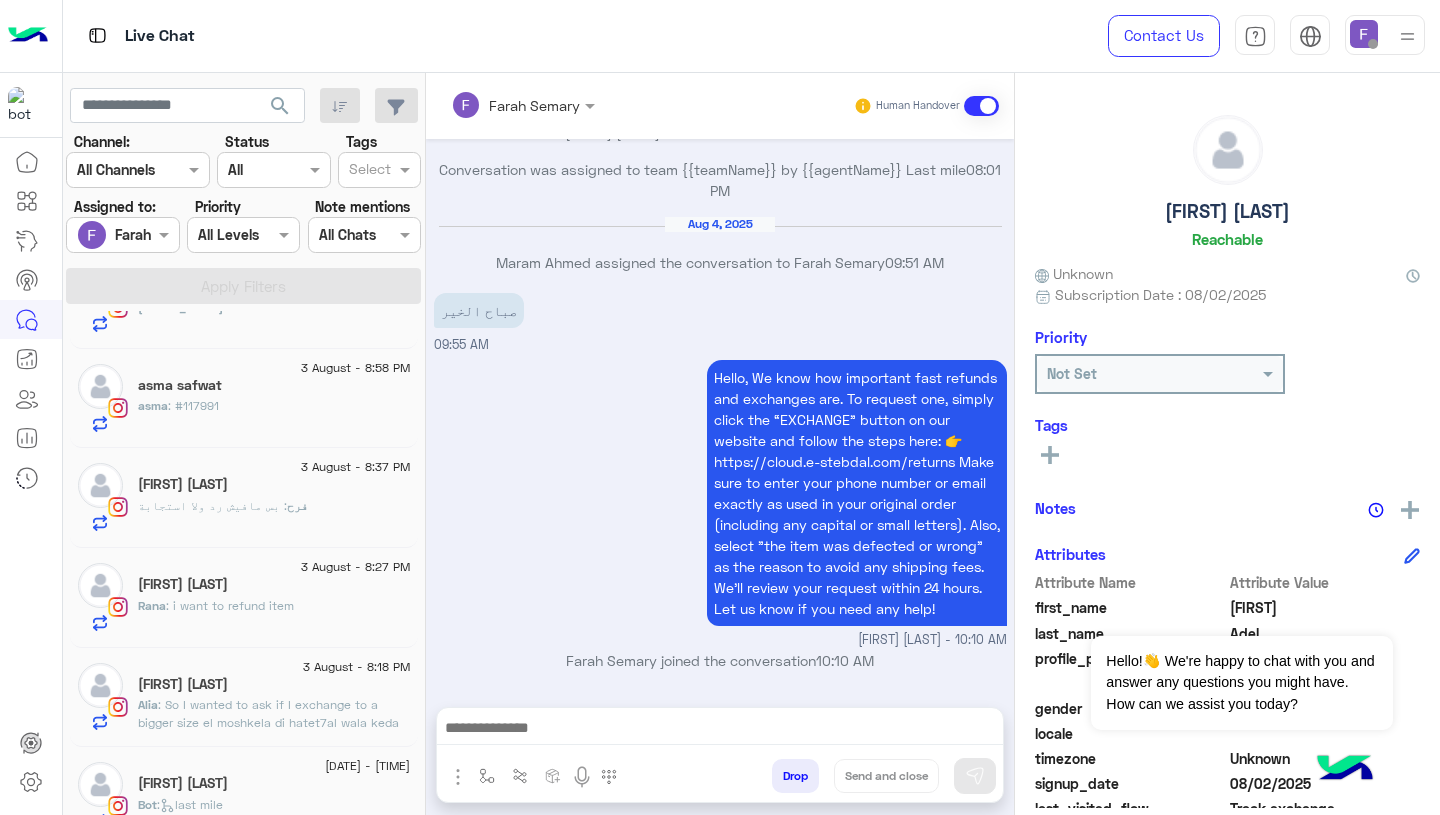 scroll, scrollTop: 212, scrollLeft: 0, axis: vertical 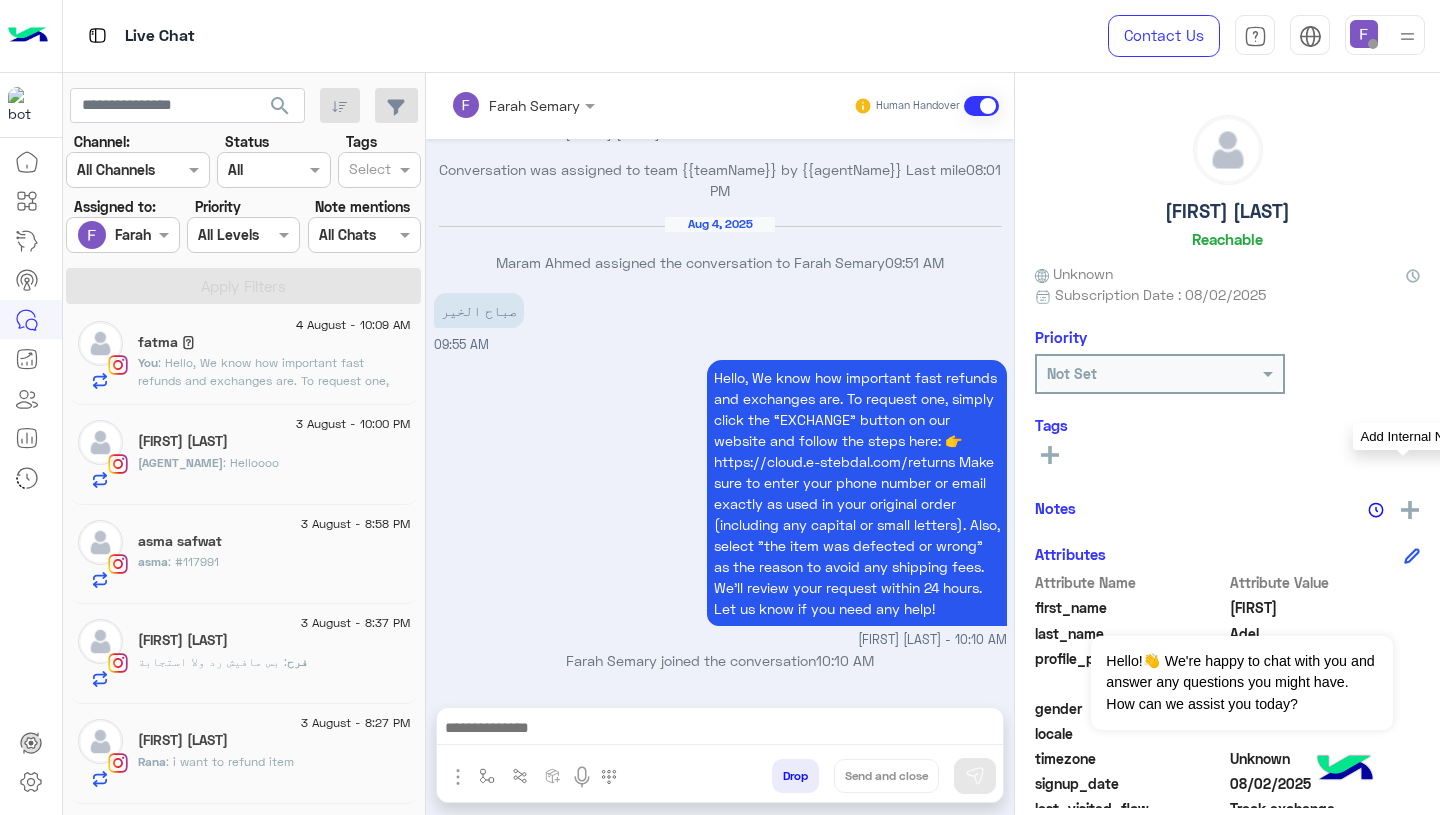 click 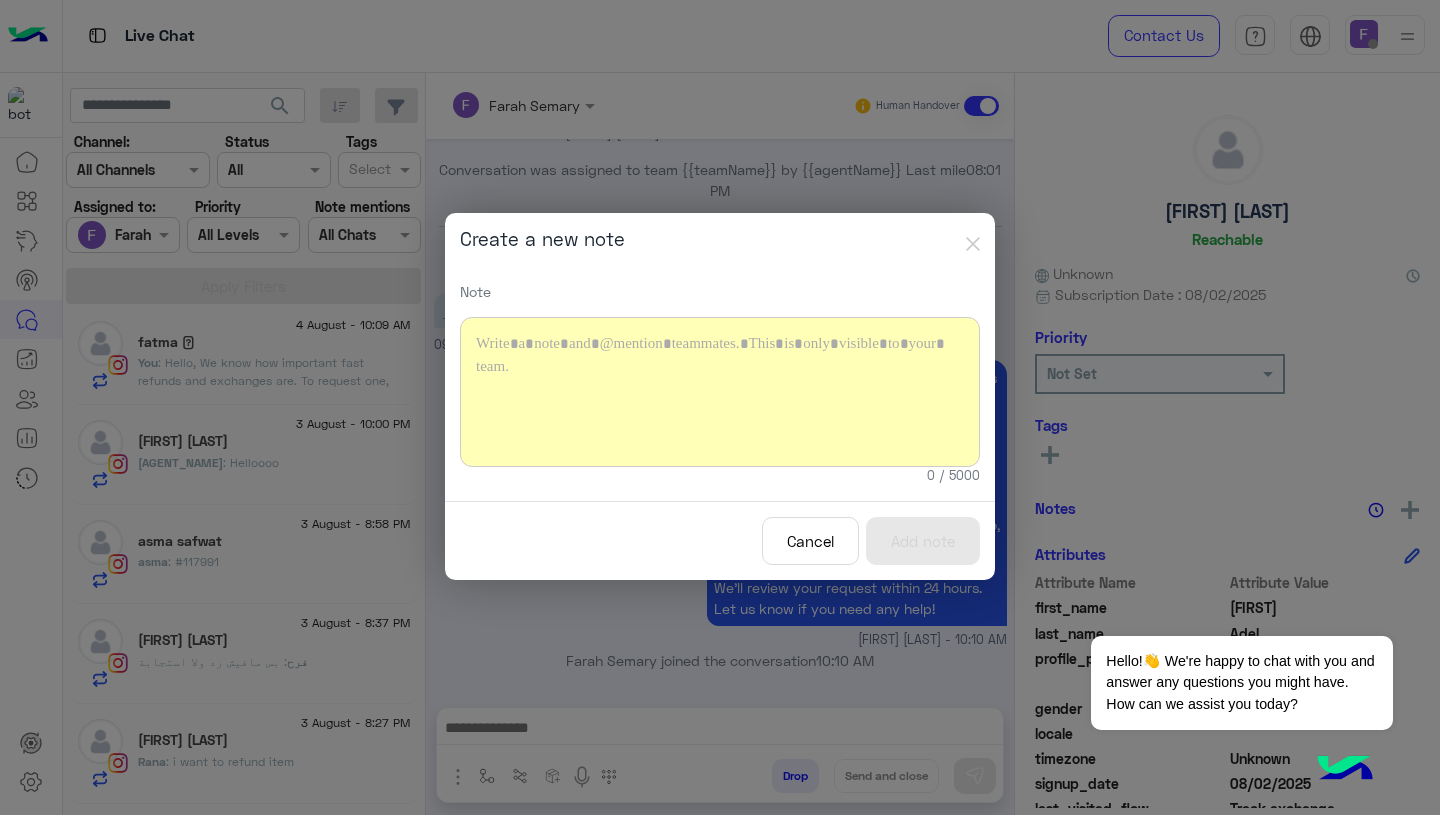 type 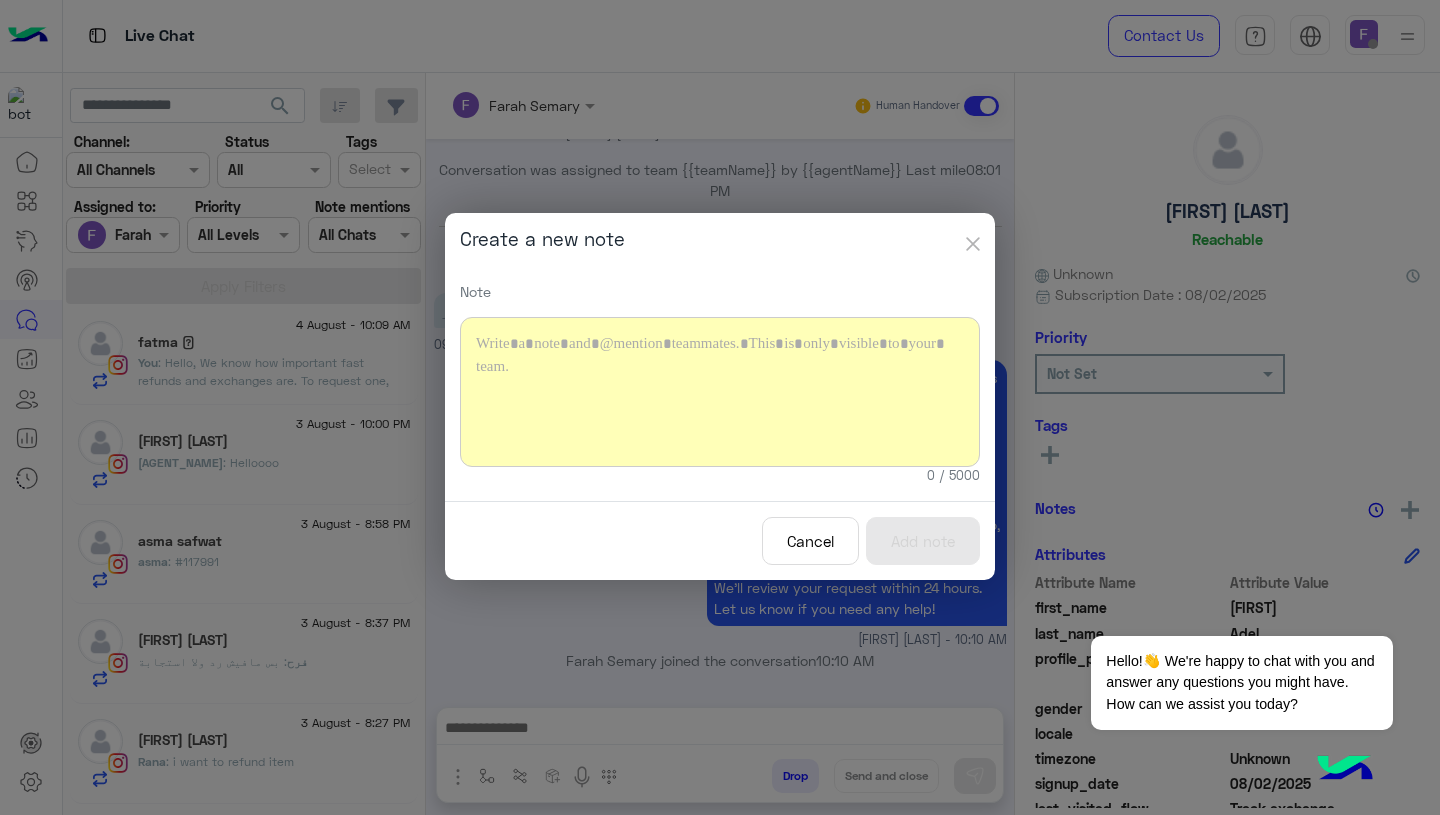click 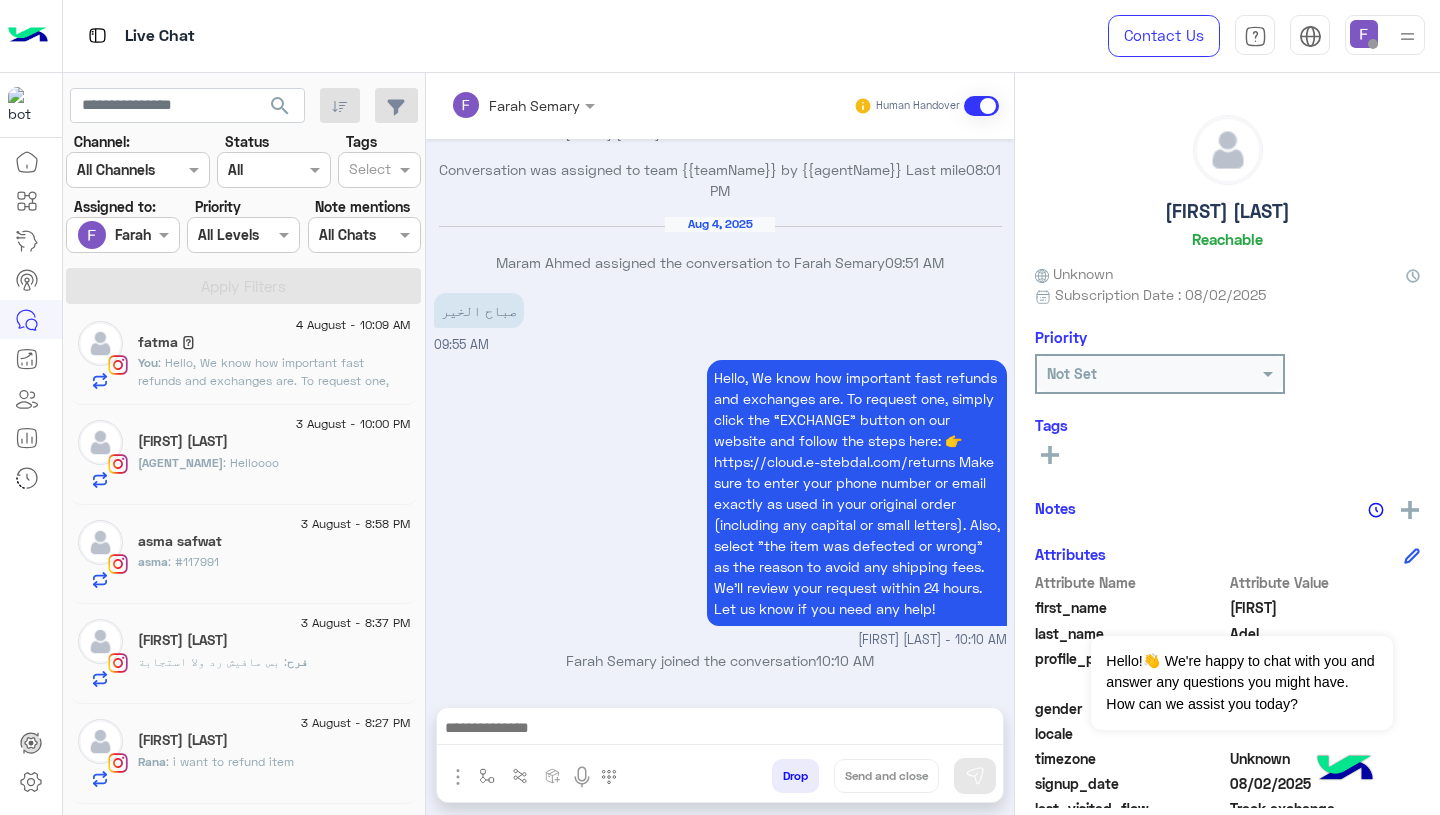 click 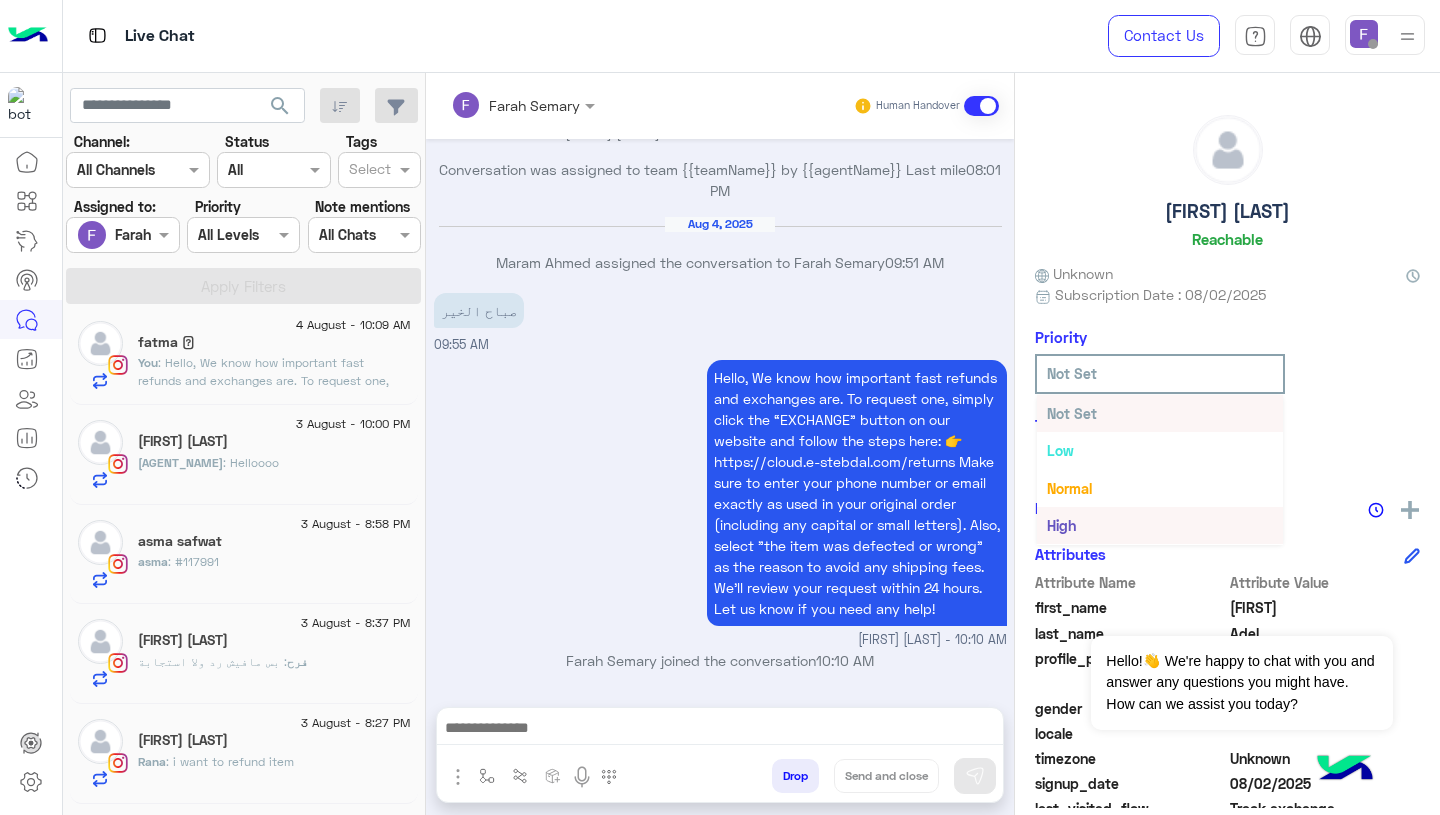 scroll, scrollTop: 36, scrollLeft: 0, axis: vertical 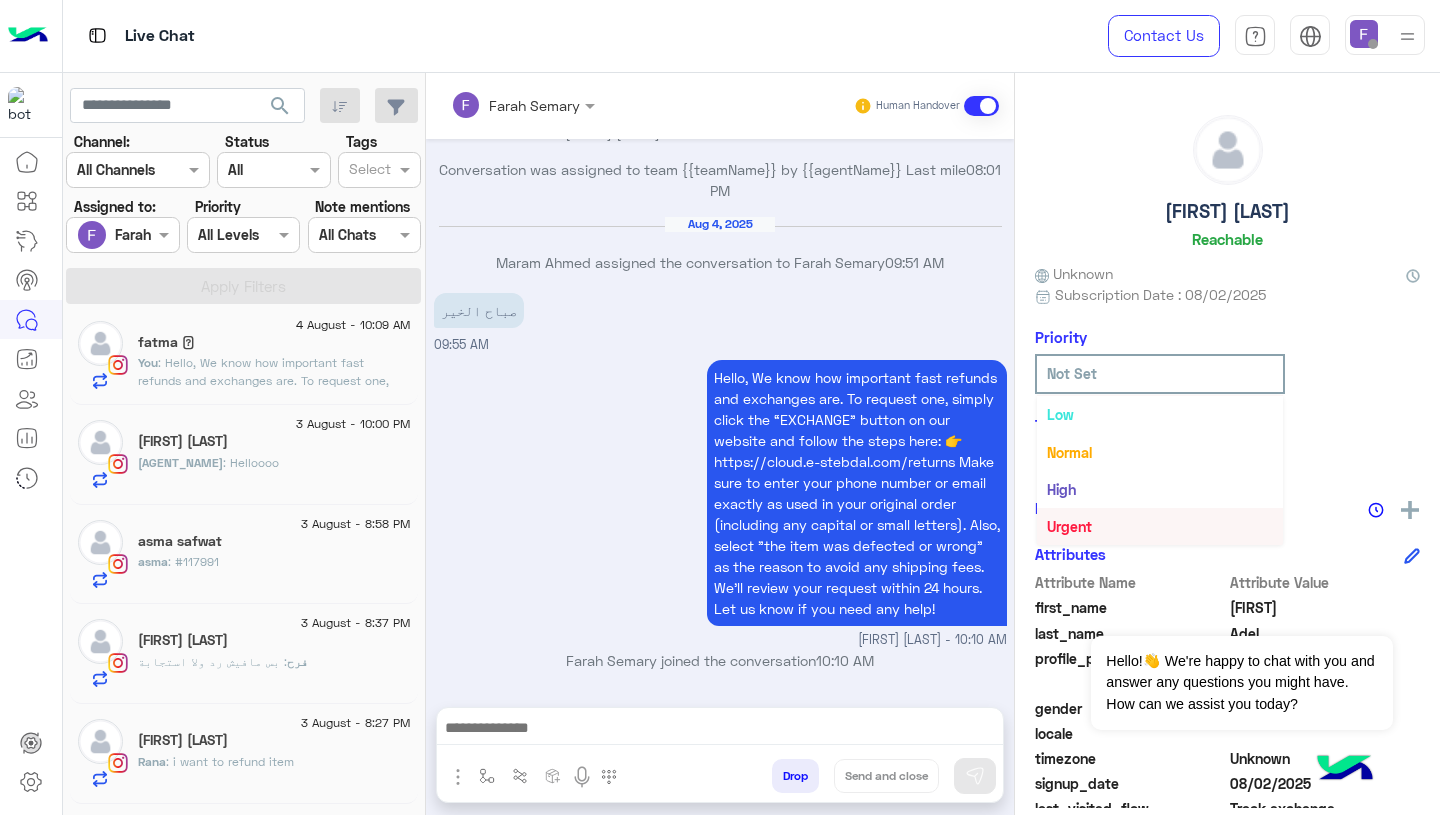 click on "Urgent" at bounding box center (1069, 526) 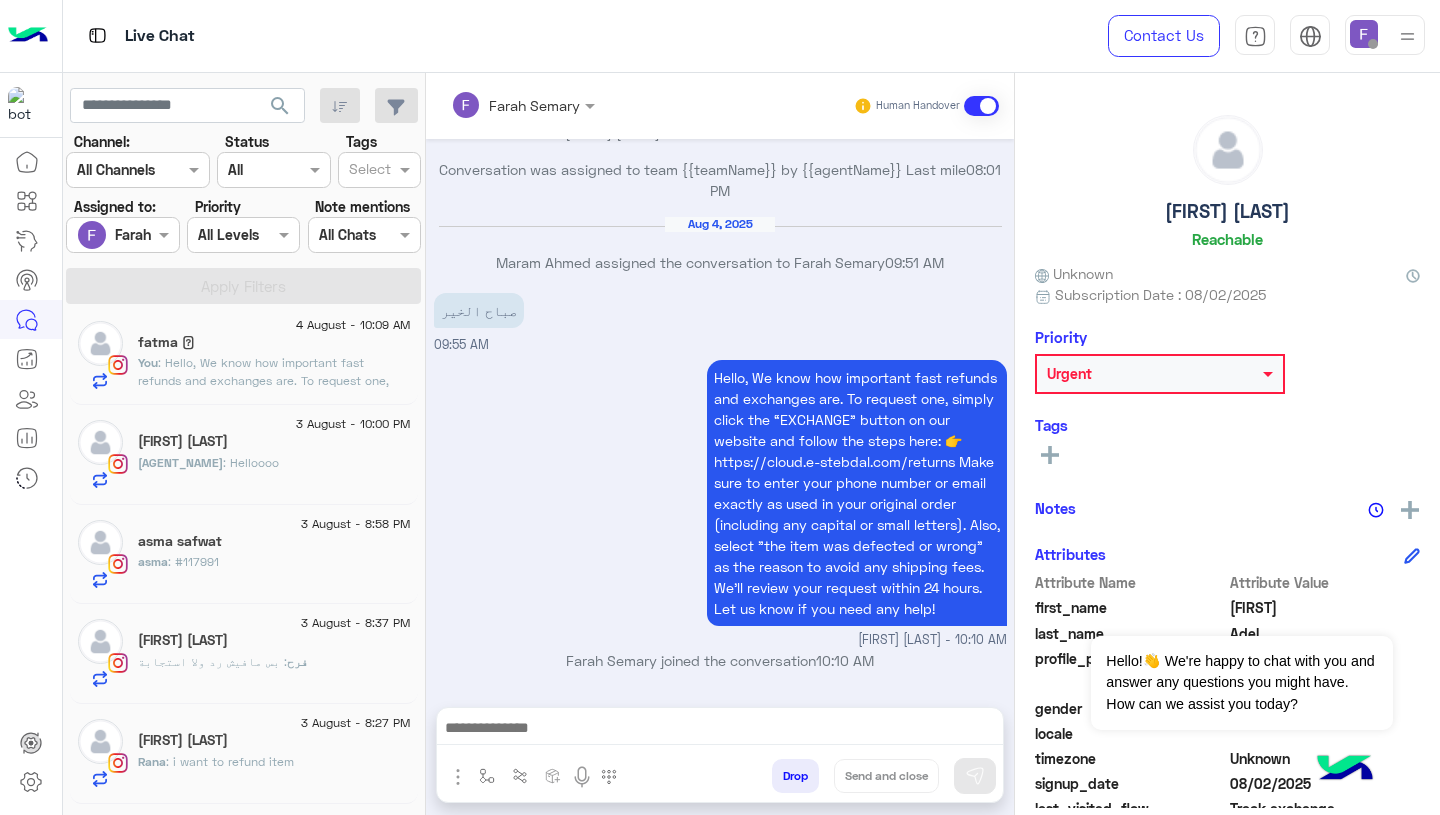 click 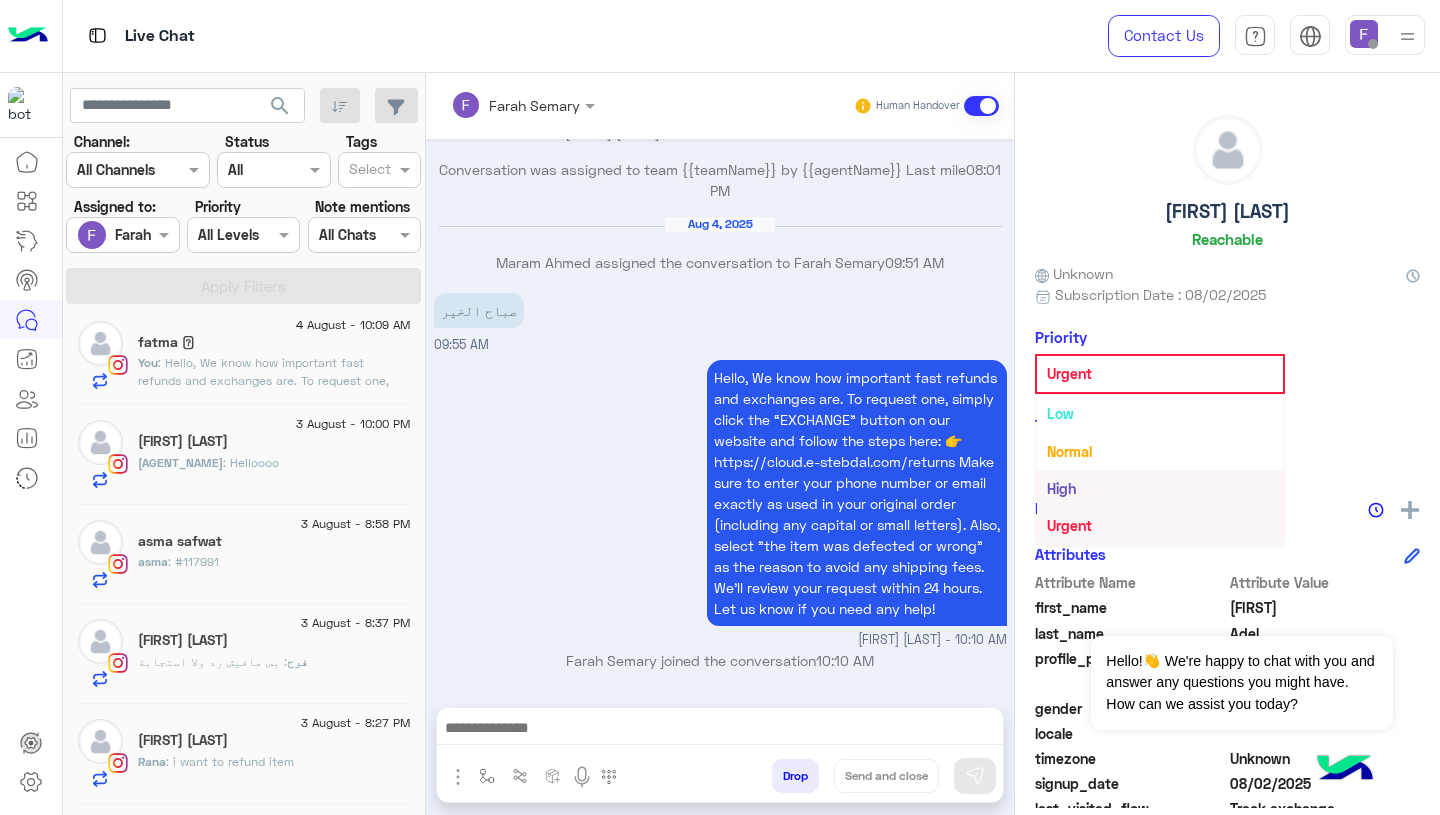 scroll, scrollTop: 0, scrollLeft: 0, axis: both 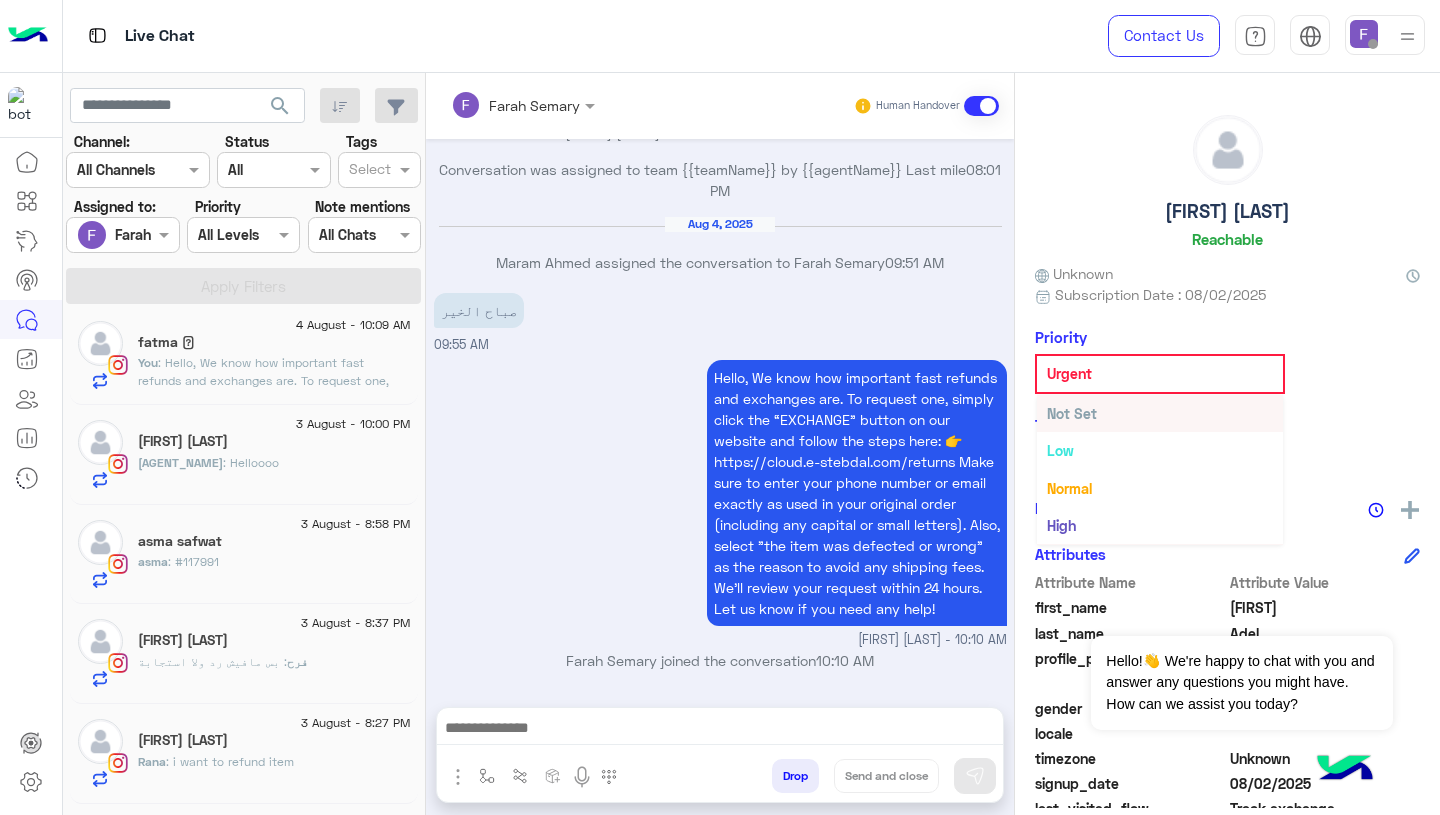 click on "Not Set" at bounding box center (1160, 413) 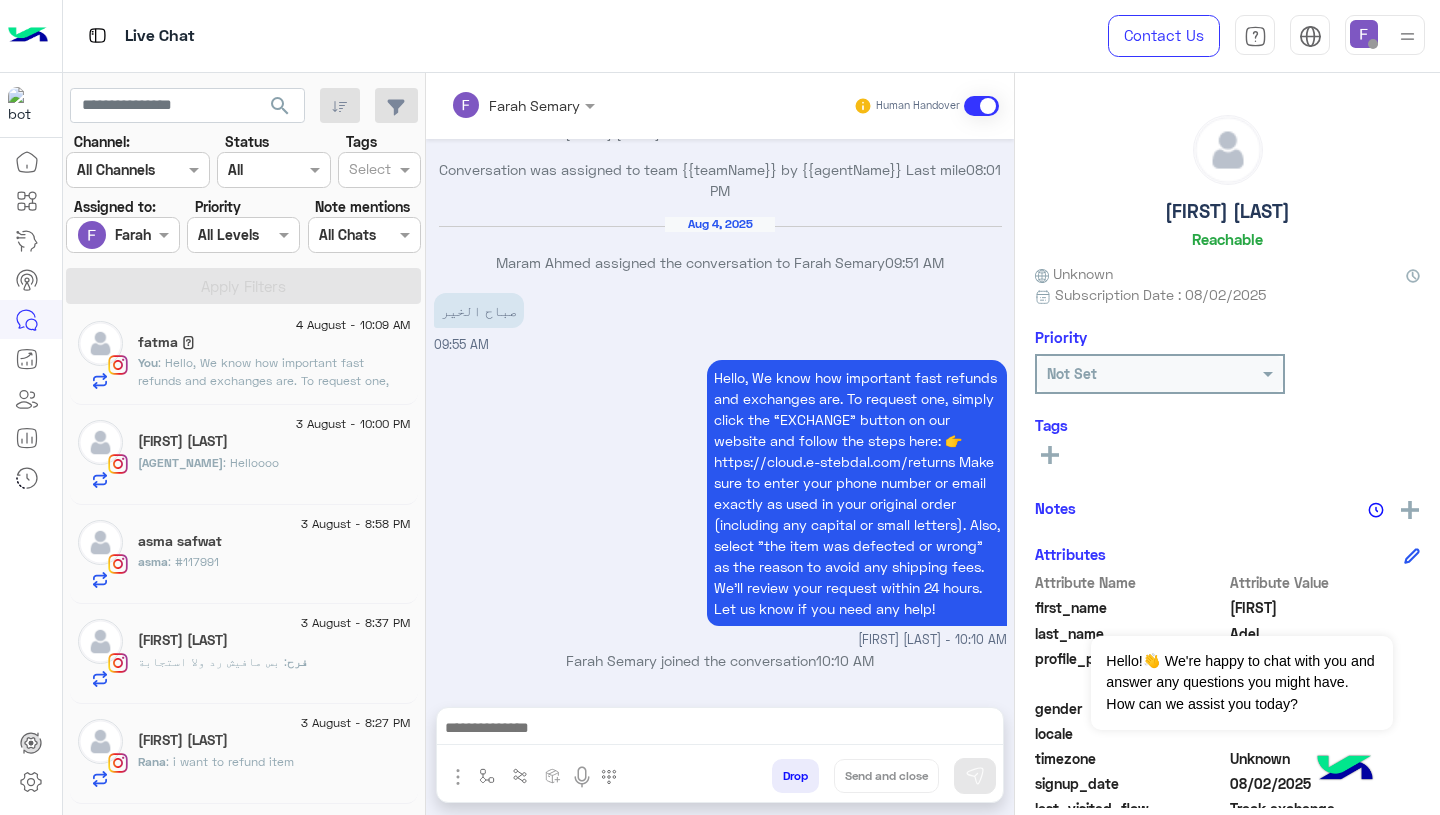 click on "صباح الخير 09:55 AM" at bounding box center (720, 321) 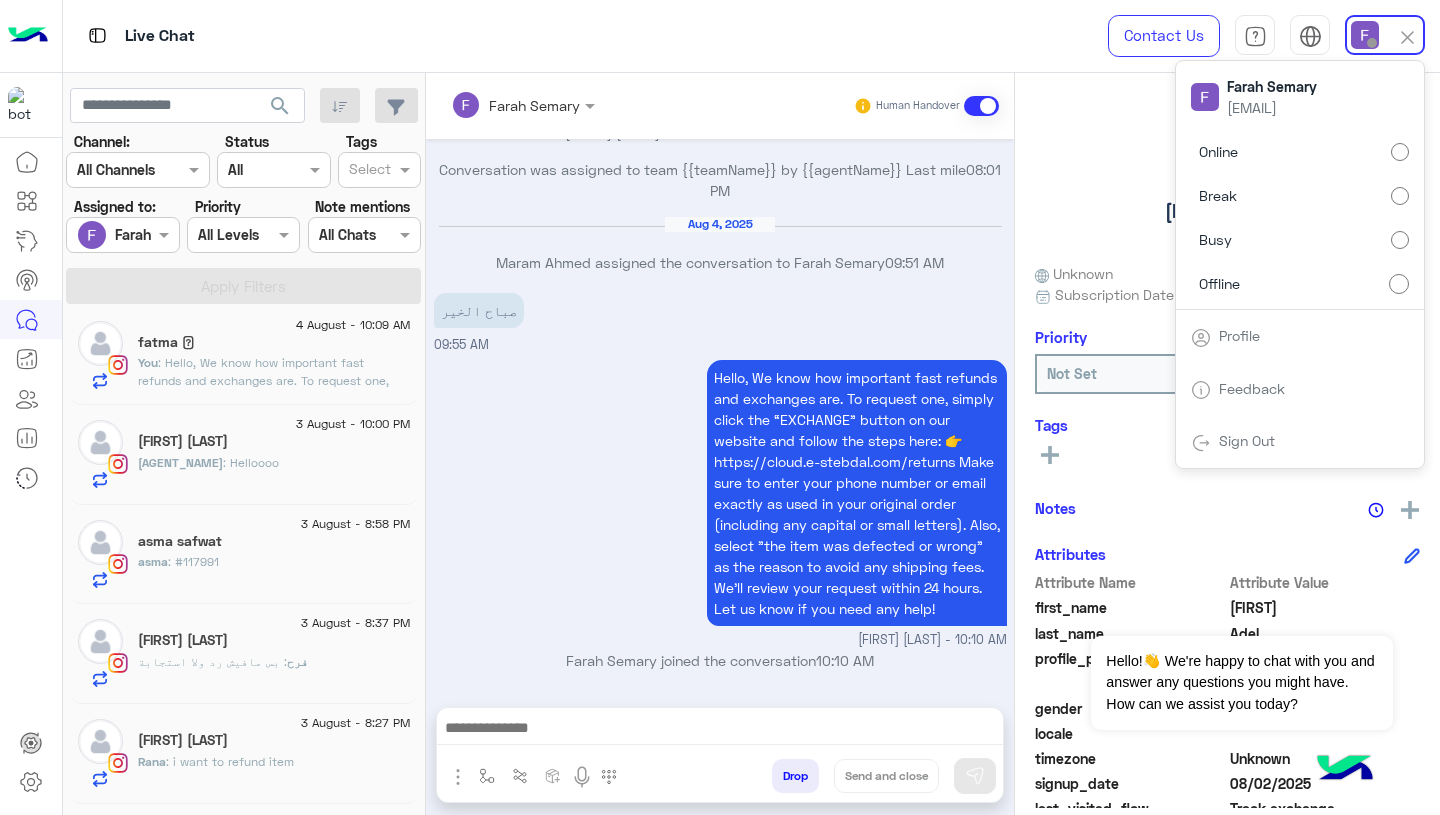 click on "Online" at bounding box center (1300, 152) 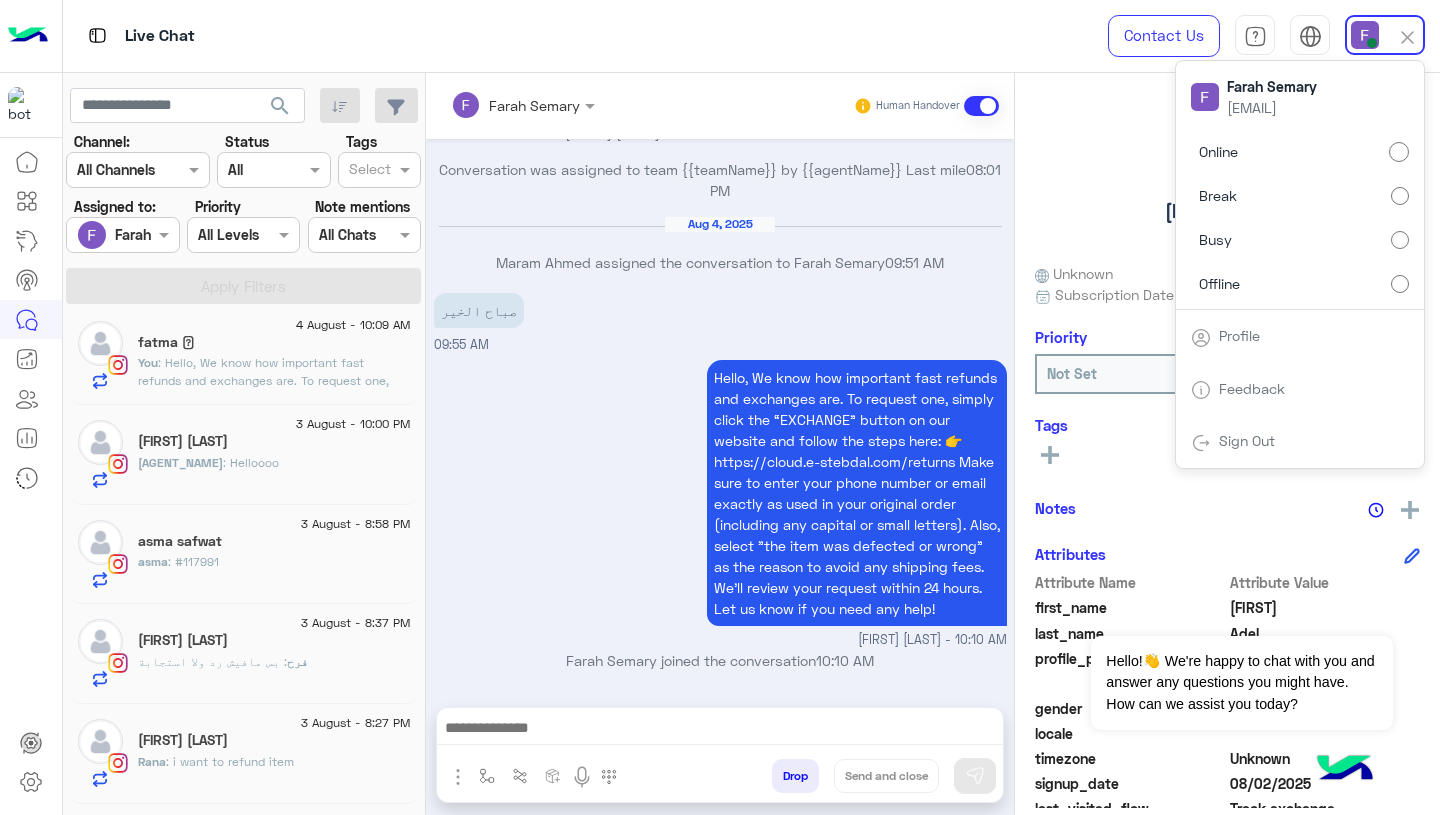 click on "Unknown" 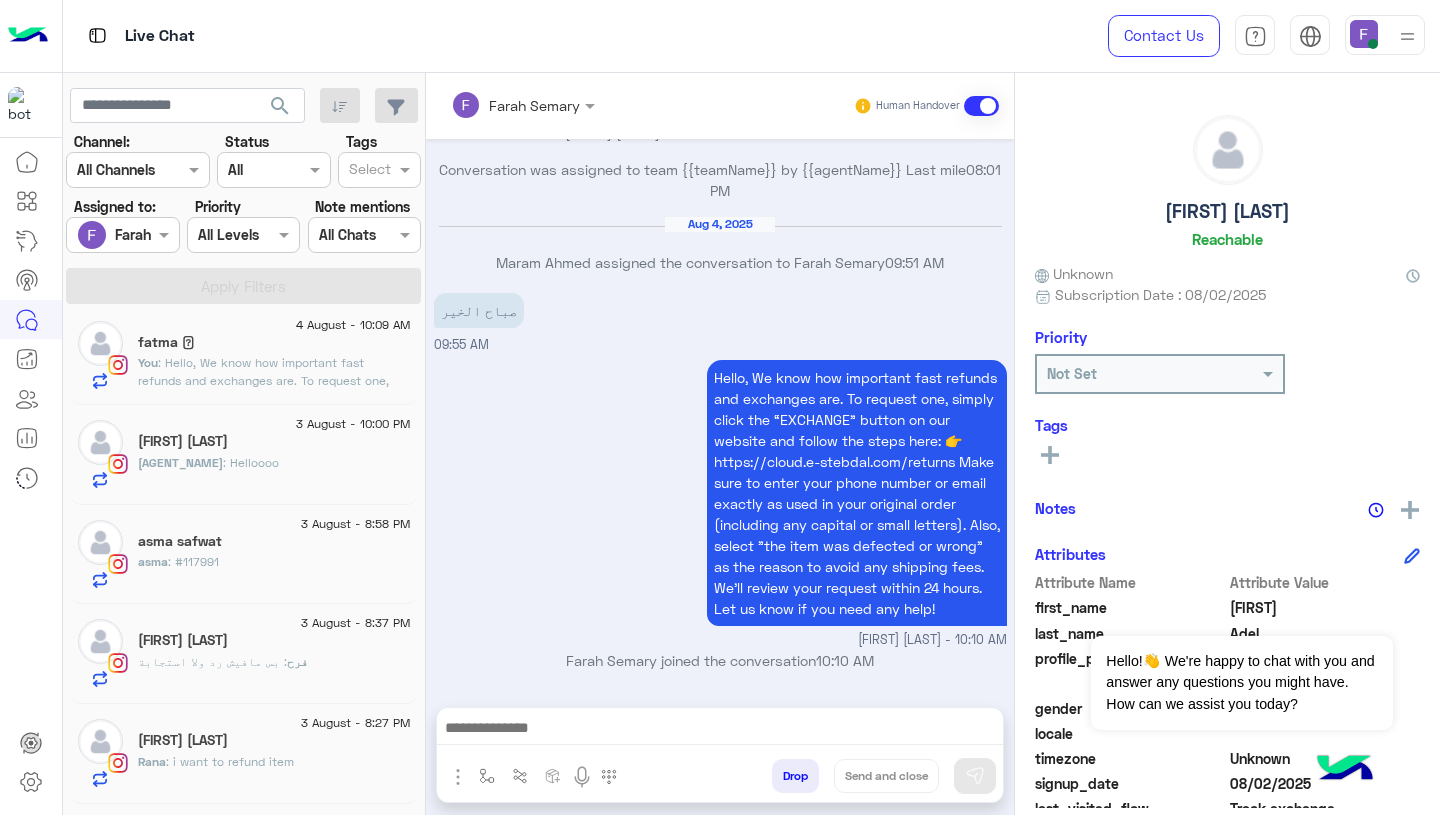 click at bounding box center [251, 170] 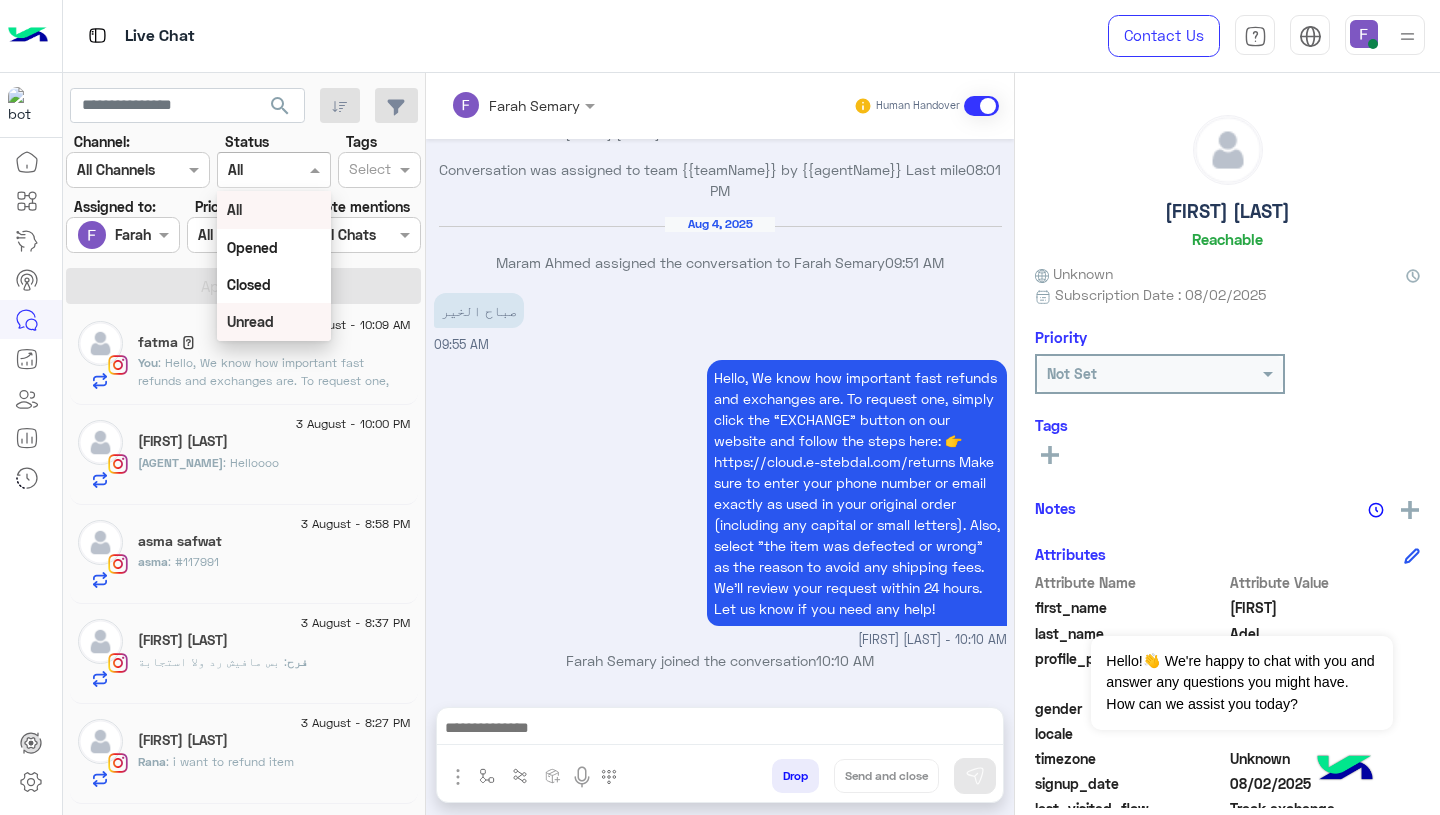 click on "Unread" at bounding box center (250, 321) 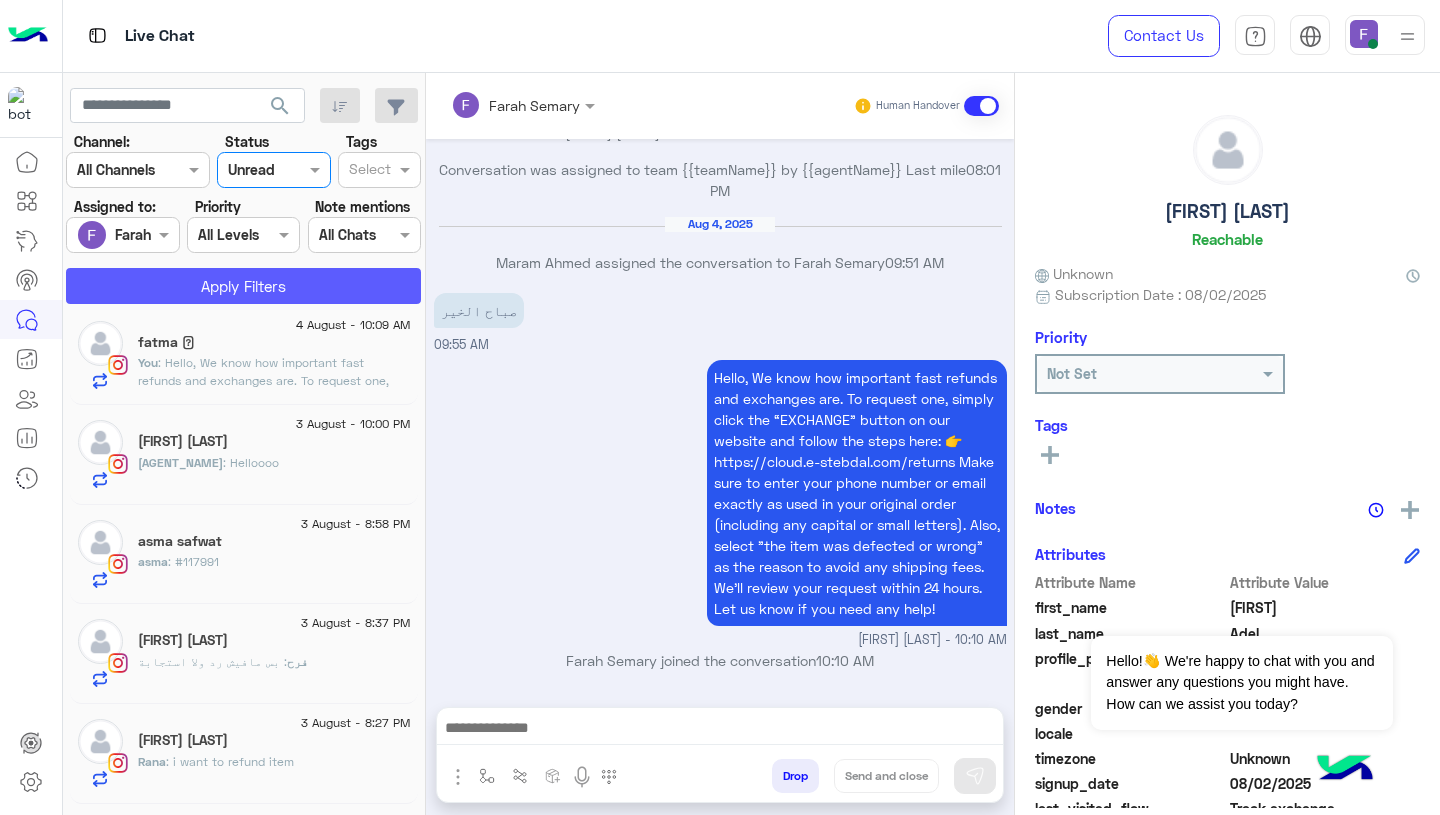 click on "Apply Filters" 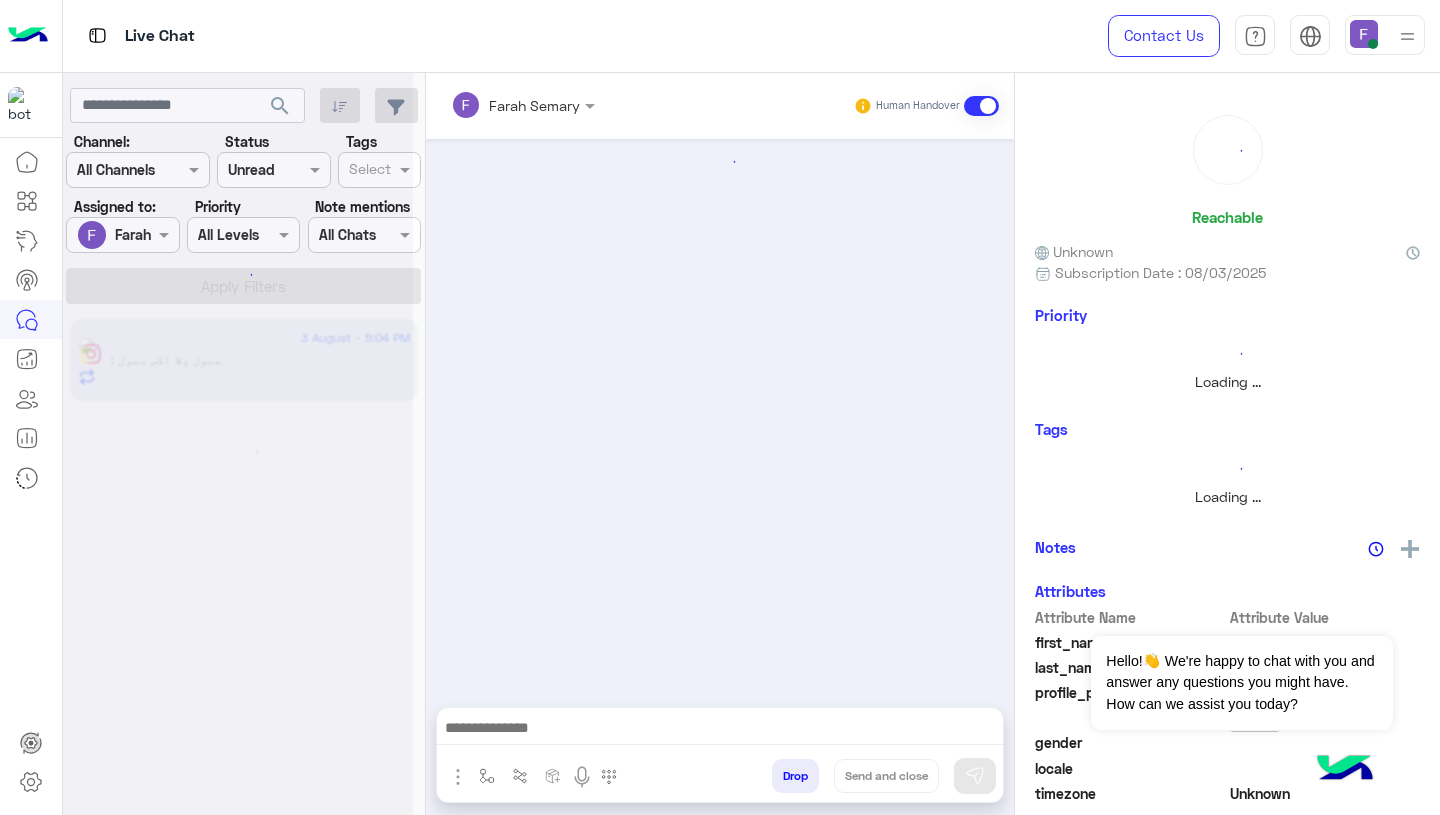 scroll, scrollTop: 0, scrollLeft: 0, axis: both 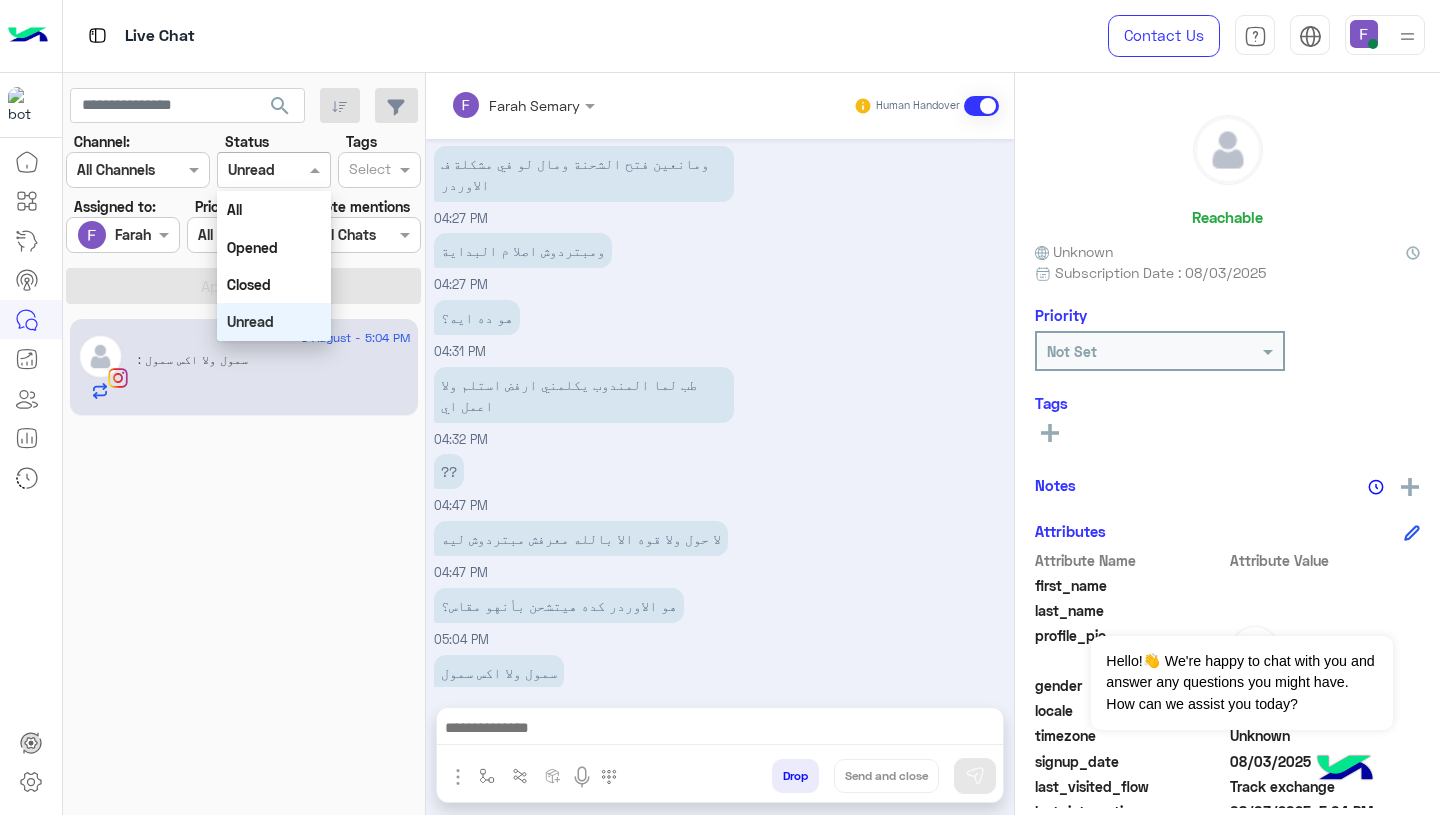 click at bounding box center (273, 169) 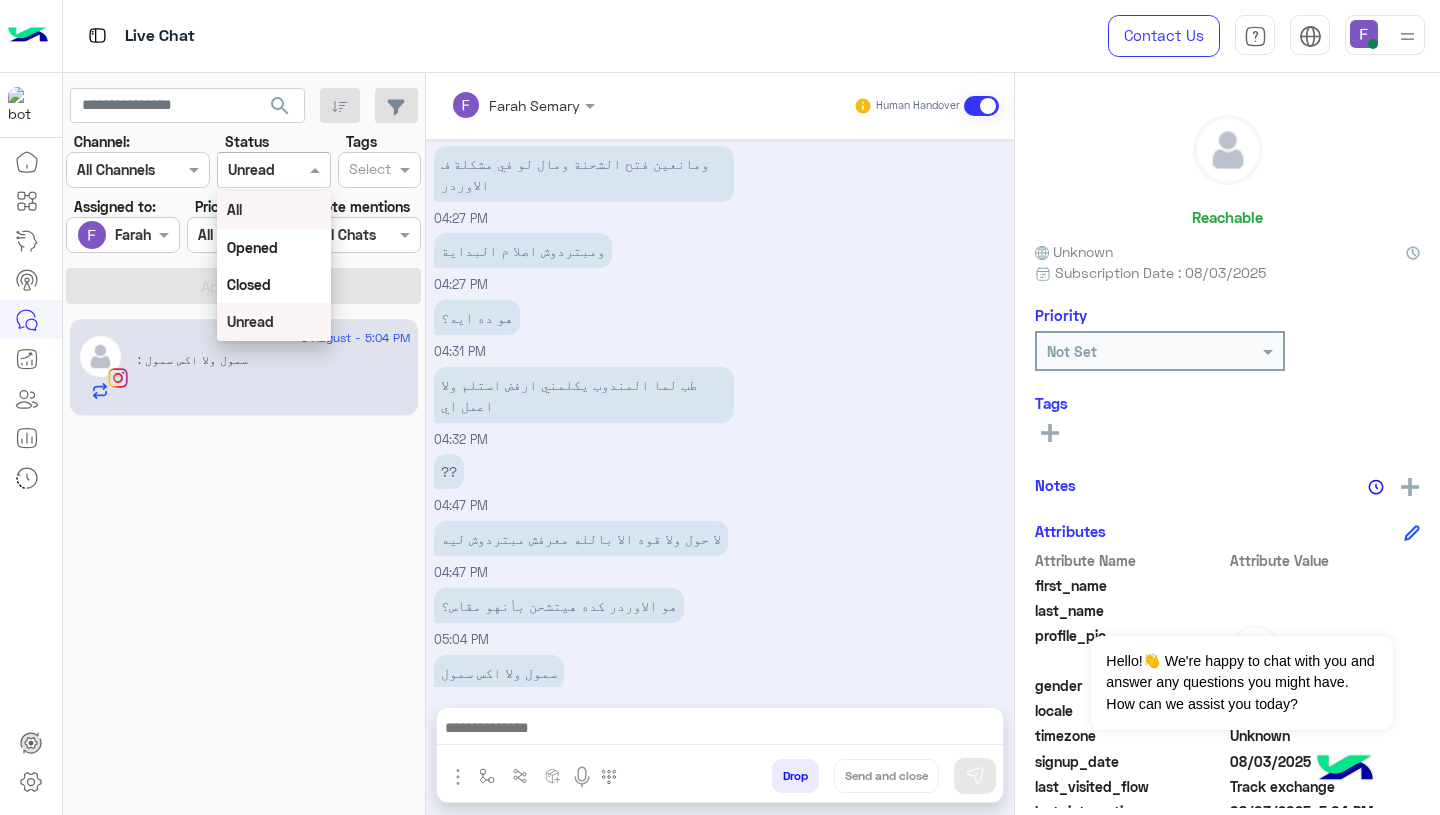 click on "طب لما المندوب يكلمني ارفض استلم ولا اعمل اي" at bounding box center [857, -2877] 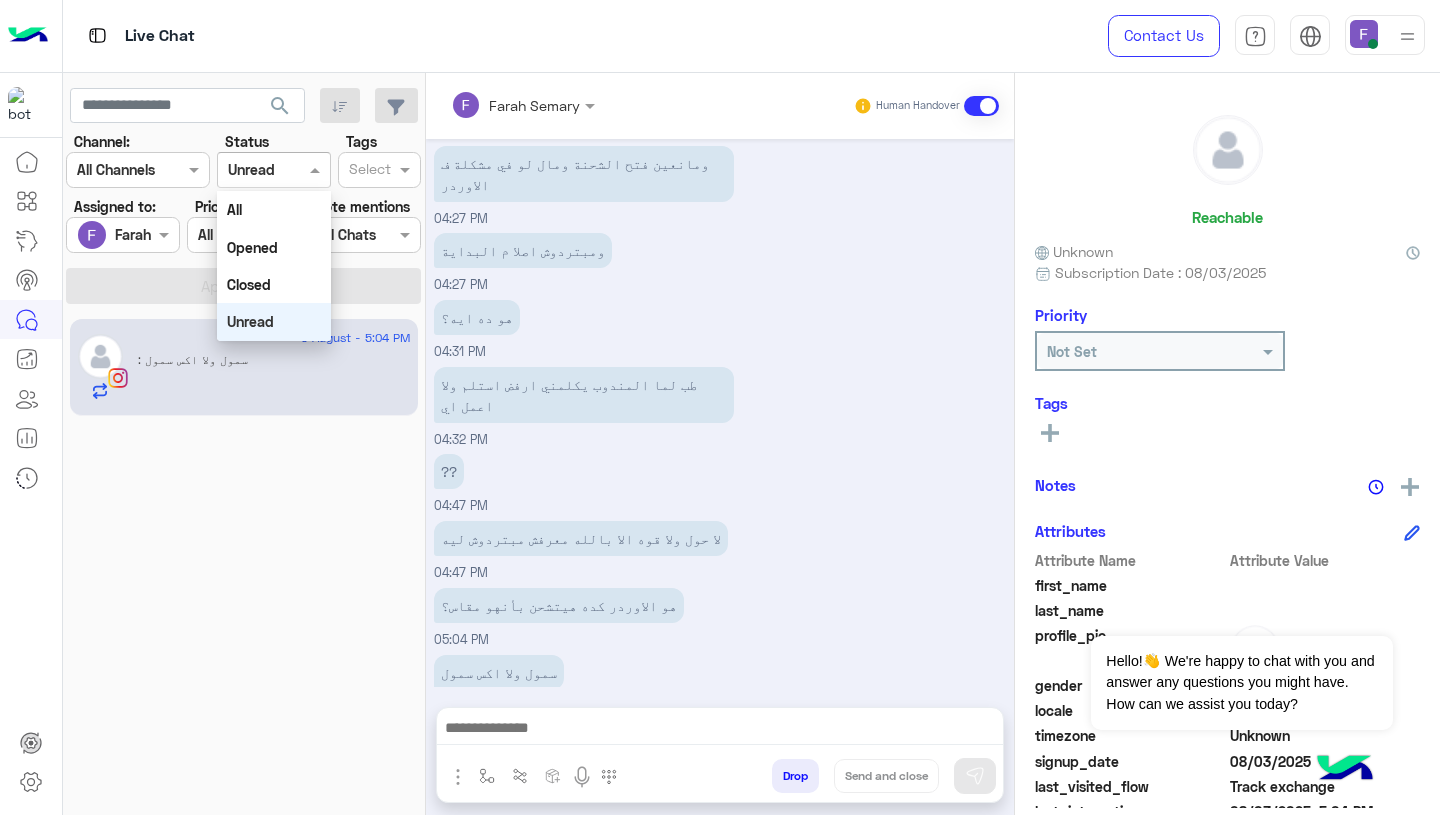 click at bounding box center (251, 170) 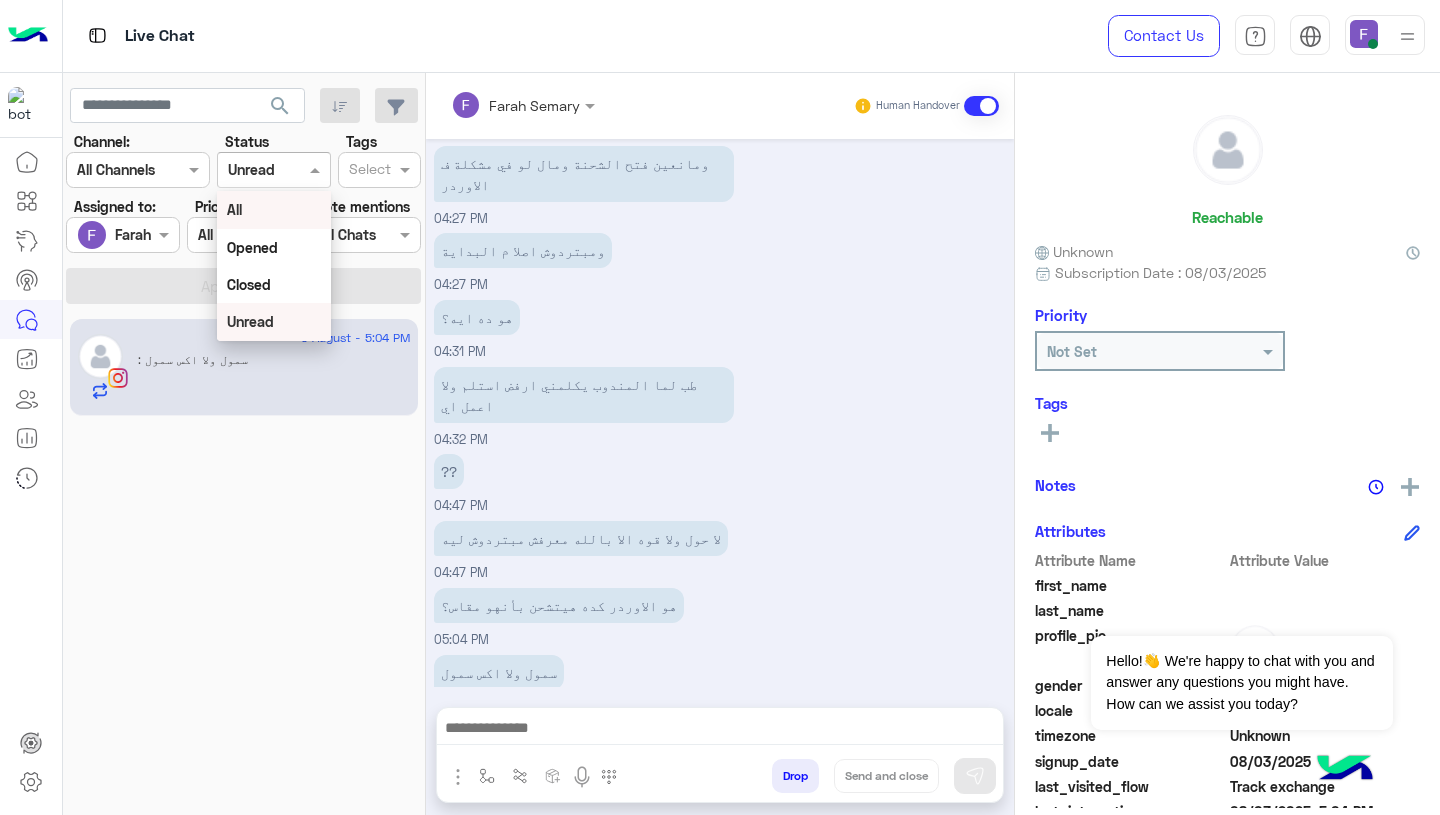click on "All" at bounding box center [273, 209] 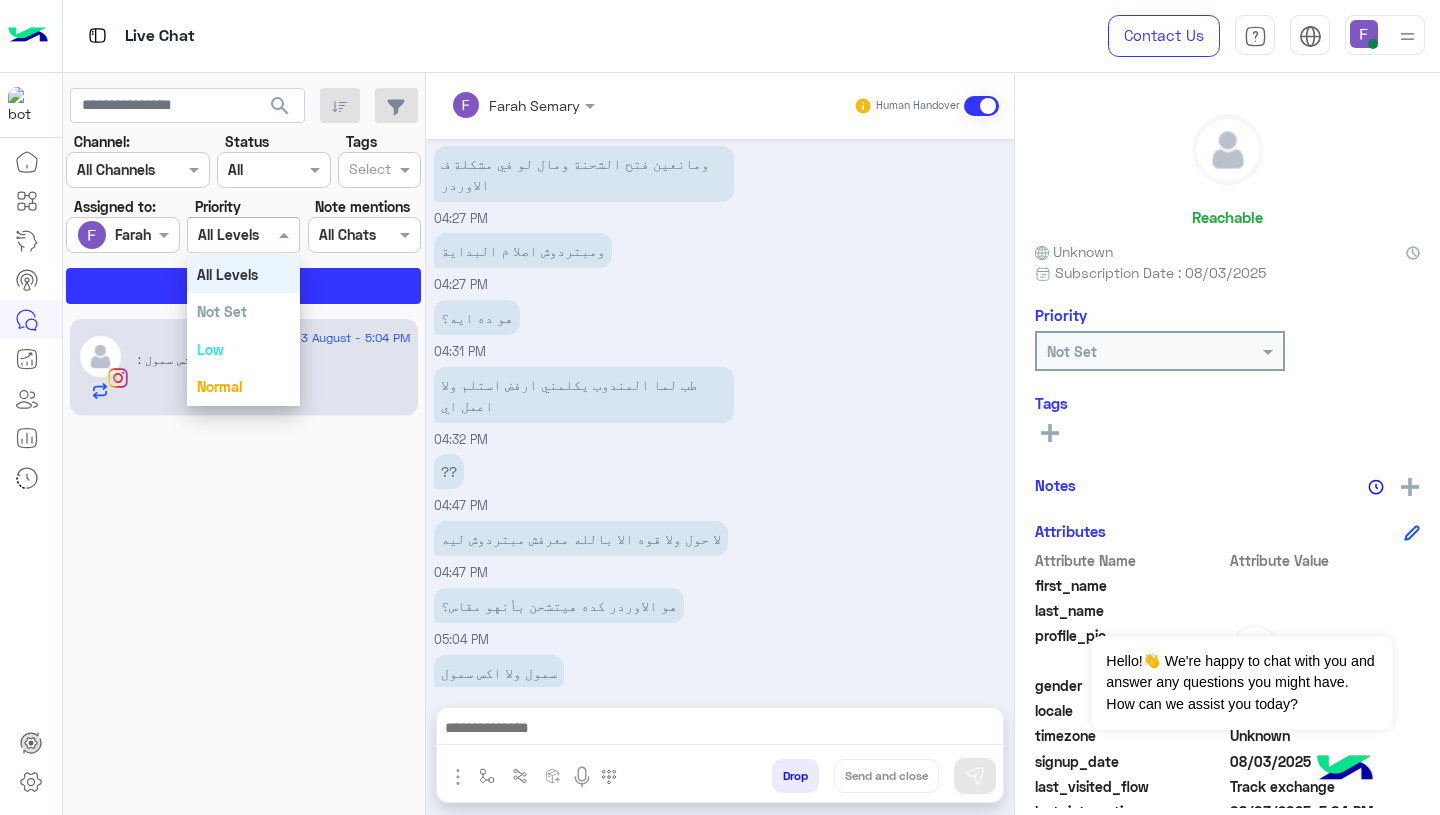 click at bounding box center (243, 234) 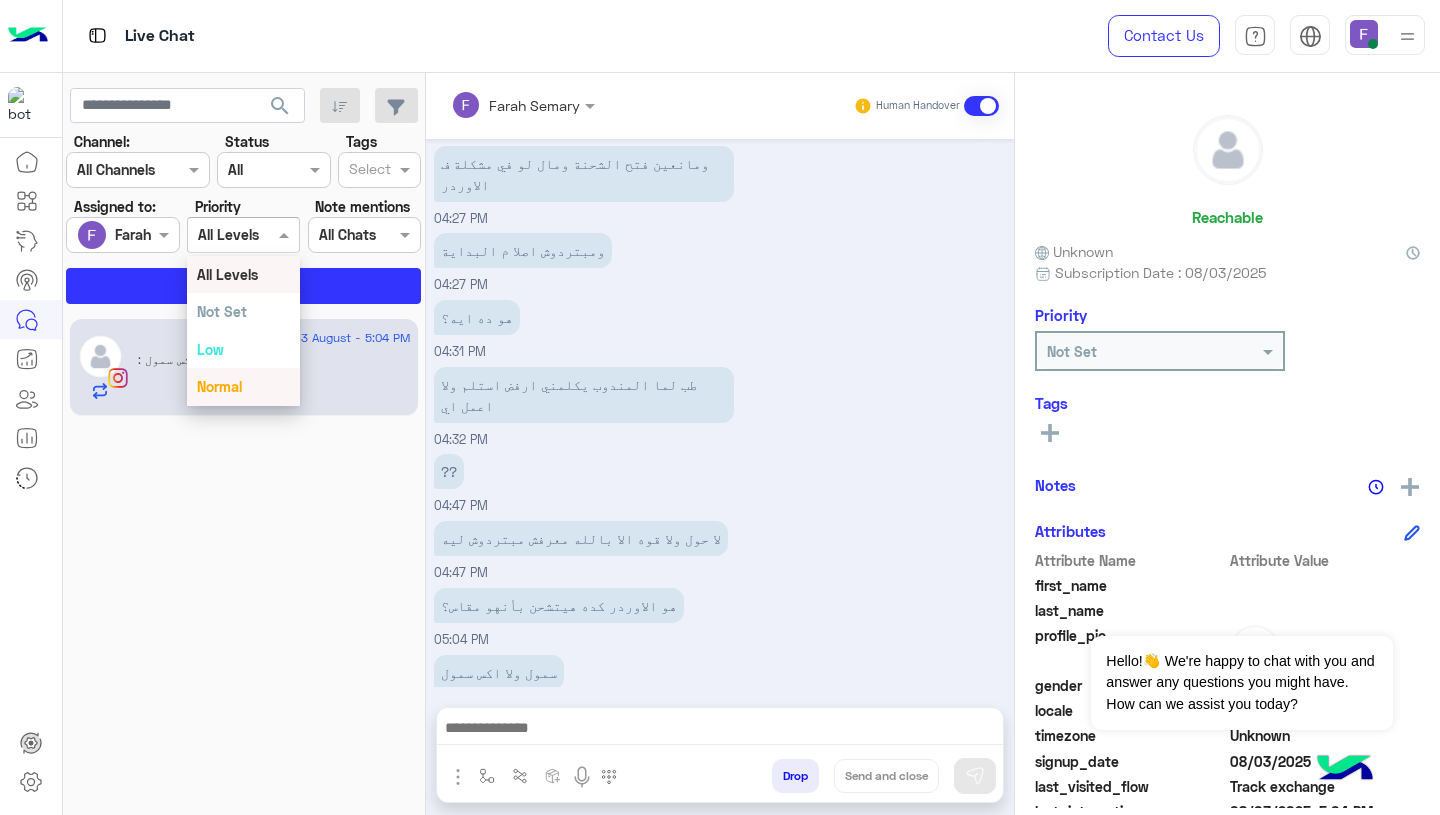 scroll, scrollTop: 74, scrollLeft: 0, axis: vertical 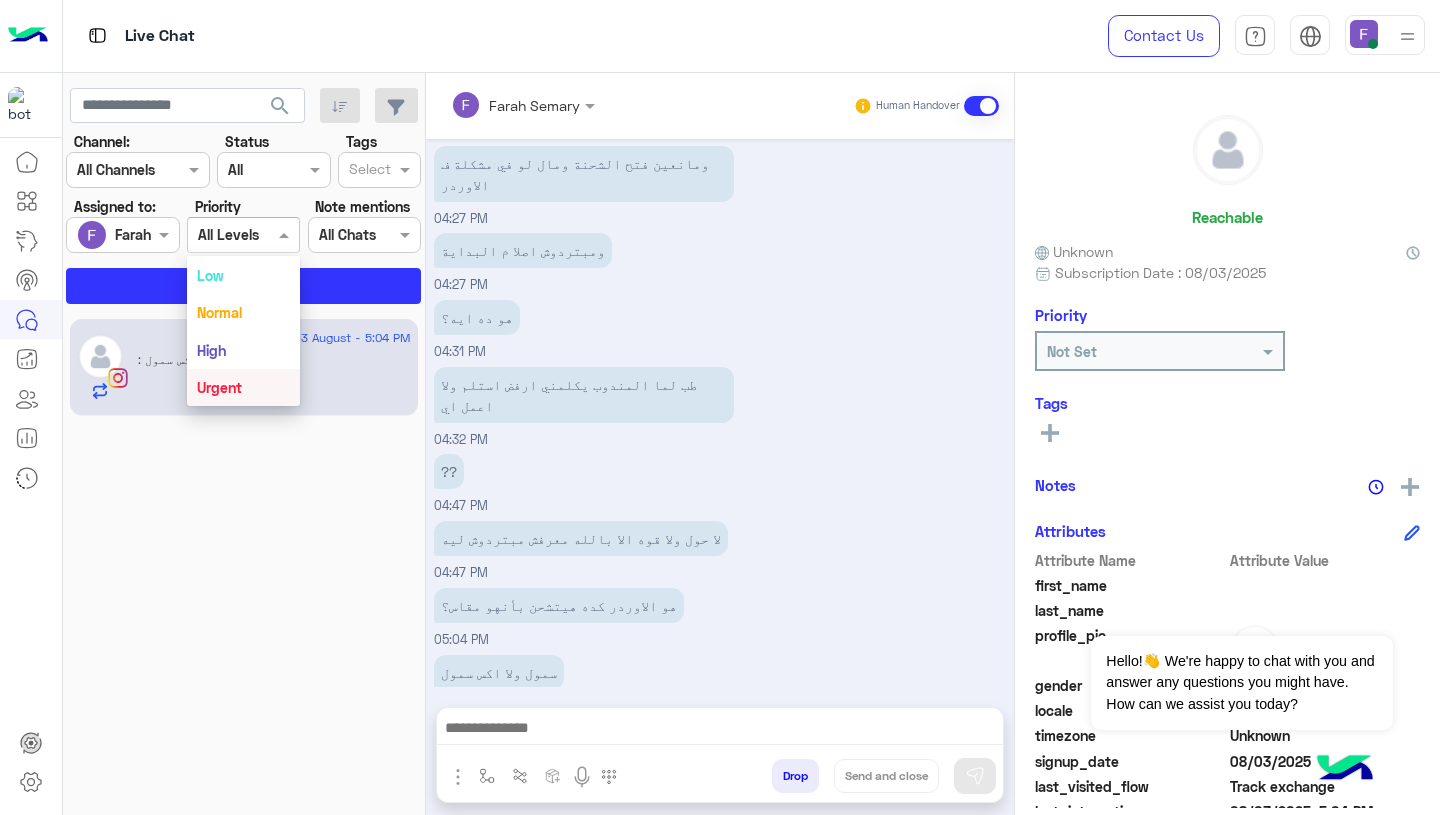 click on "Urgent" at bounding box center [243, 387] 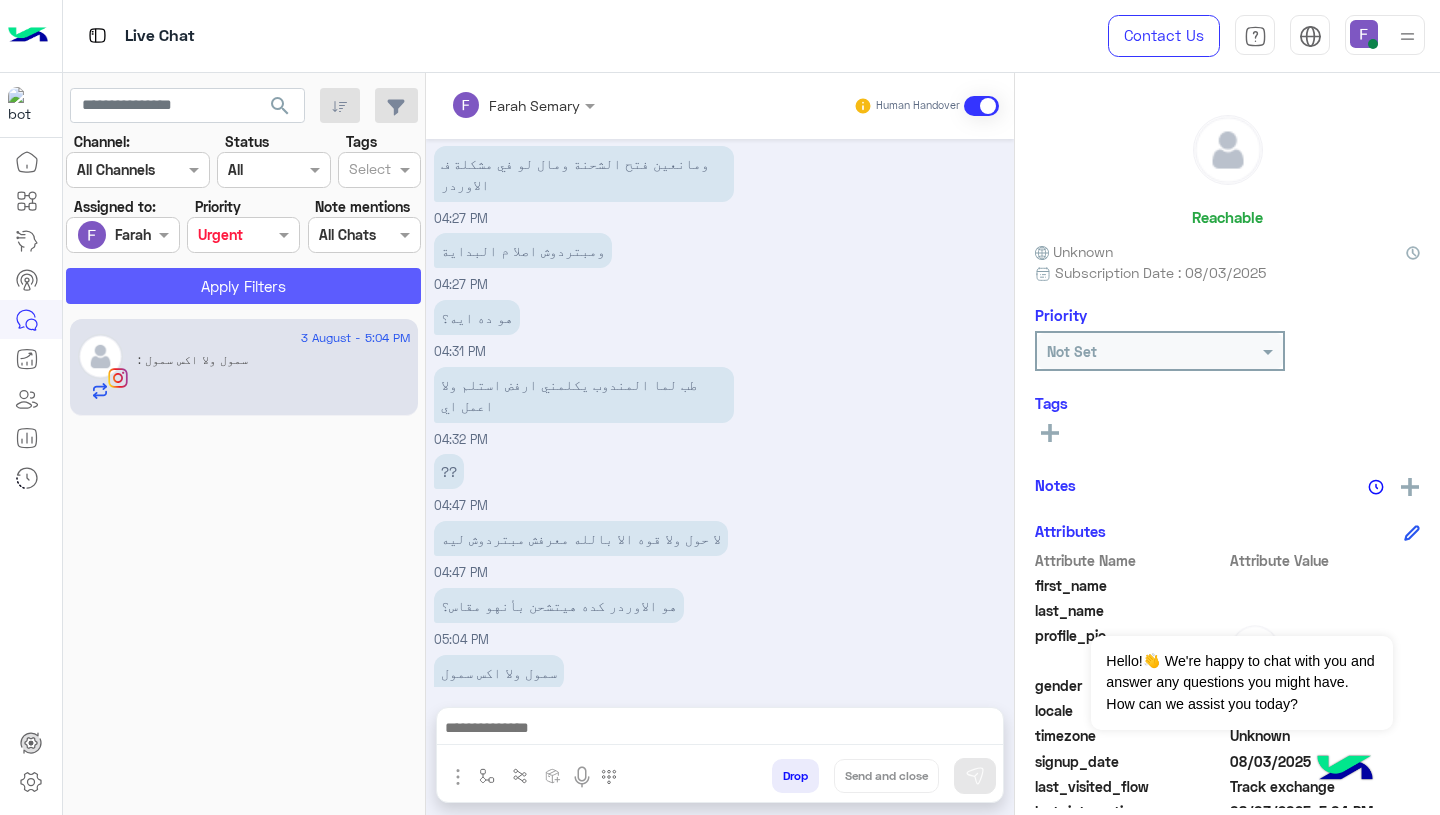 click on "Apply Filters" 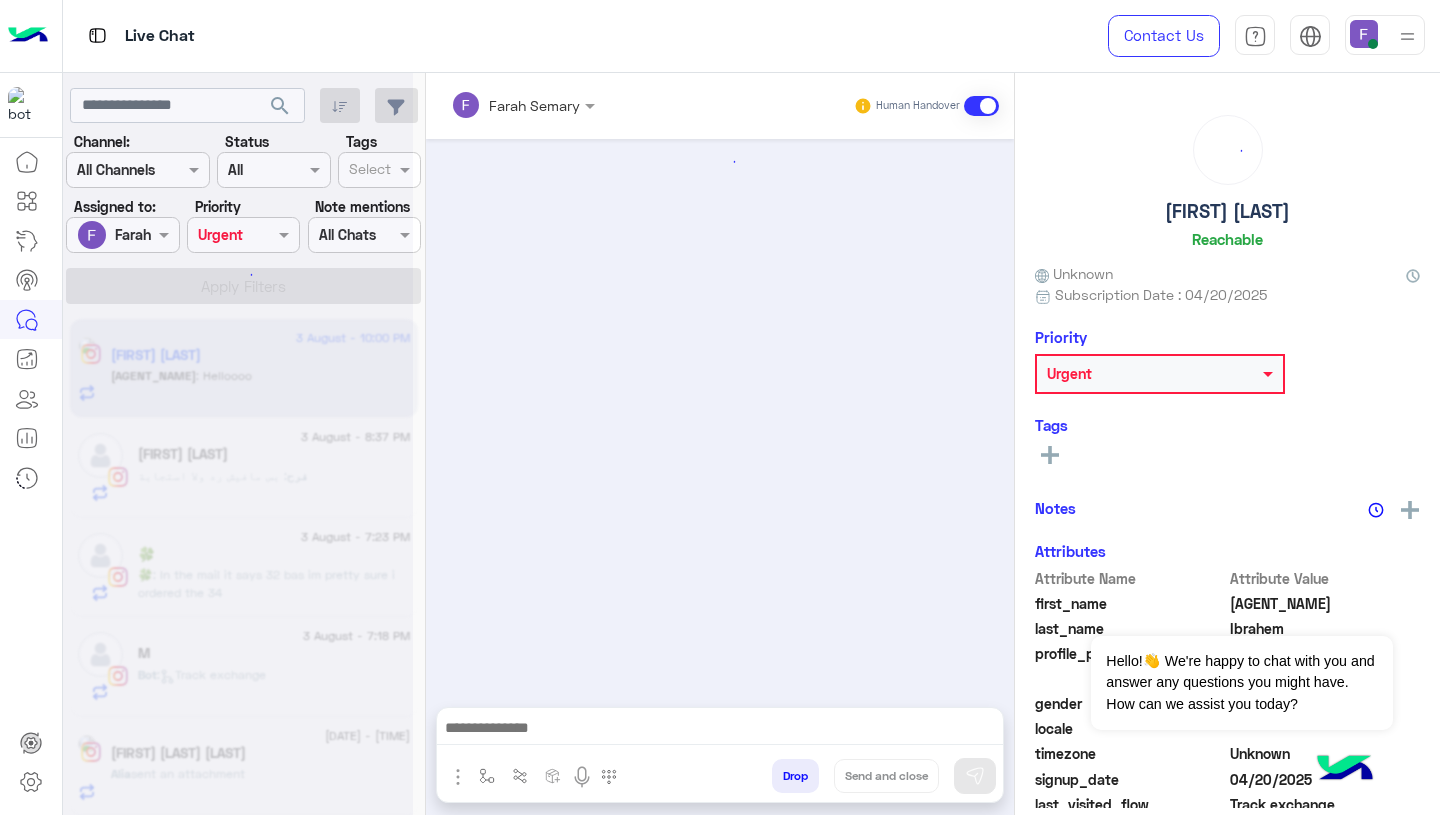 scroll, scrollTop: 1607, scrollLeft: 0, axis: vertical 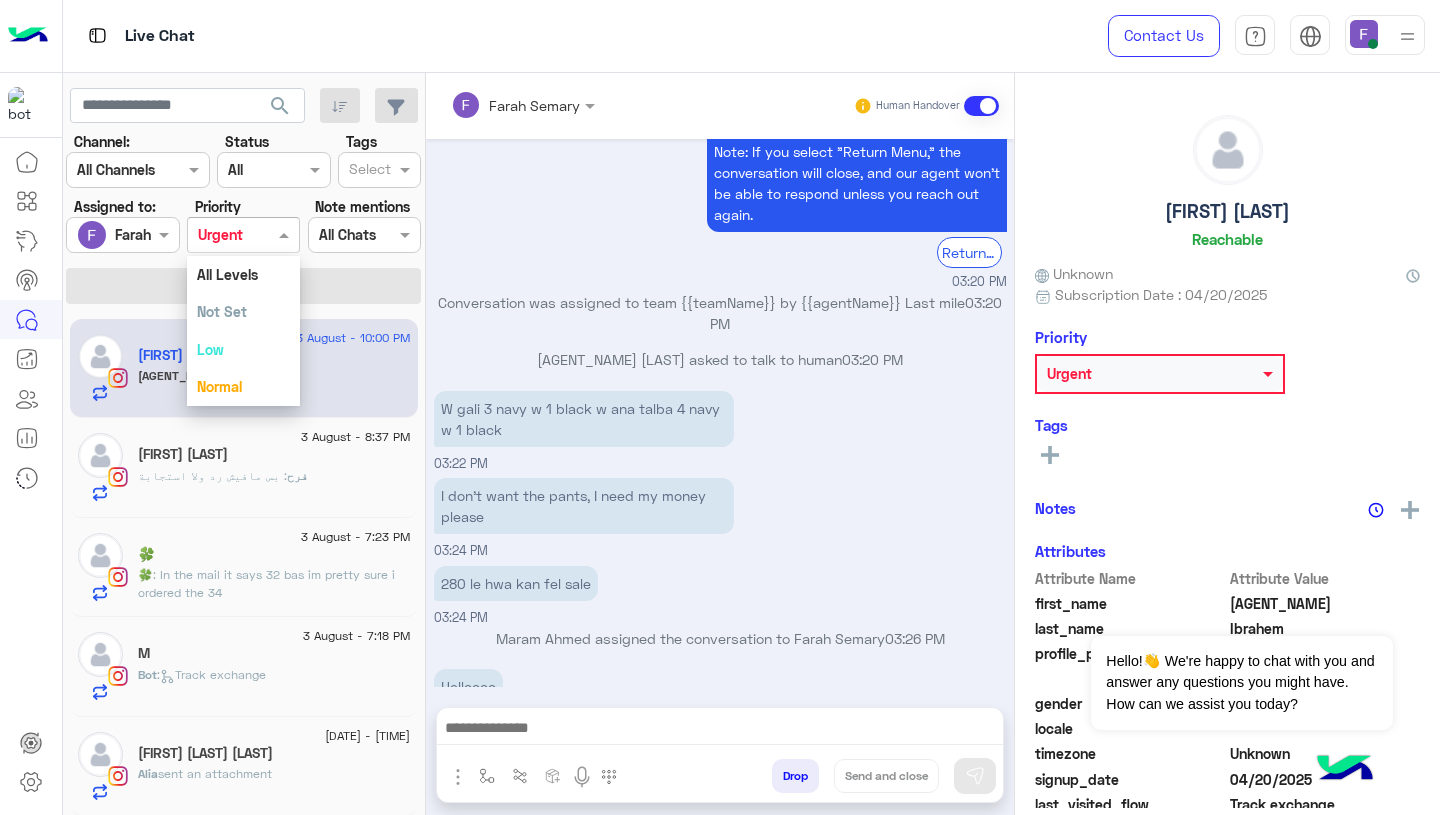 click at bounding box center (221, 235) 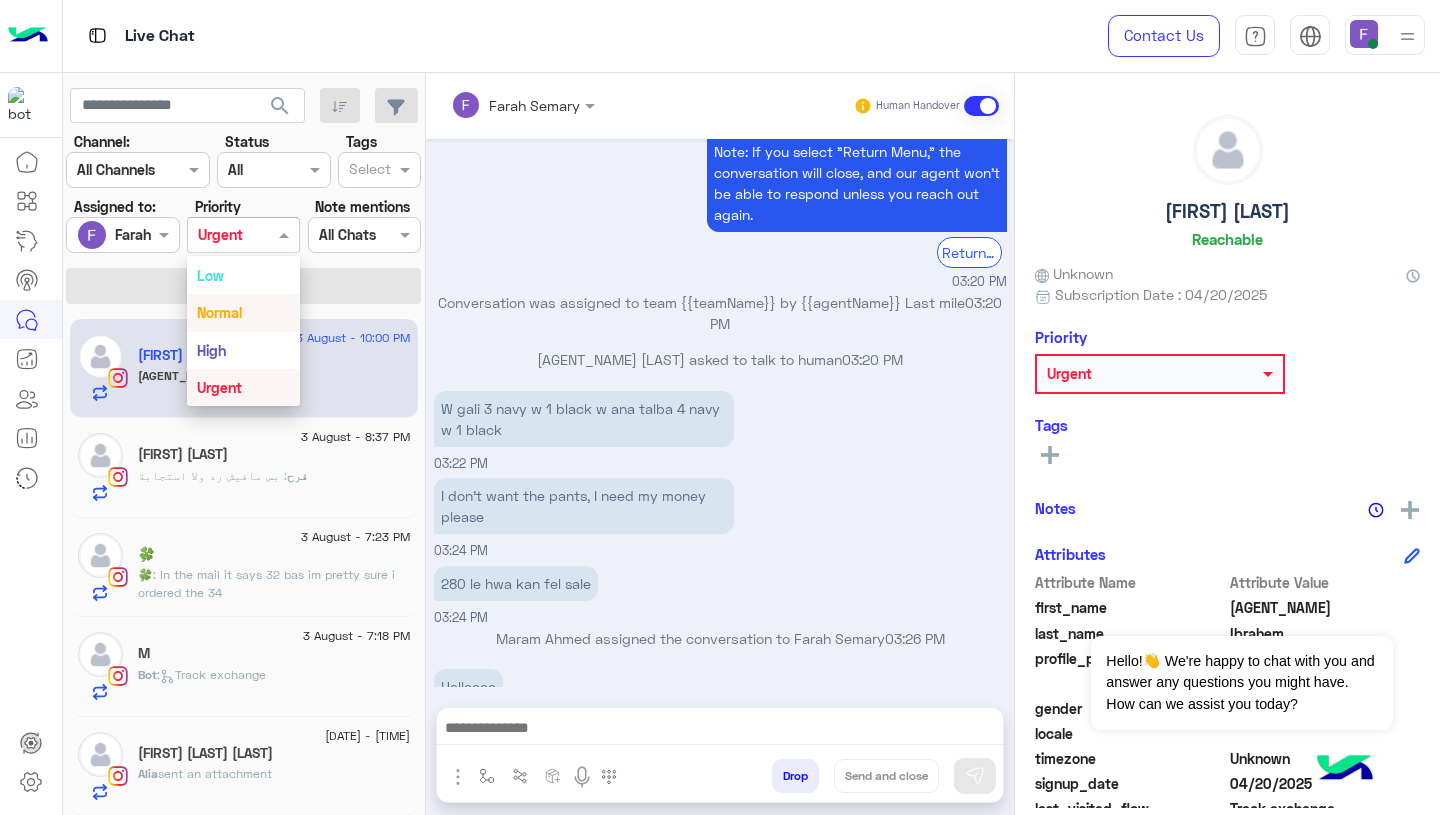 scroll, scrollTop: 0, scrollLeft: 0, axis: both 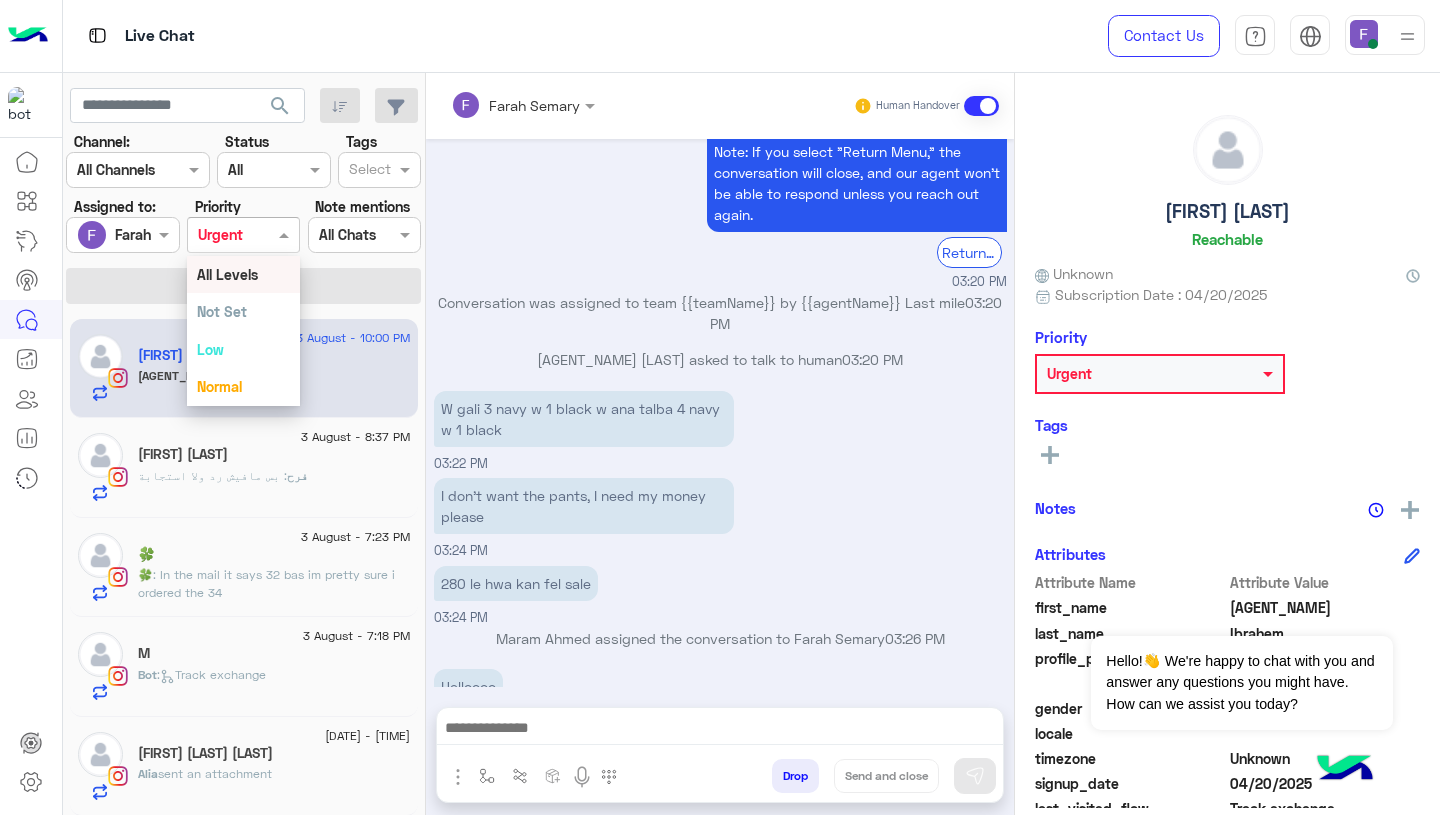 click on "All Levels" at bounding box center (227, 274) 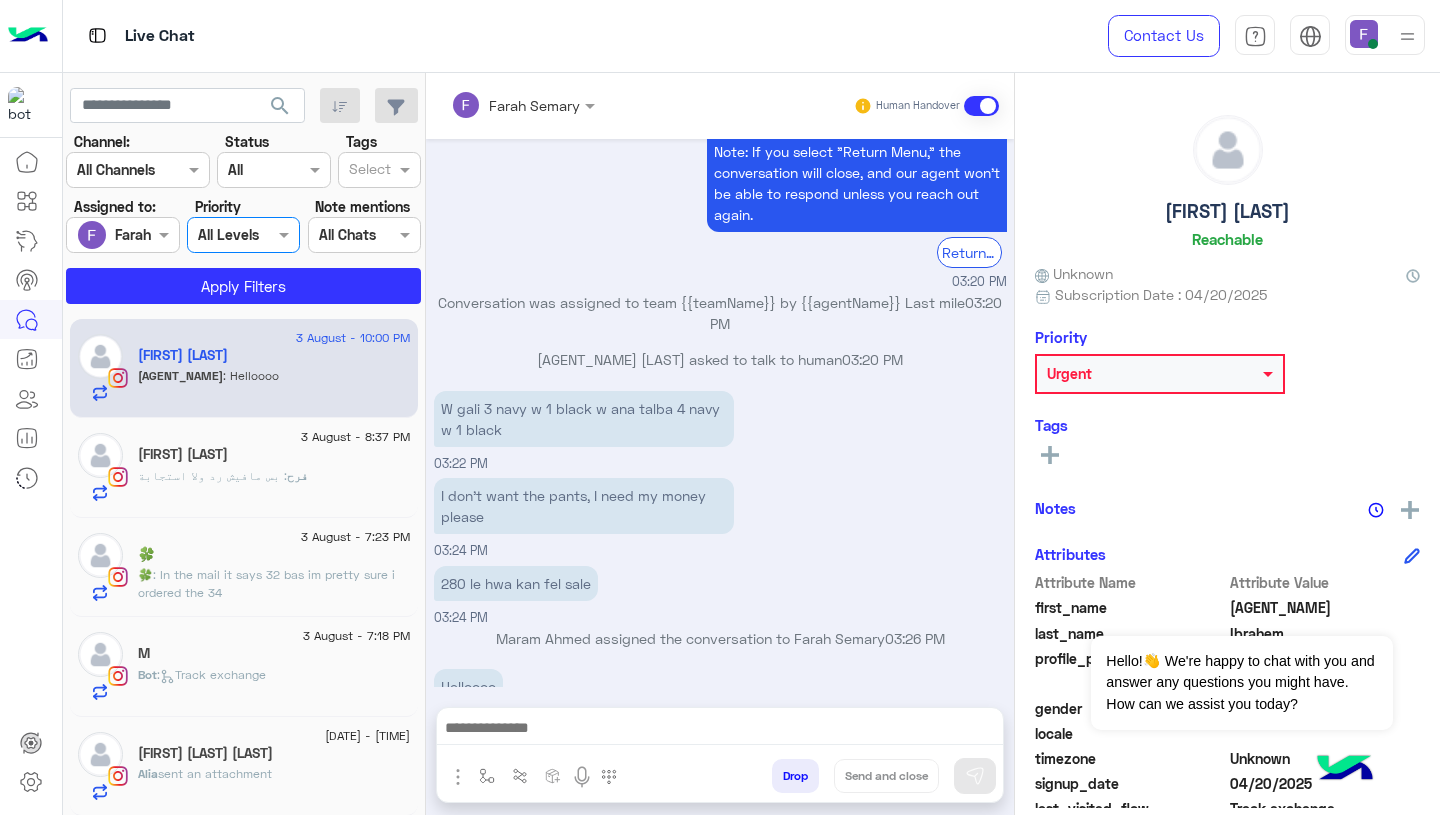 click at bounding box center (342, 235) 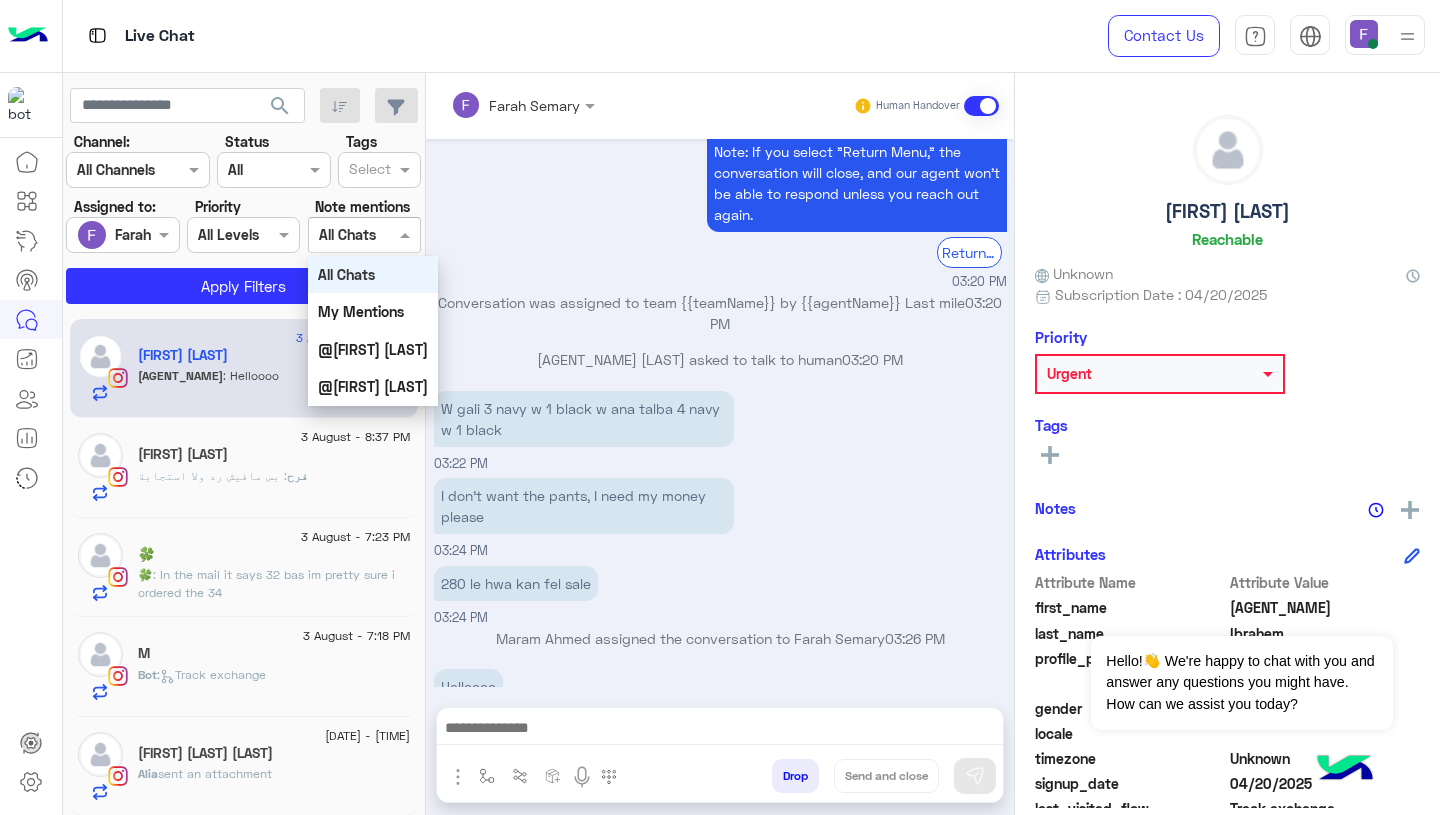 click on "03:20 PM" at bounding box center (720, 282) 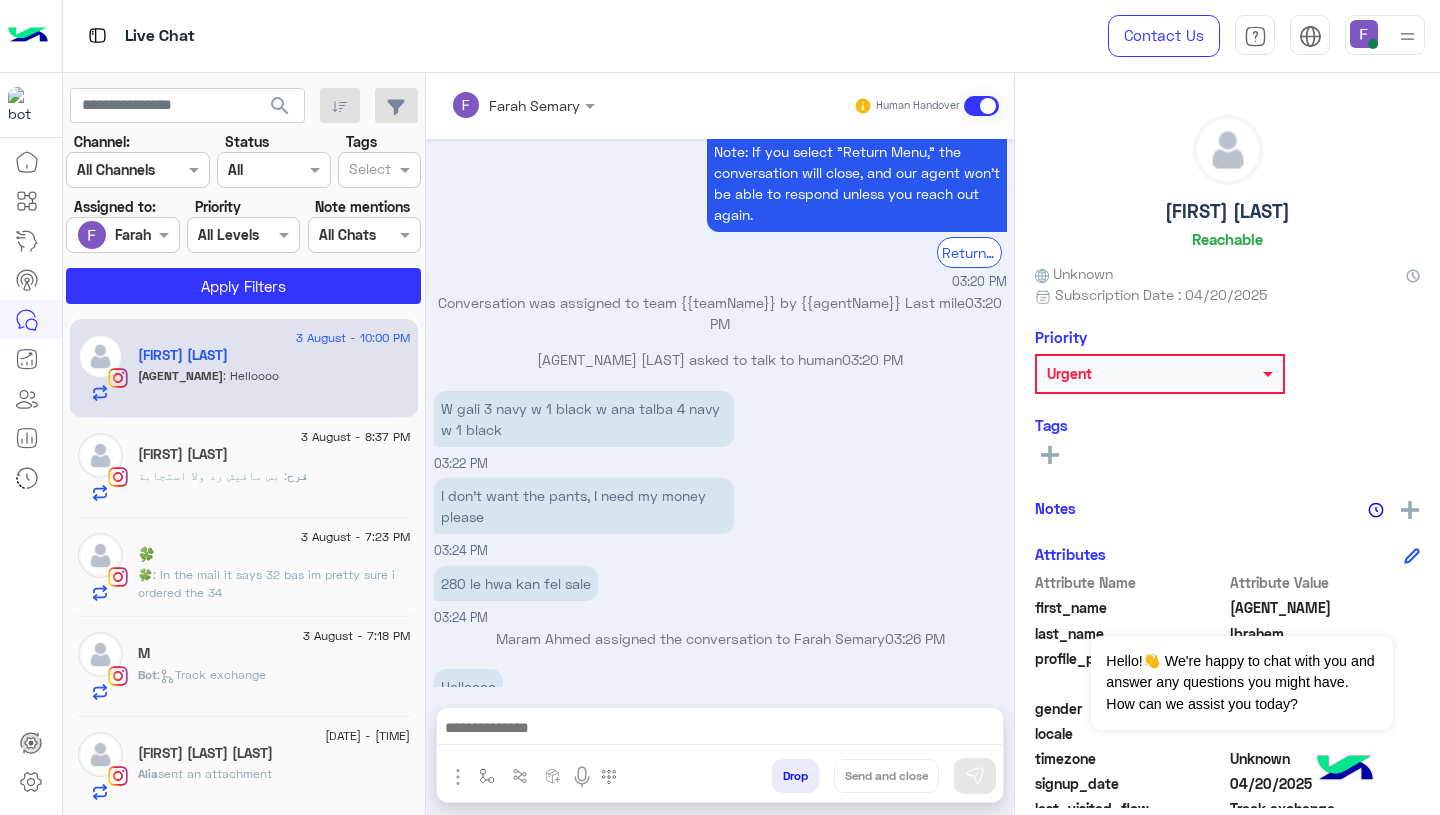 click at bounding box center [122, 234] 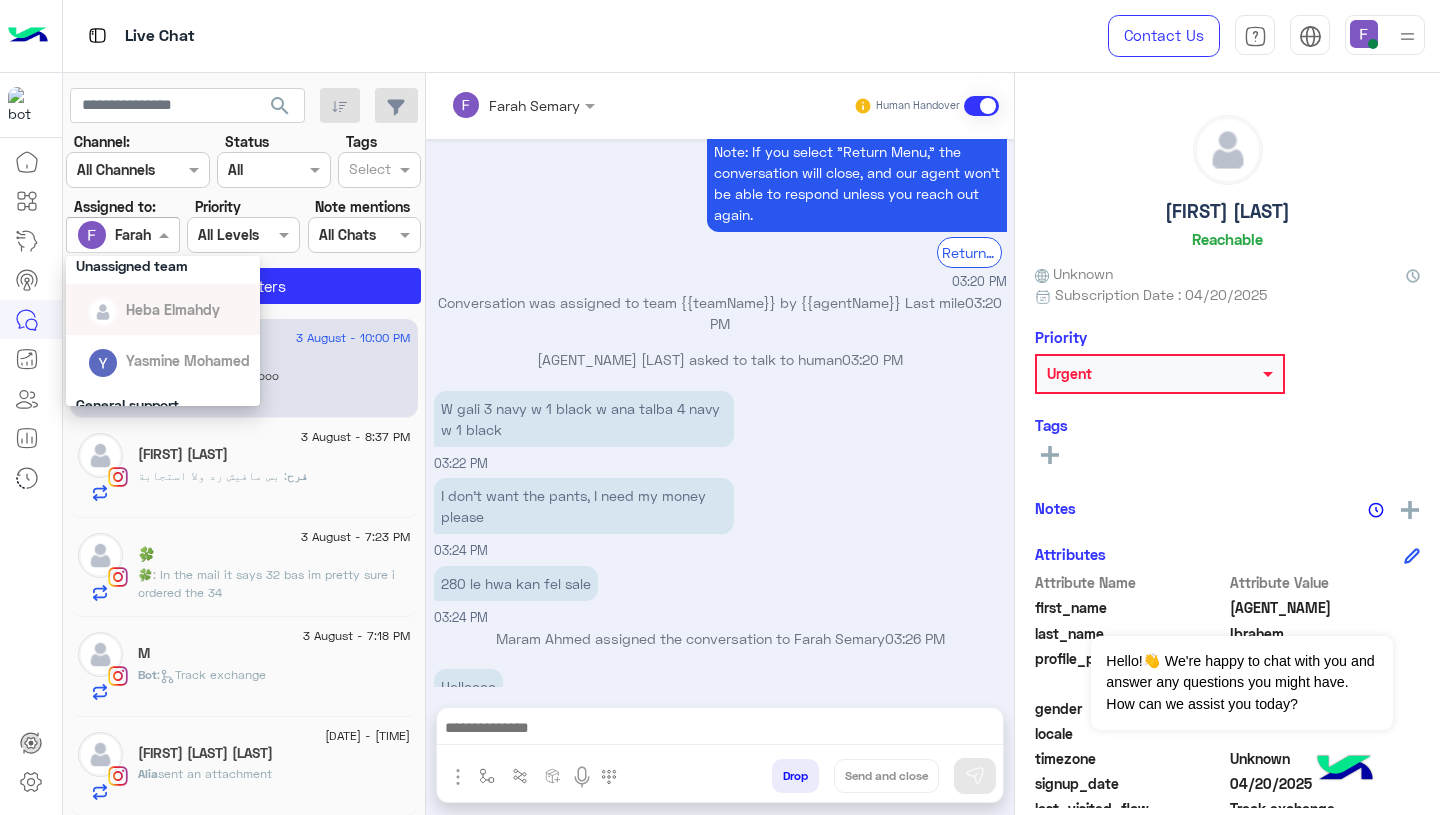 scroll, scrollTop: 0, scrollLeft: 0, axis: both 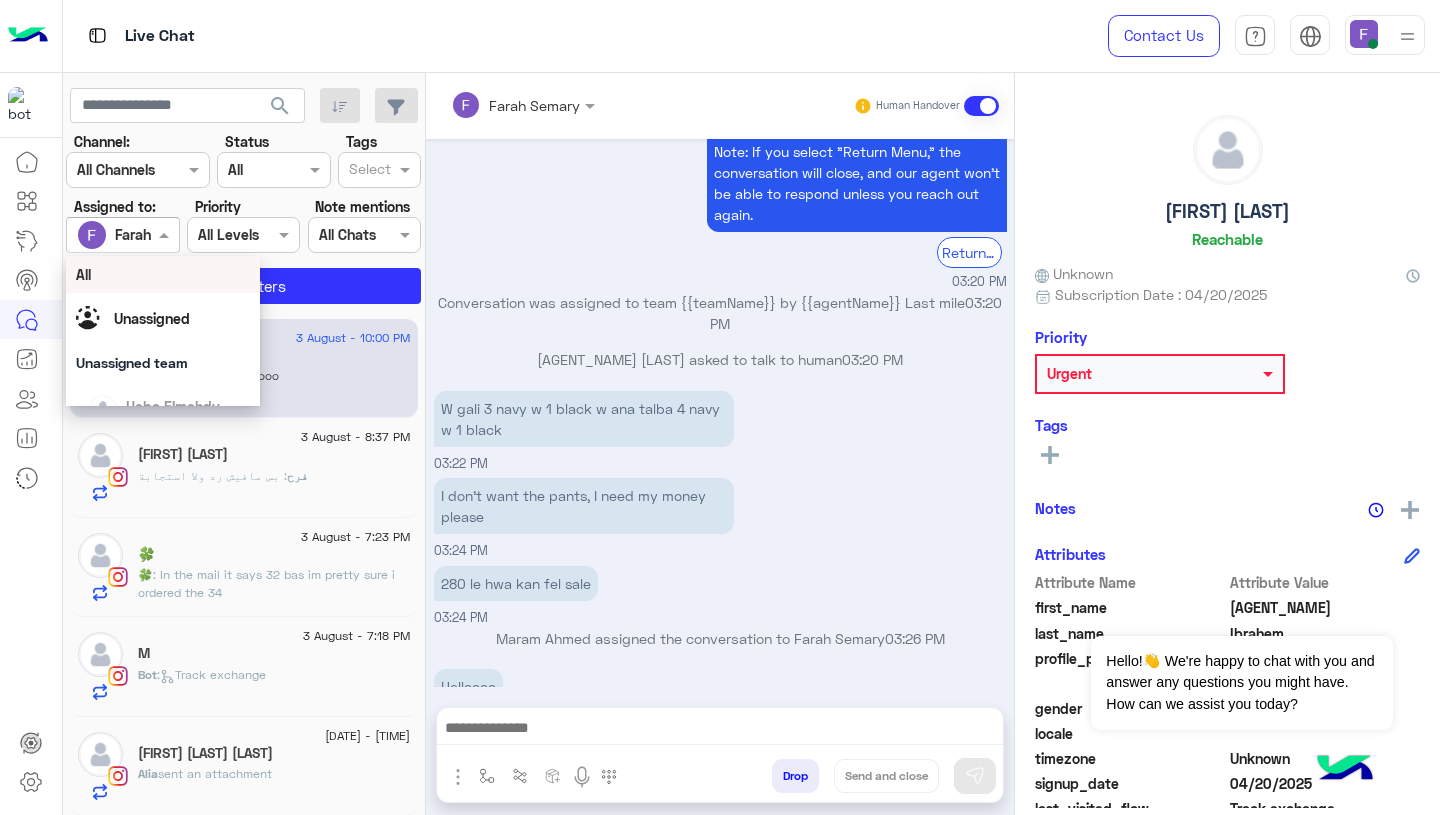 click on "All" at bounding box center [163, 274] 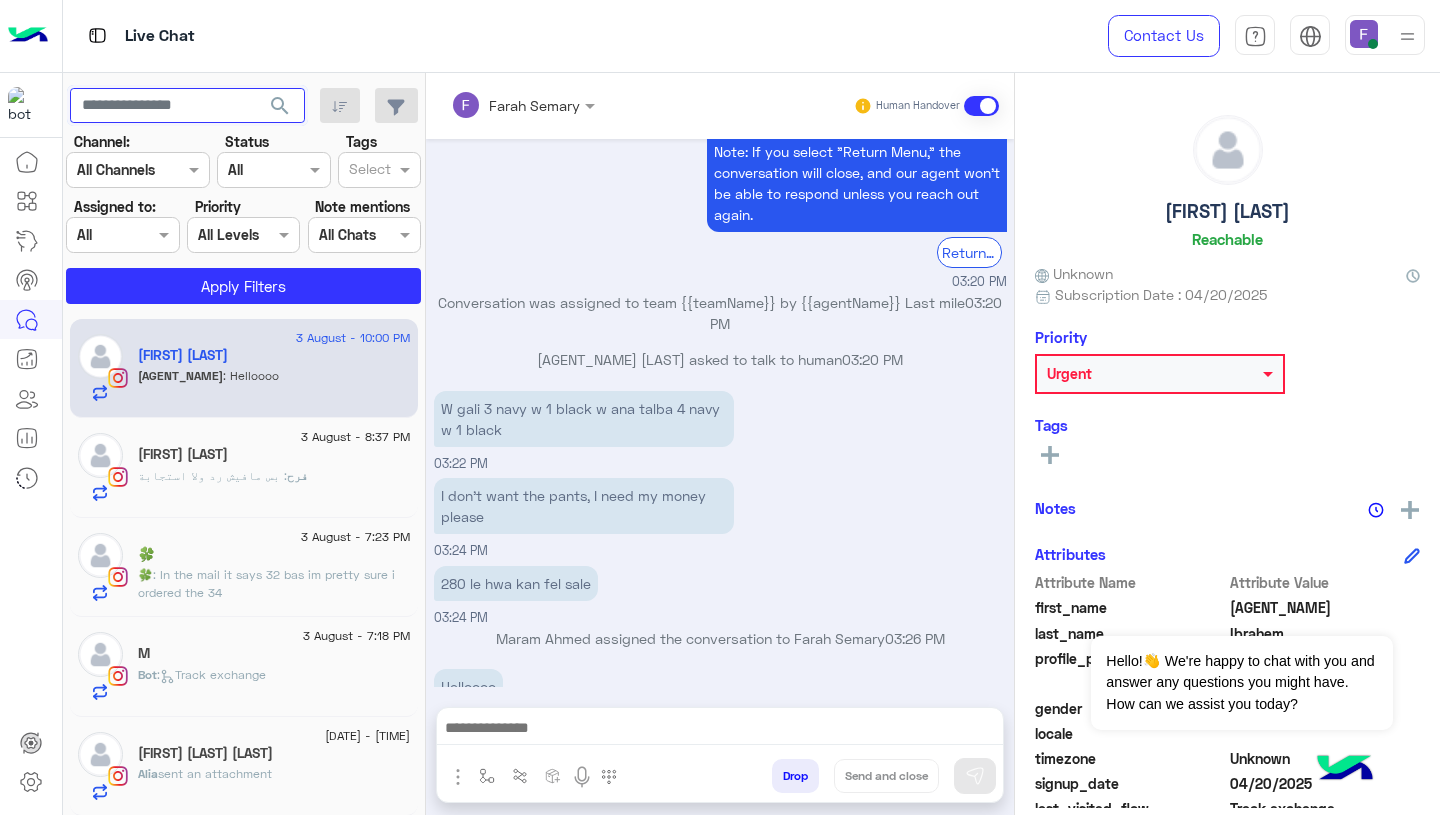 click at bounding box center [187, 106] 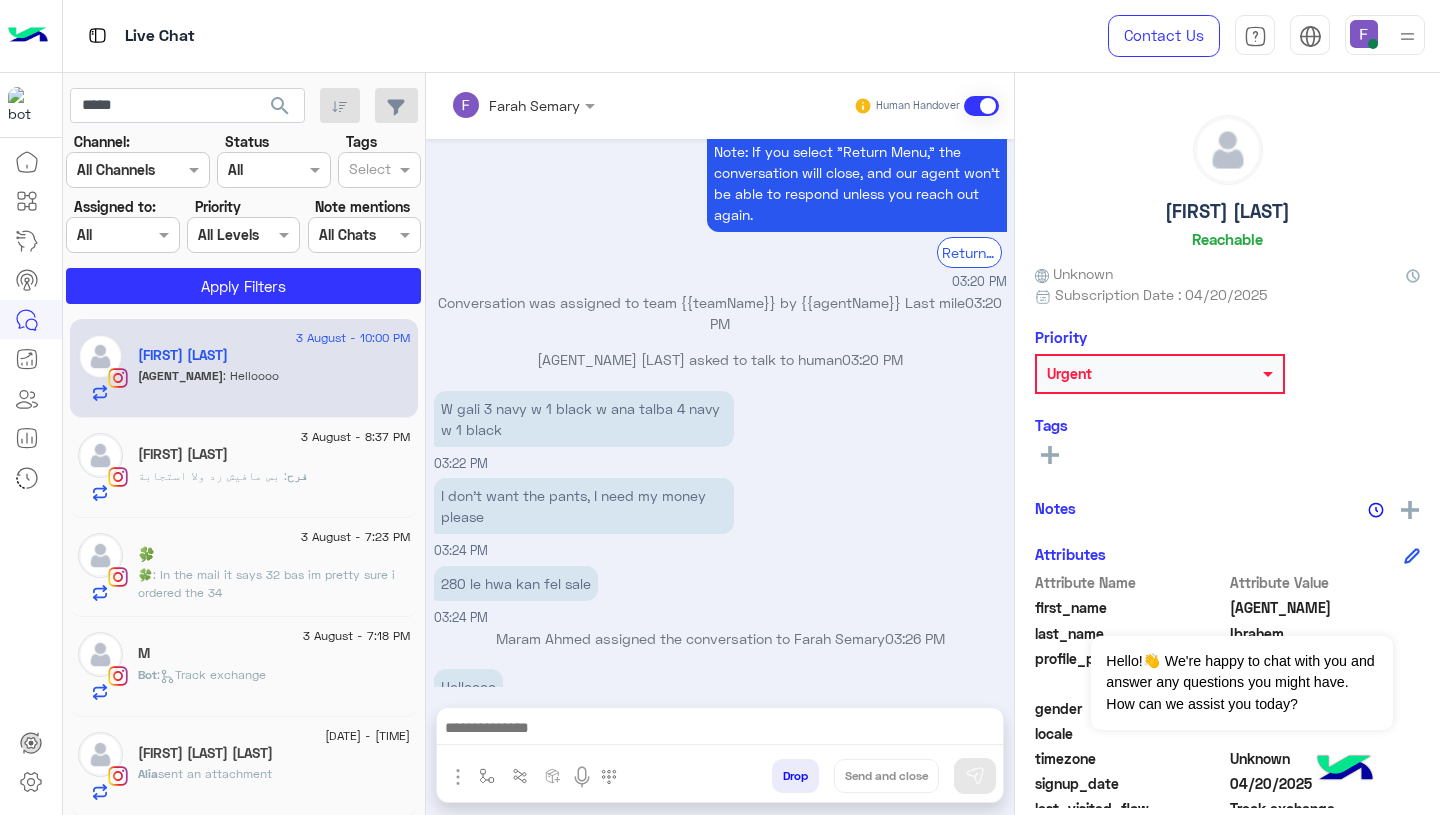 click on "search" 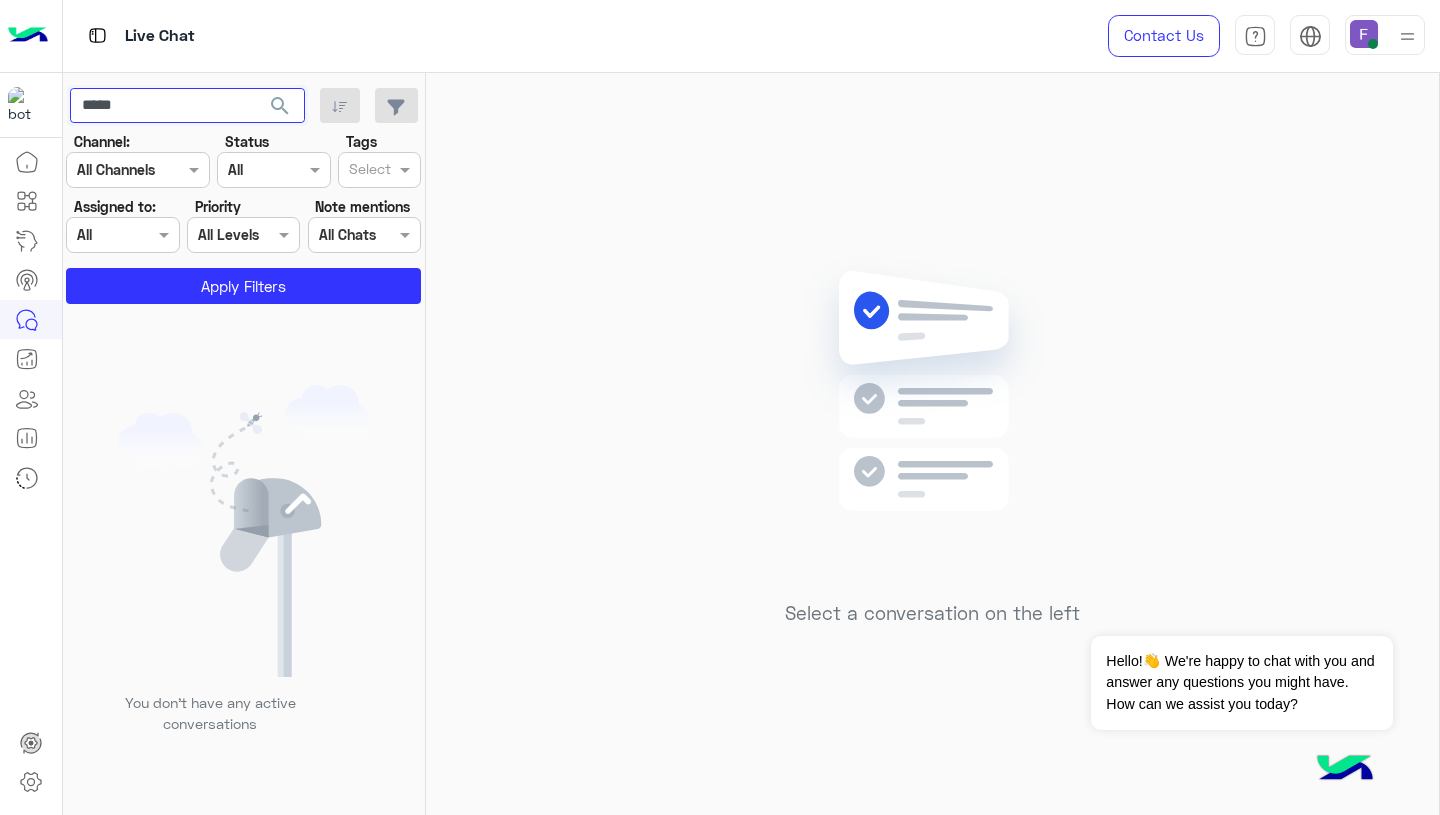 click on "****" at bounding box center [187, 106] 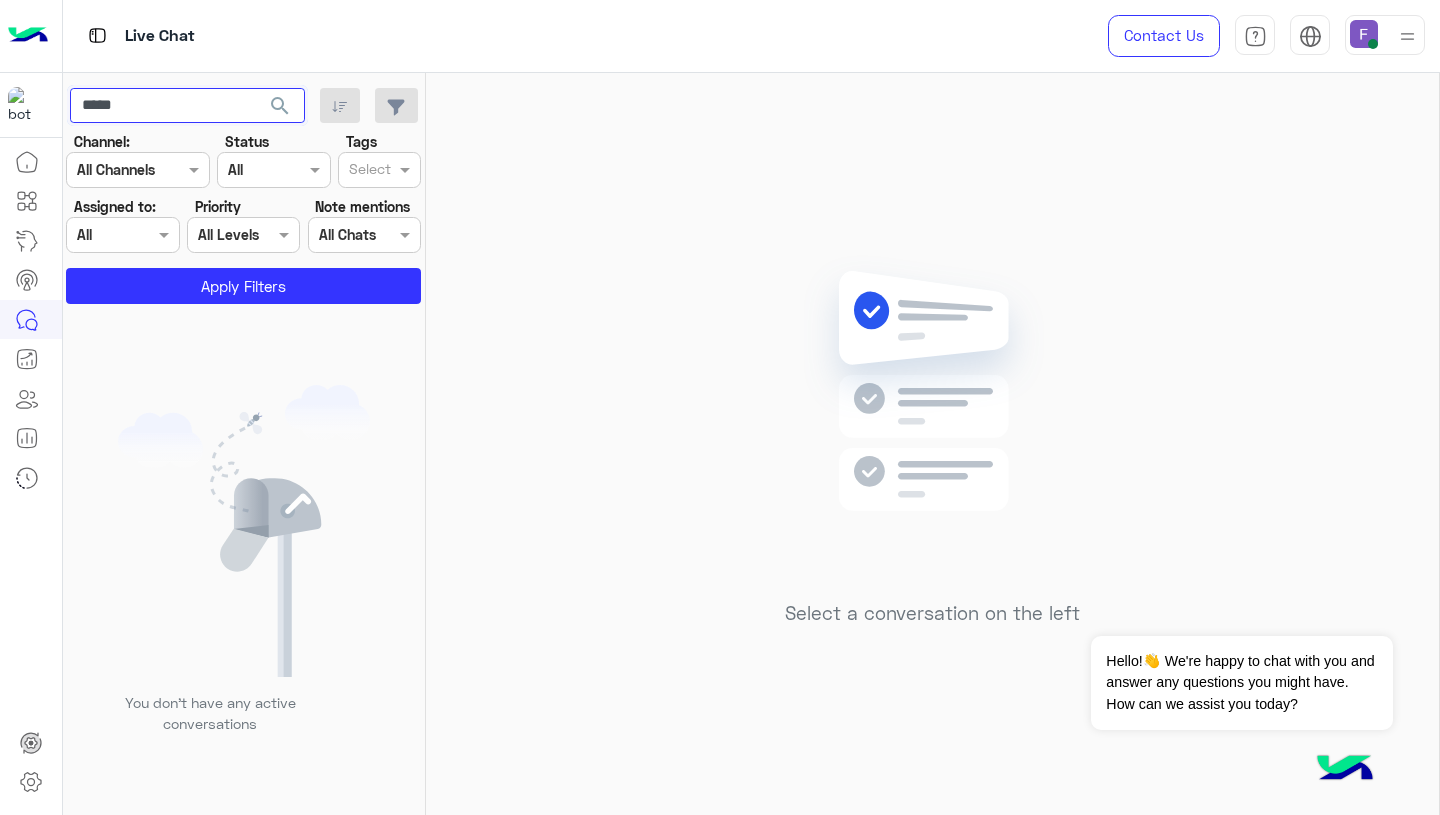 type on "****" 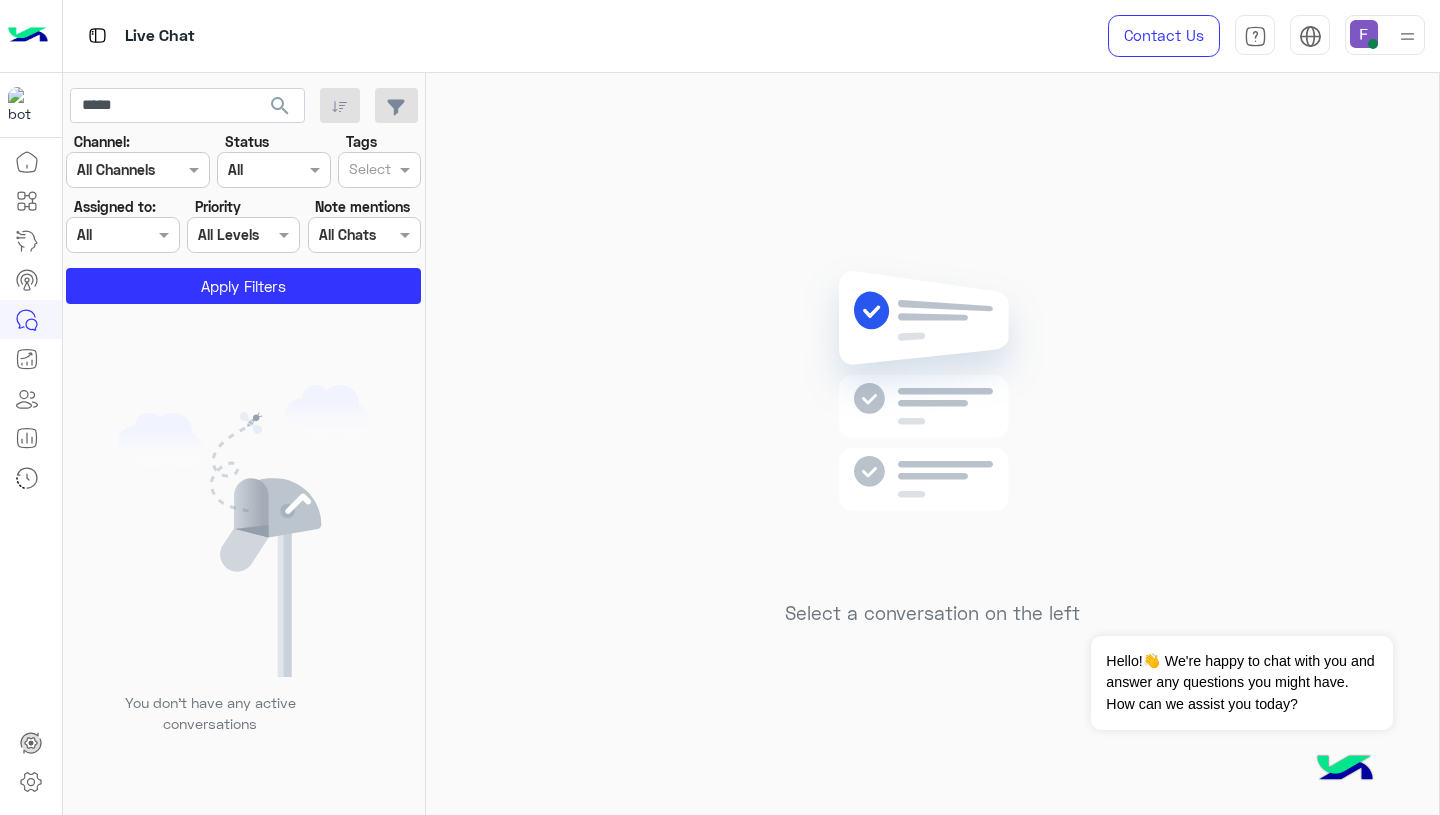 click on "search" 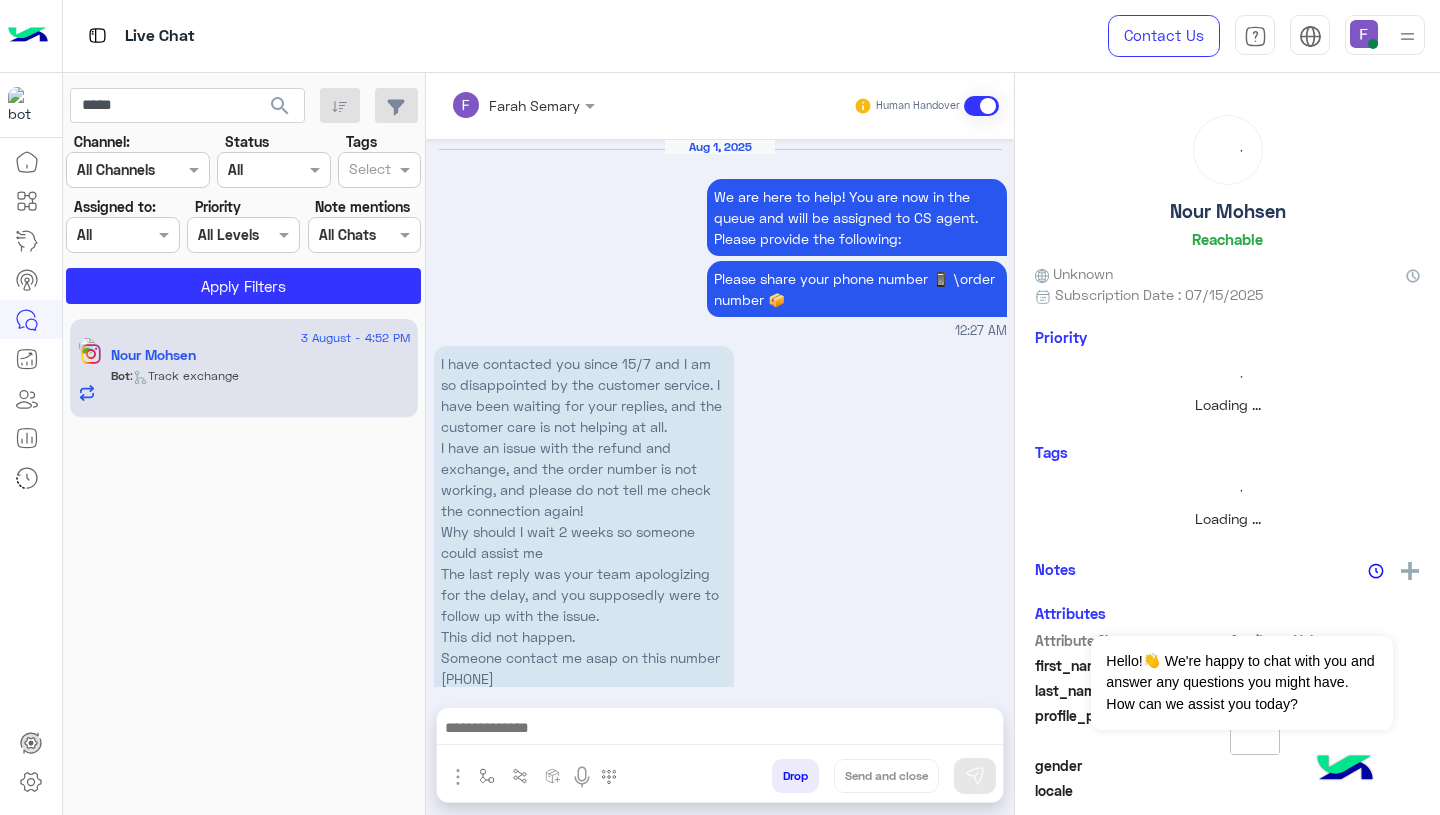 scroll, scrollTop: 2844, scrollLeft: 0, axis: vertical 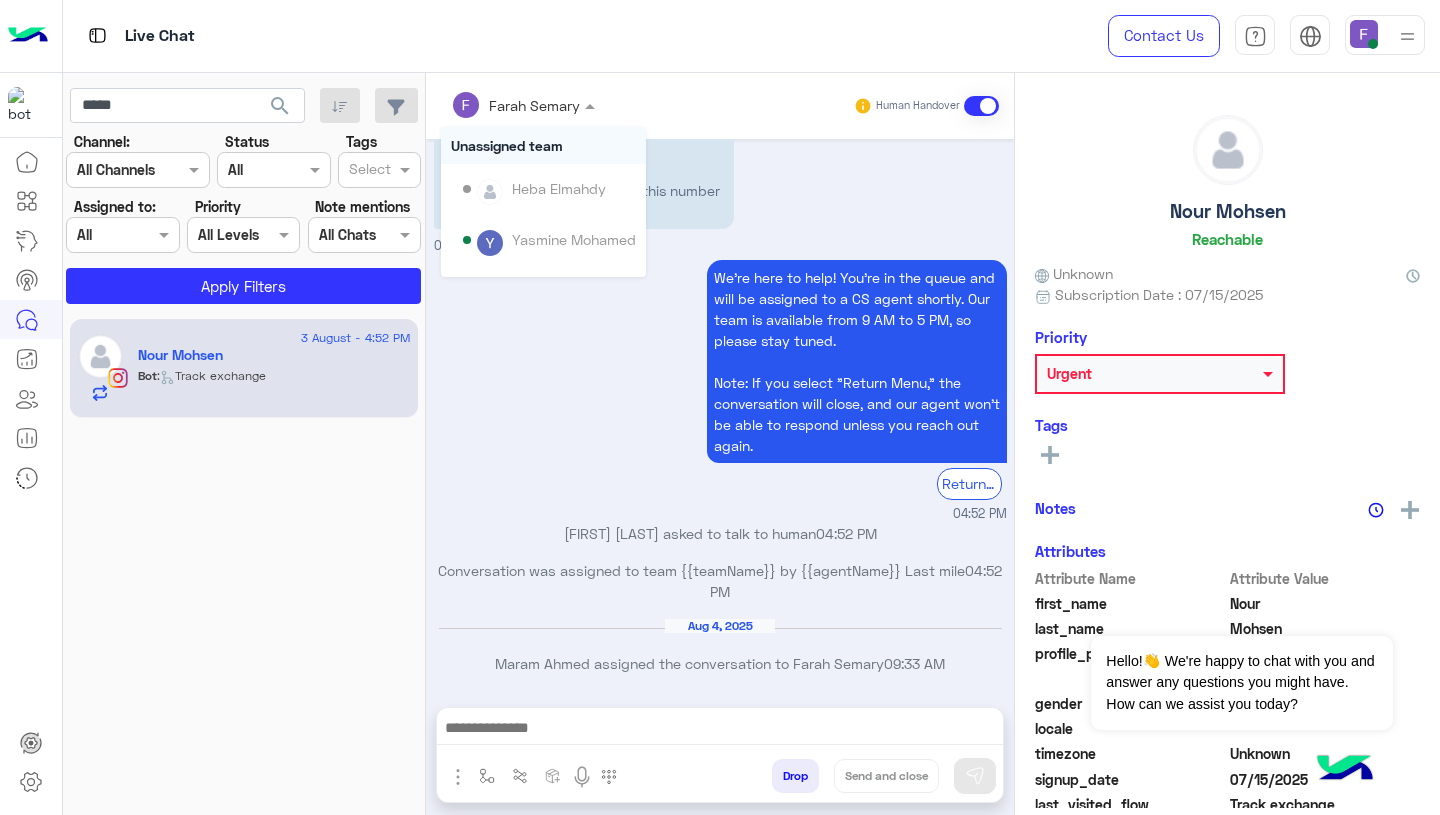click at bounding box center [497, 105] 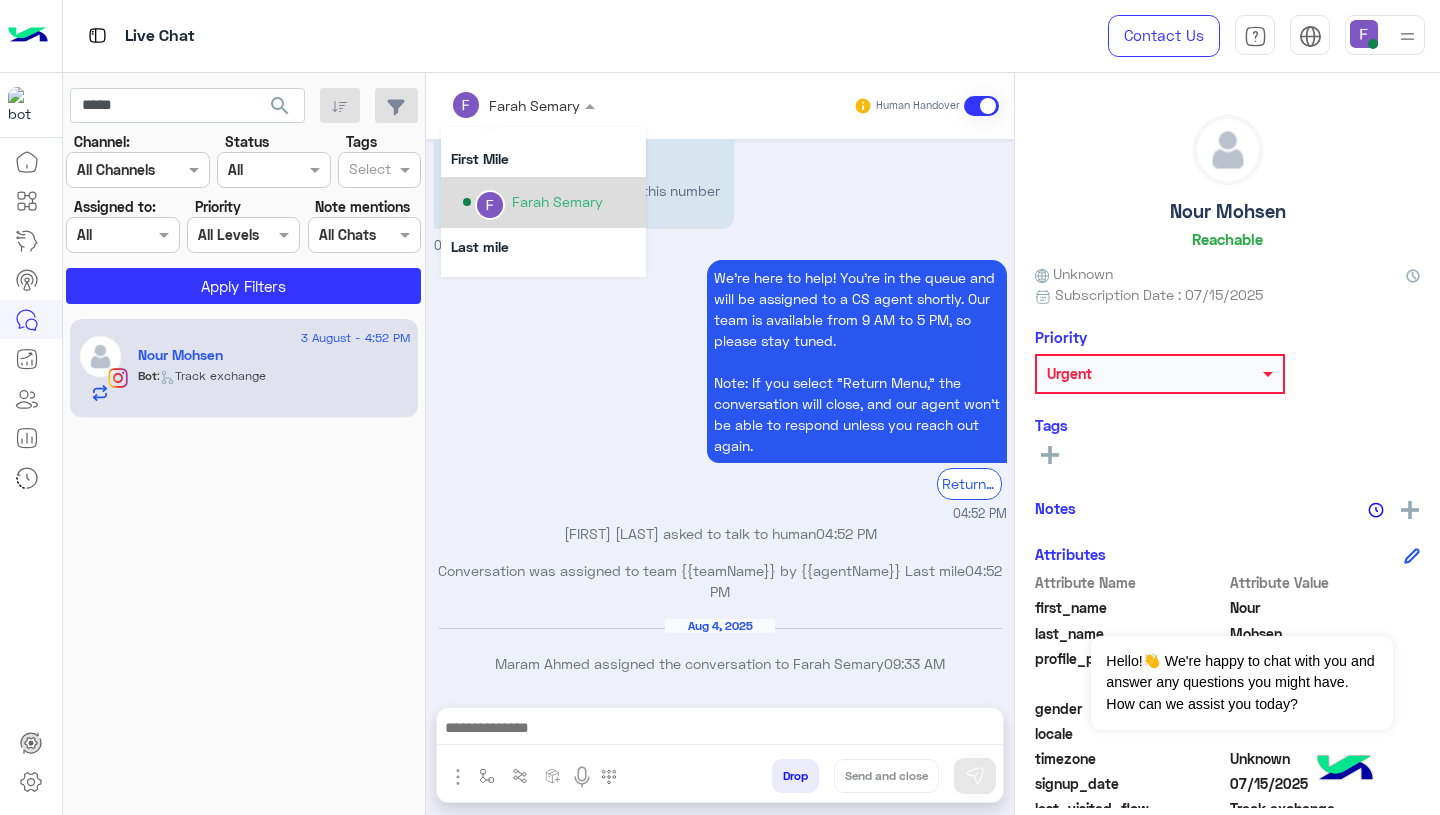 scroll, scrollTop: 264, scrollLeft: 0, axis: vertical 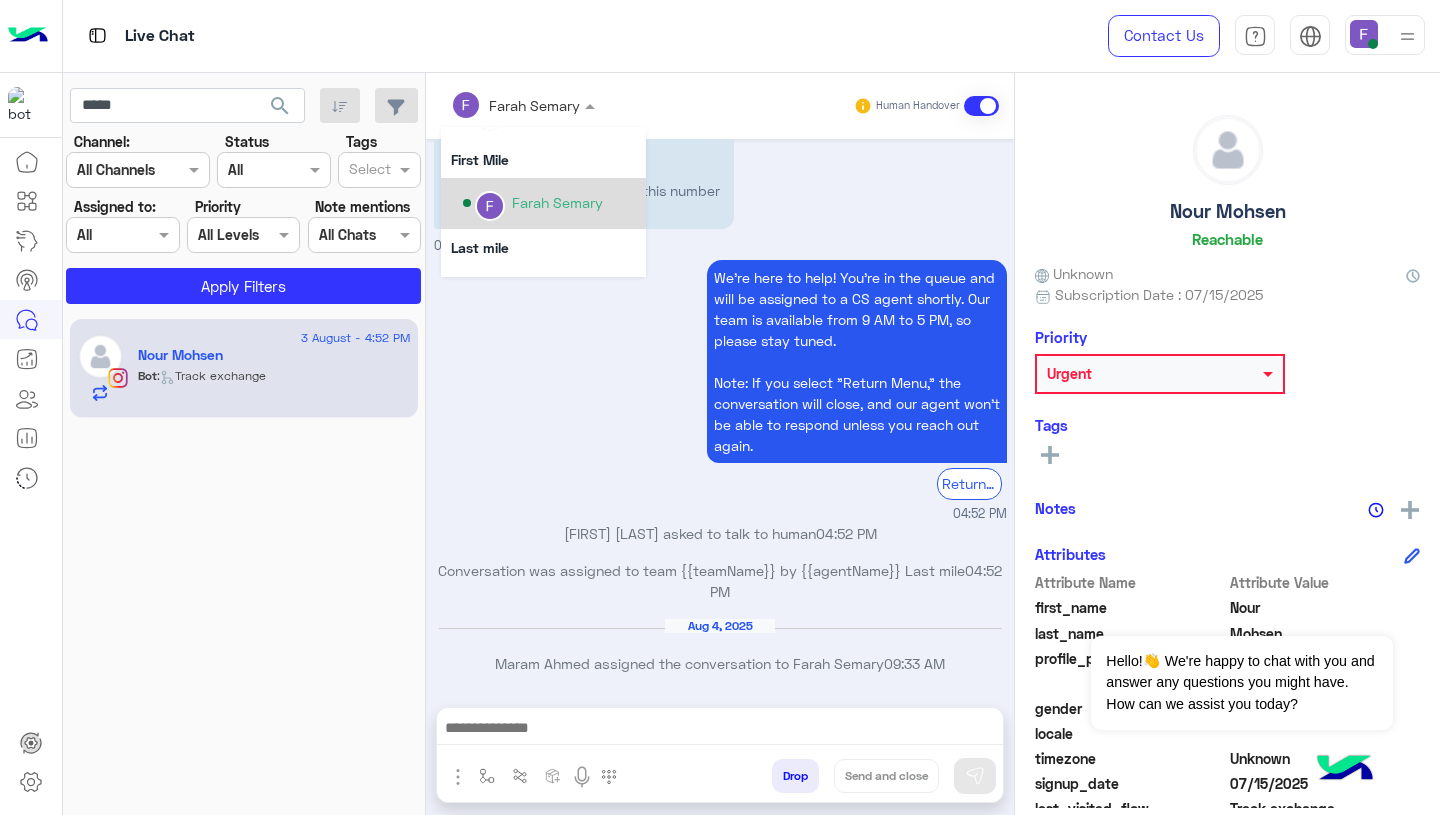 click on "Farah Semary" at bounding box center [549, 203] 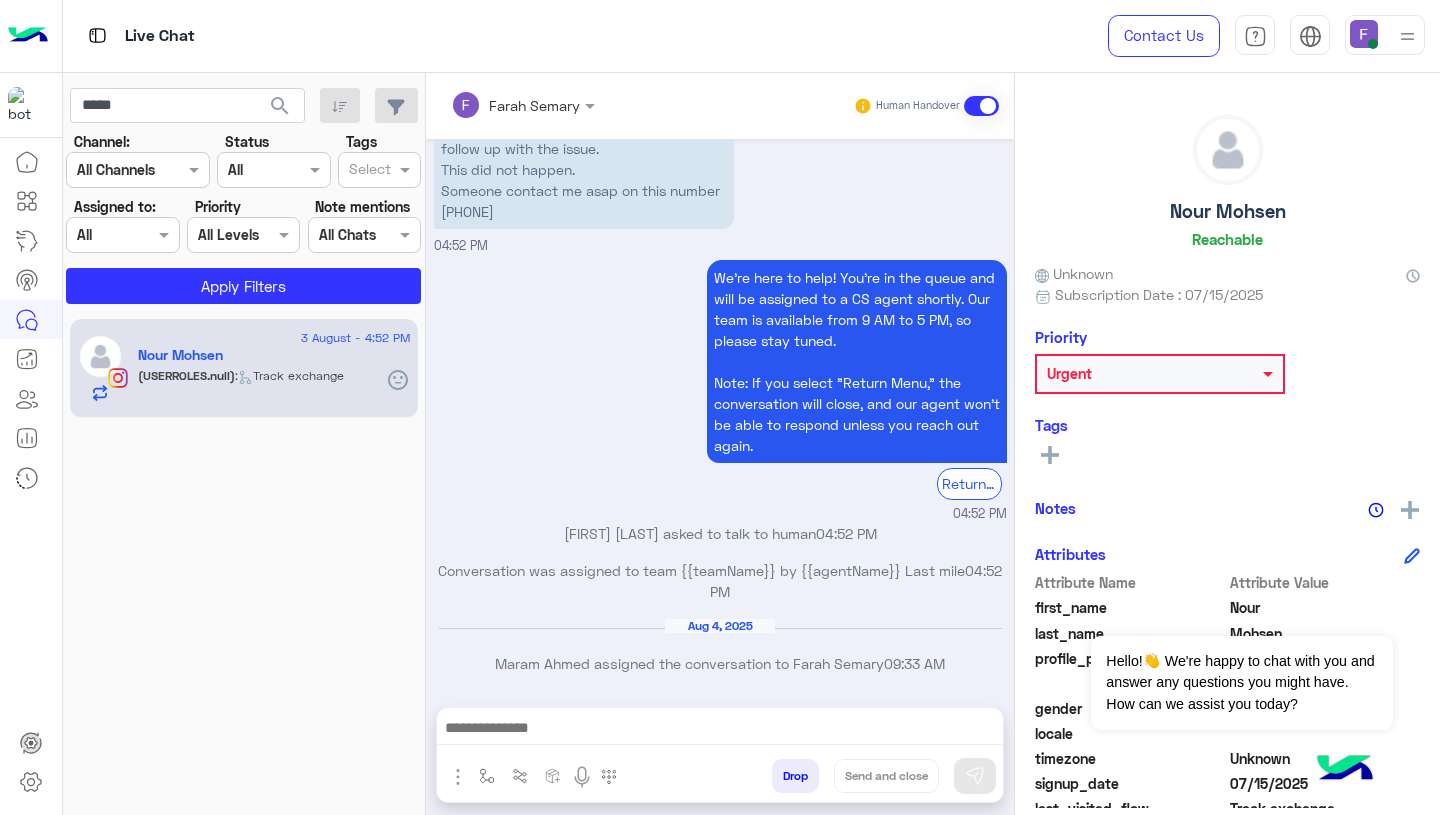 scroll, scrollTop: 2902, scrollLeft: 0, axis: vertical 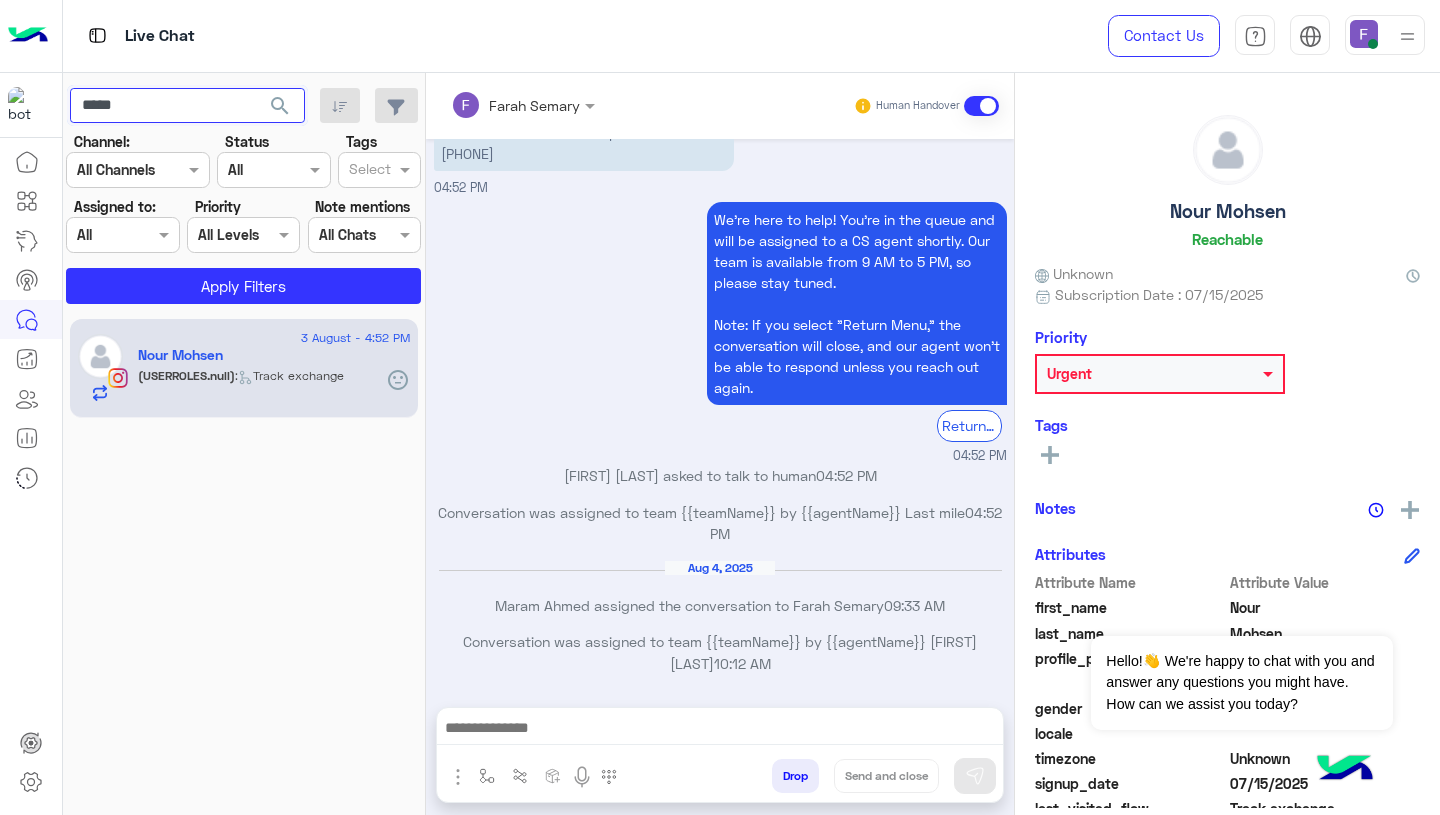 click on "****" at bounding box center [187, 106] 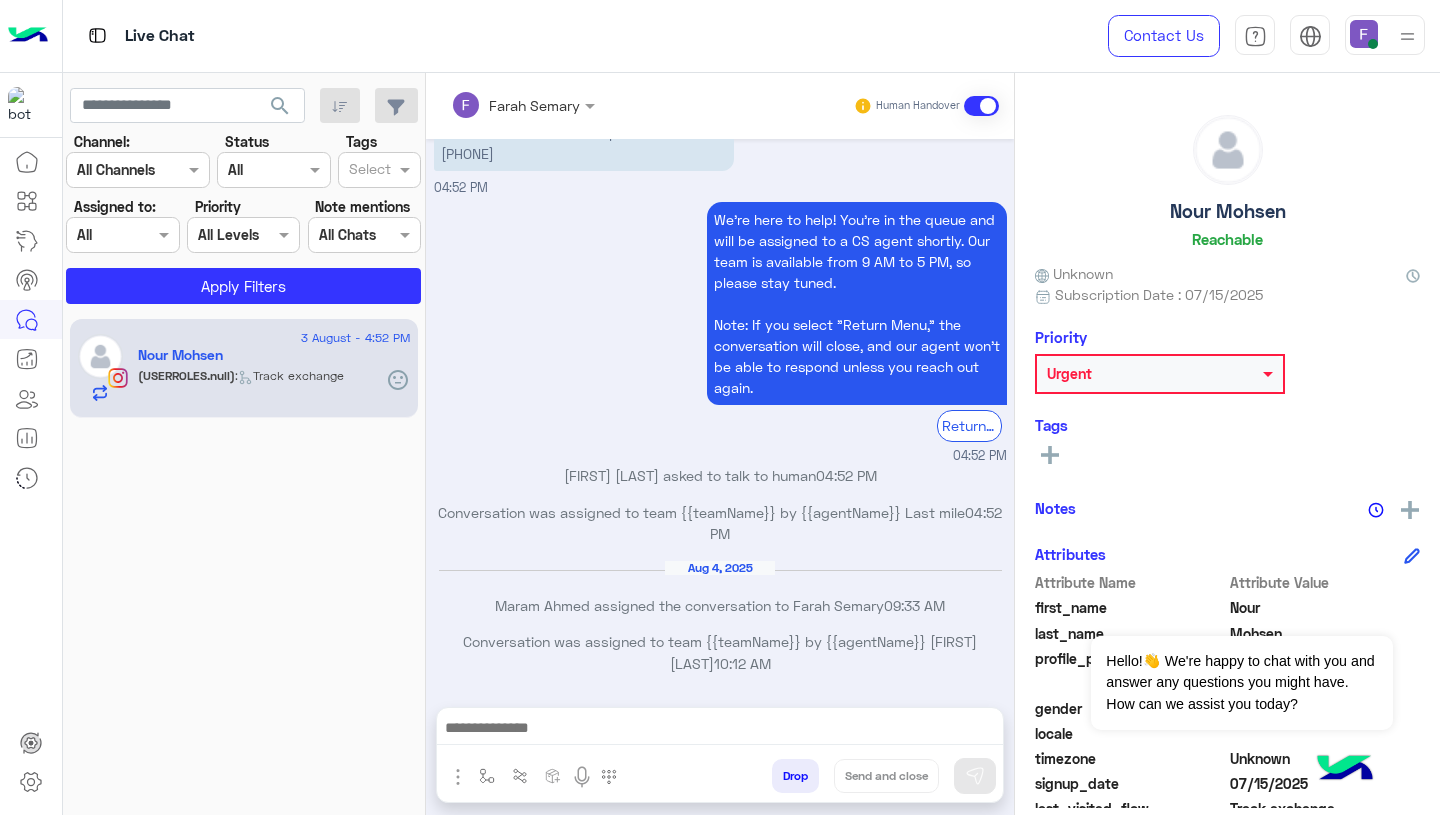 click at bounding box center [100, 235] 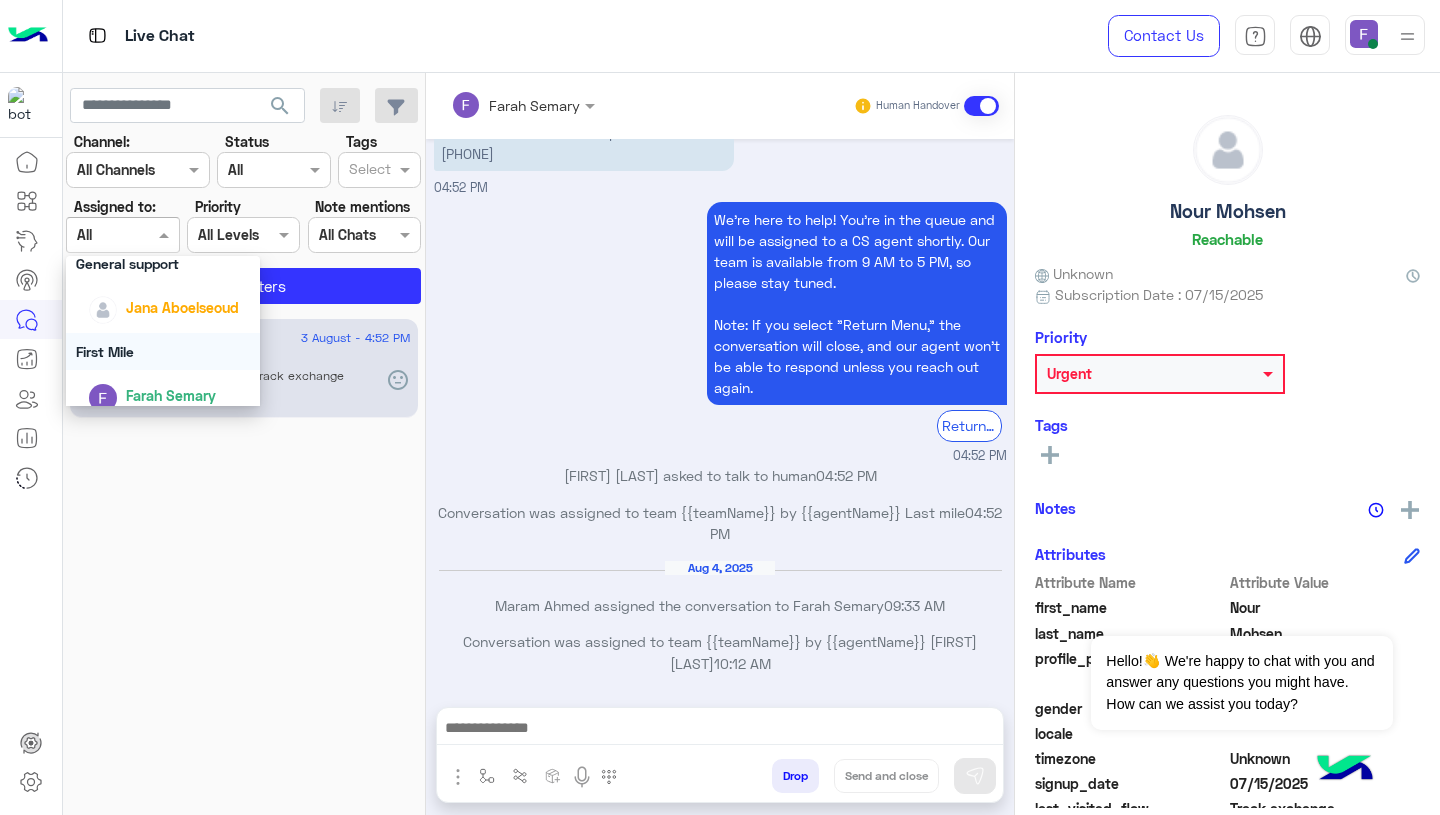 scroll, scrollTop: 271, scrollLeft: 0, axis: vertical 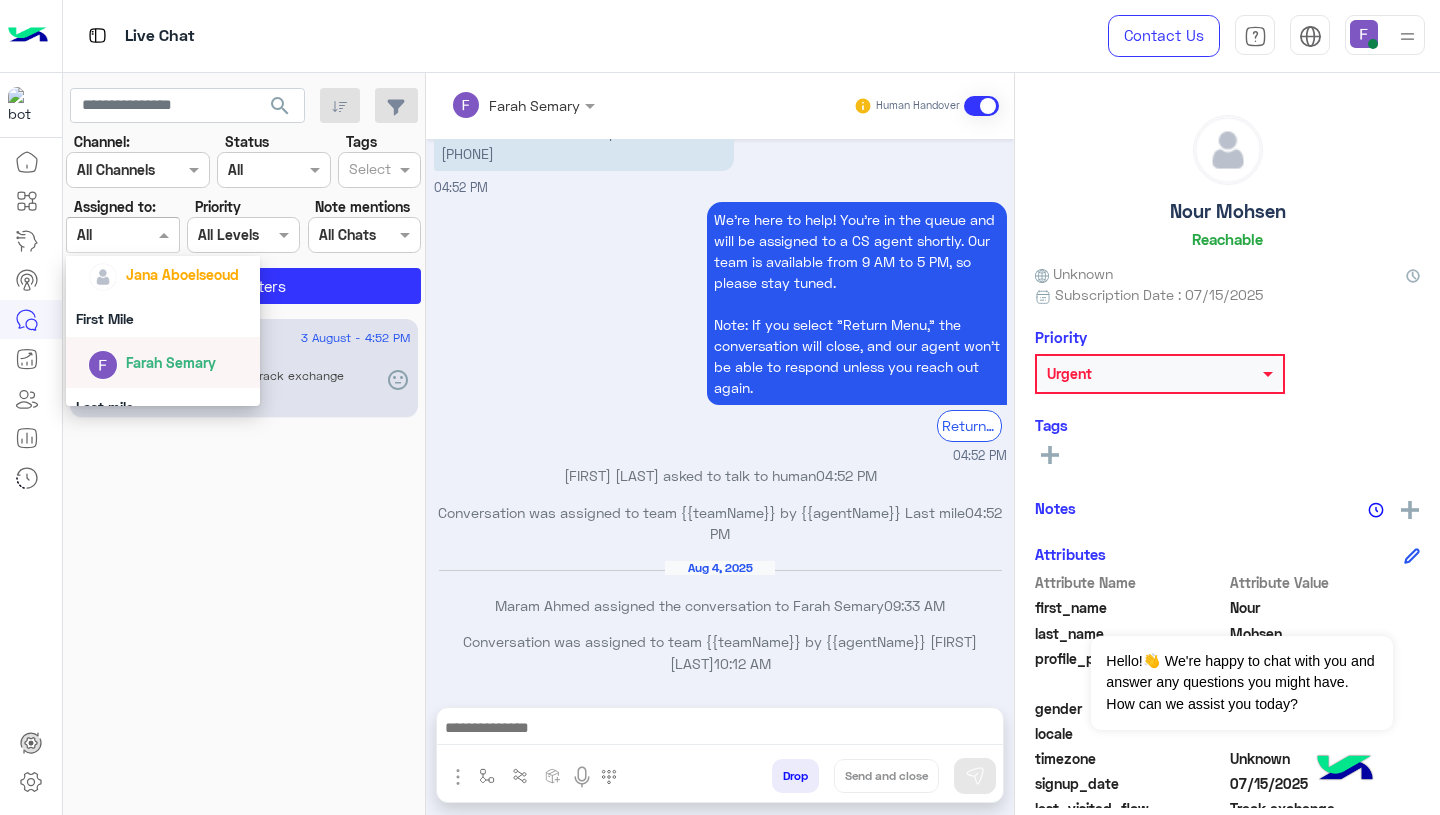 click on "Farah Semary" at bounding box center [171, 362] 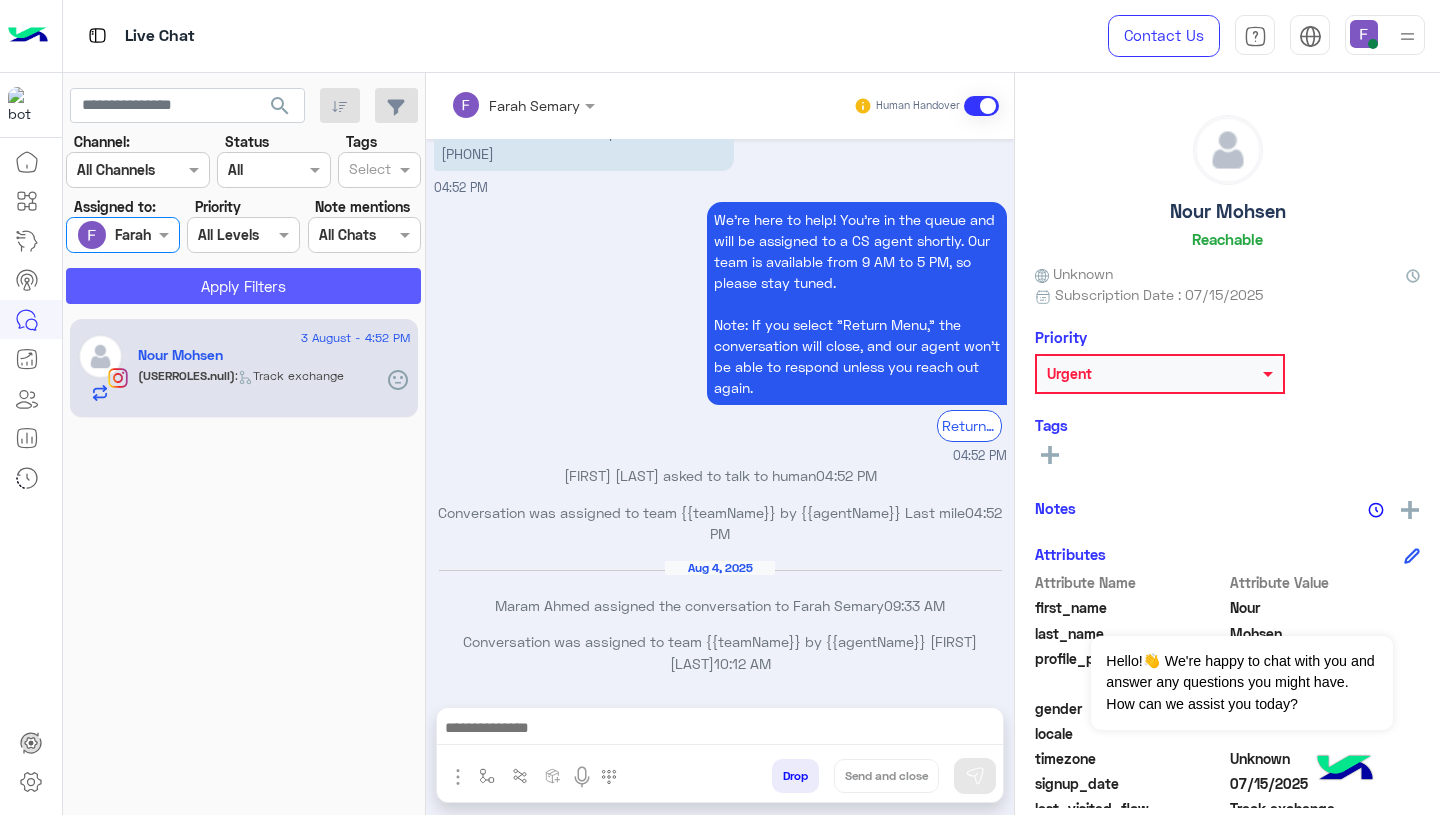 click on "Apply Filters" 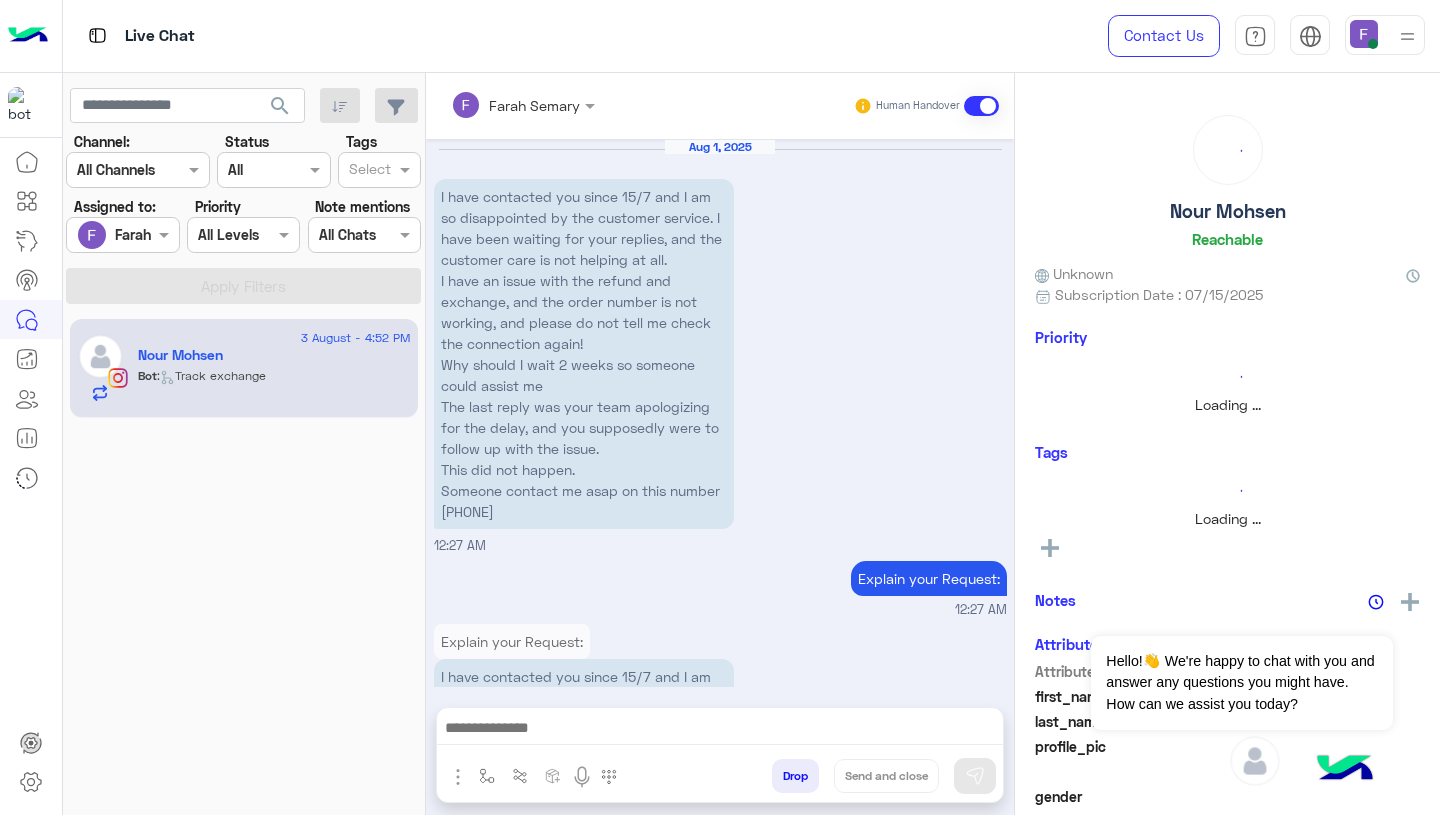scroll, scrollTop: 2736, scrollLeft: 0, axis: vertical 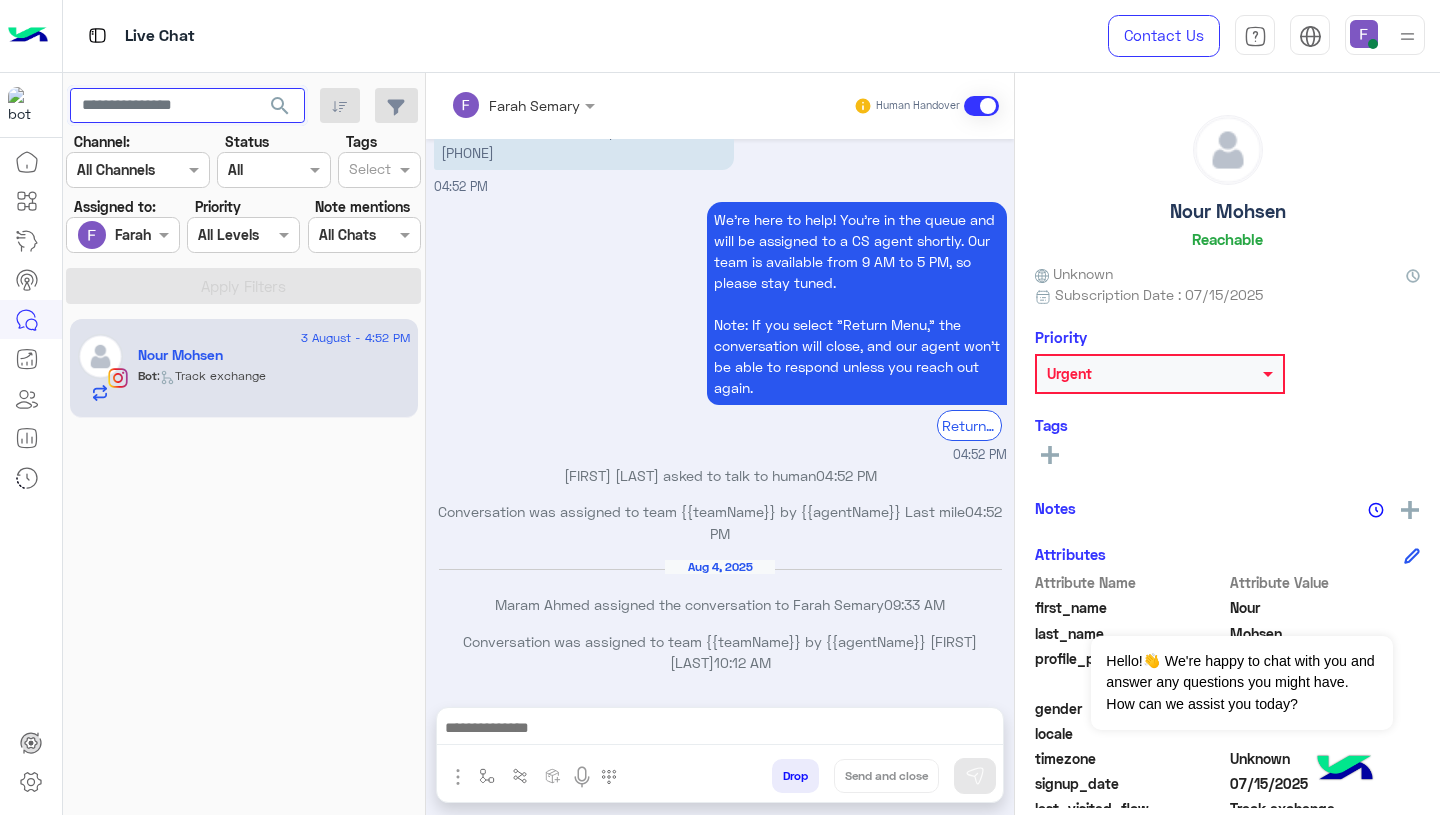 click at bounding box center (187, 106) 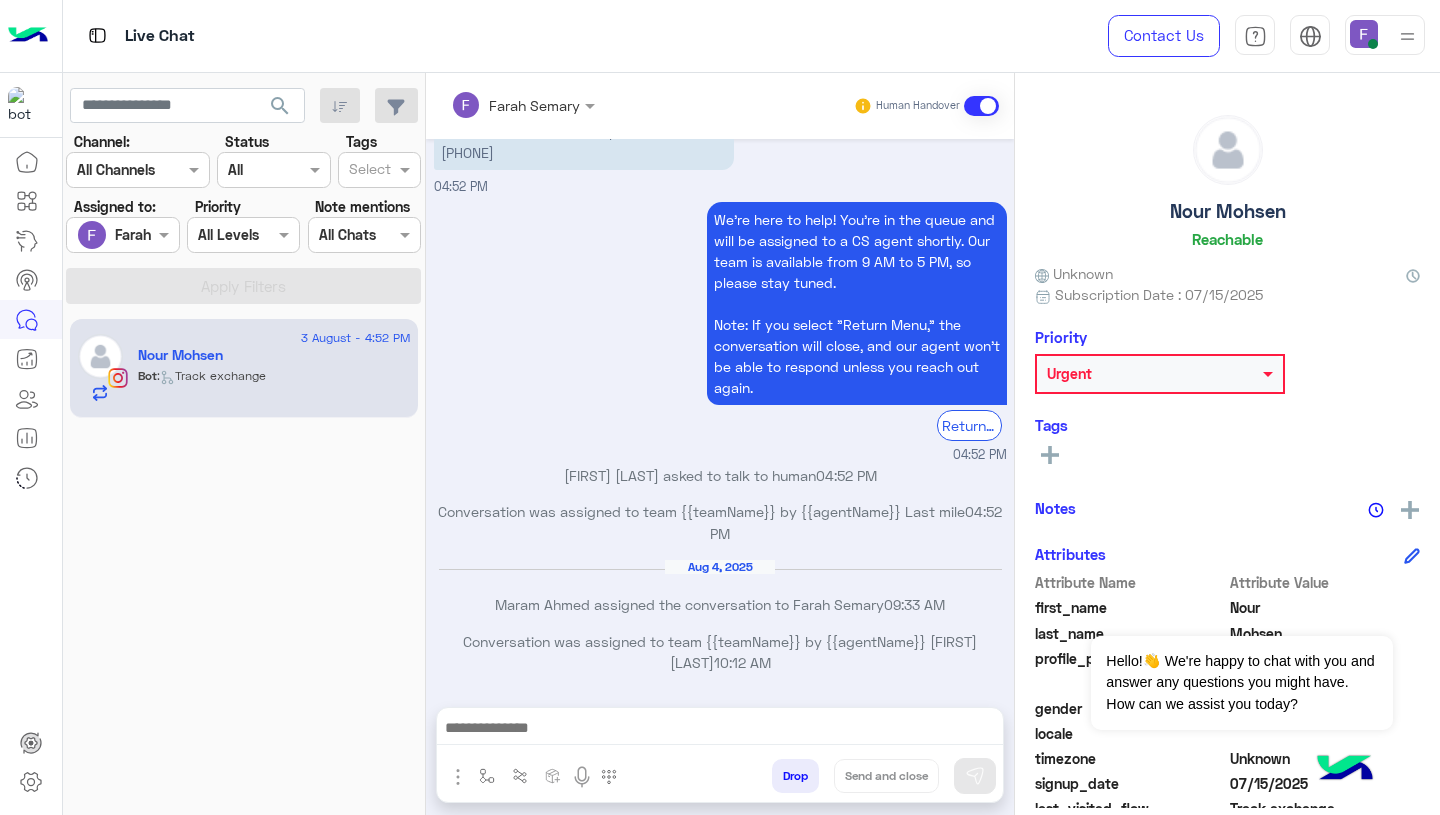 click on "Aug 4, 2025 [FIRST] [LAST] assigned the conversation to [FIRST] [LAST] 09:33 AM" at bounding box center (720, 595) 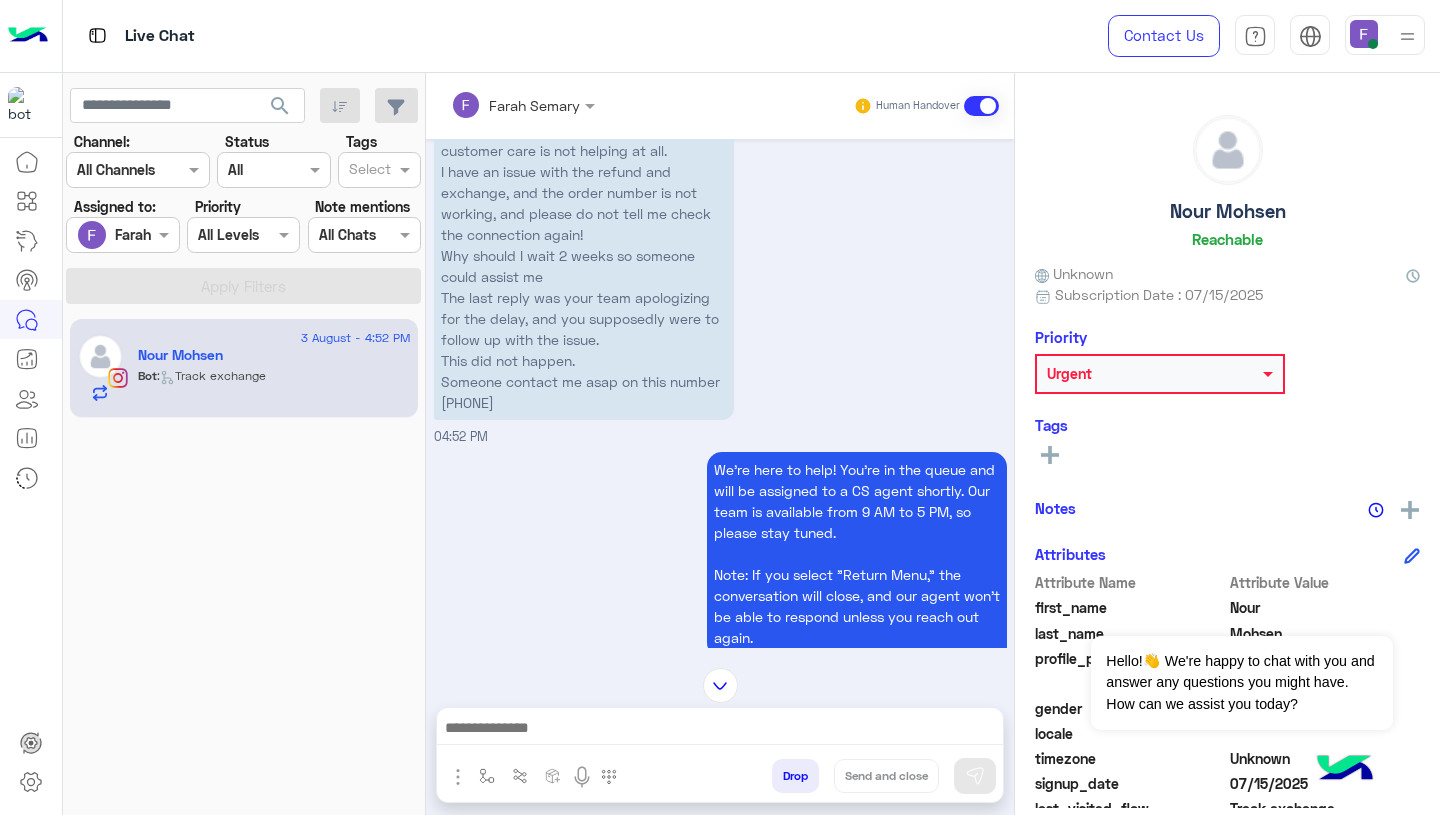 scroll, scrollTop: 2736, scrollLeft: 0, axis: vertical 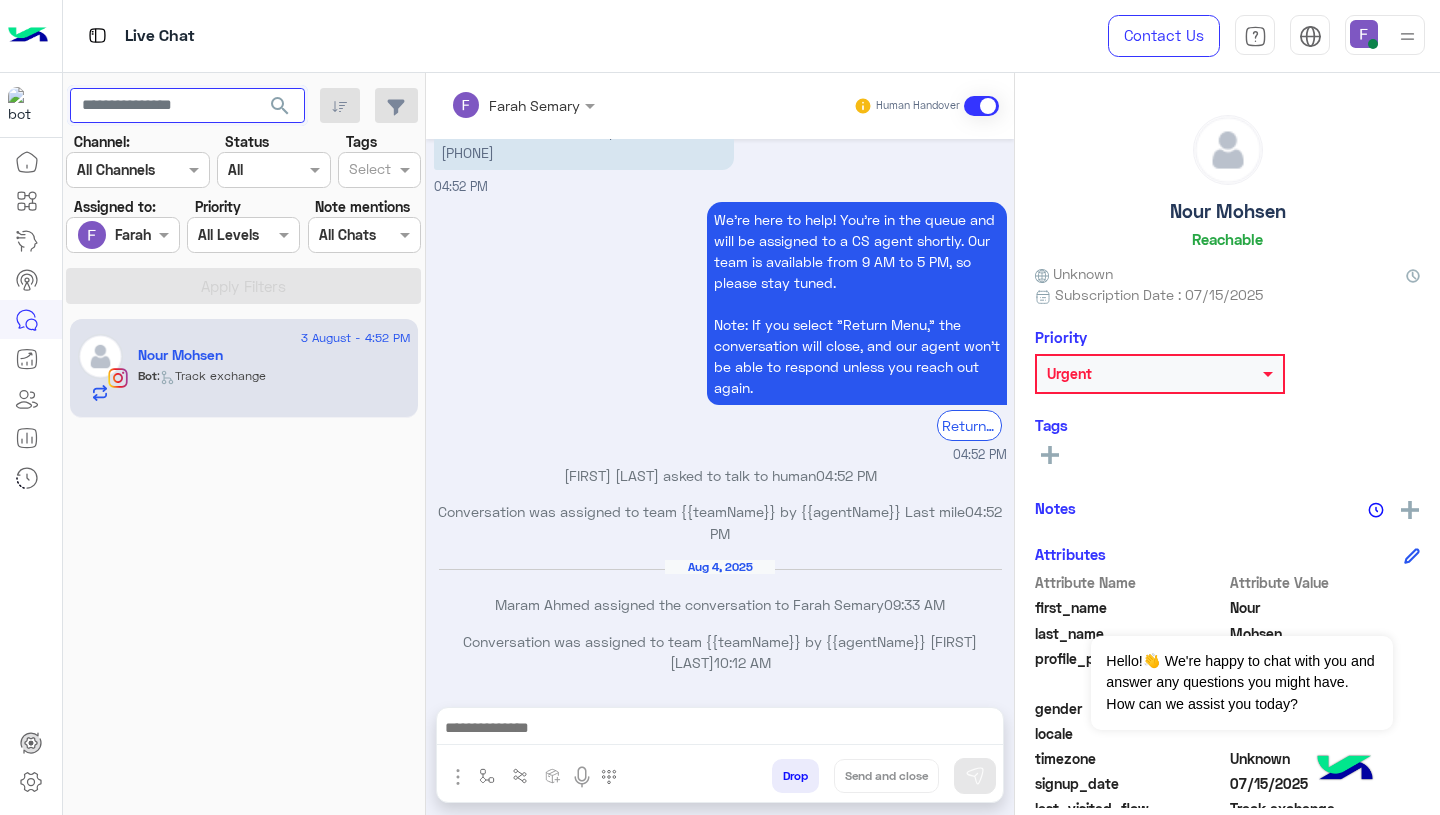 click at bounding box center [187, 106] 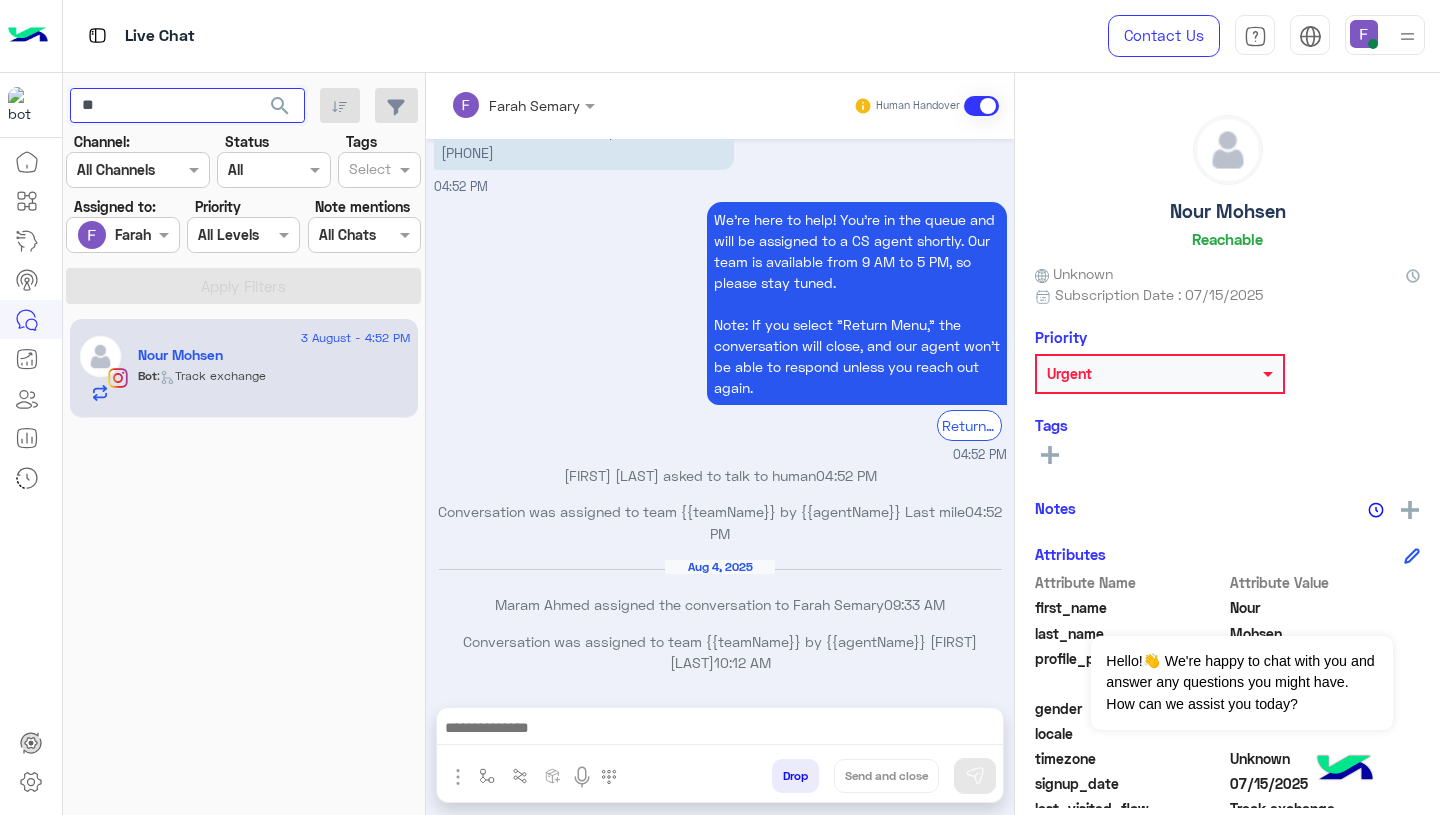 type on "*" 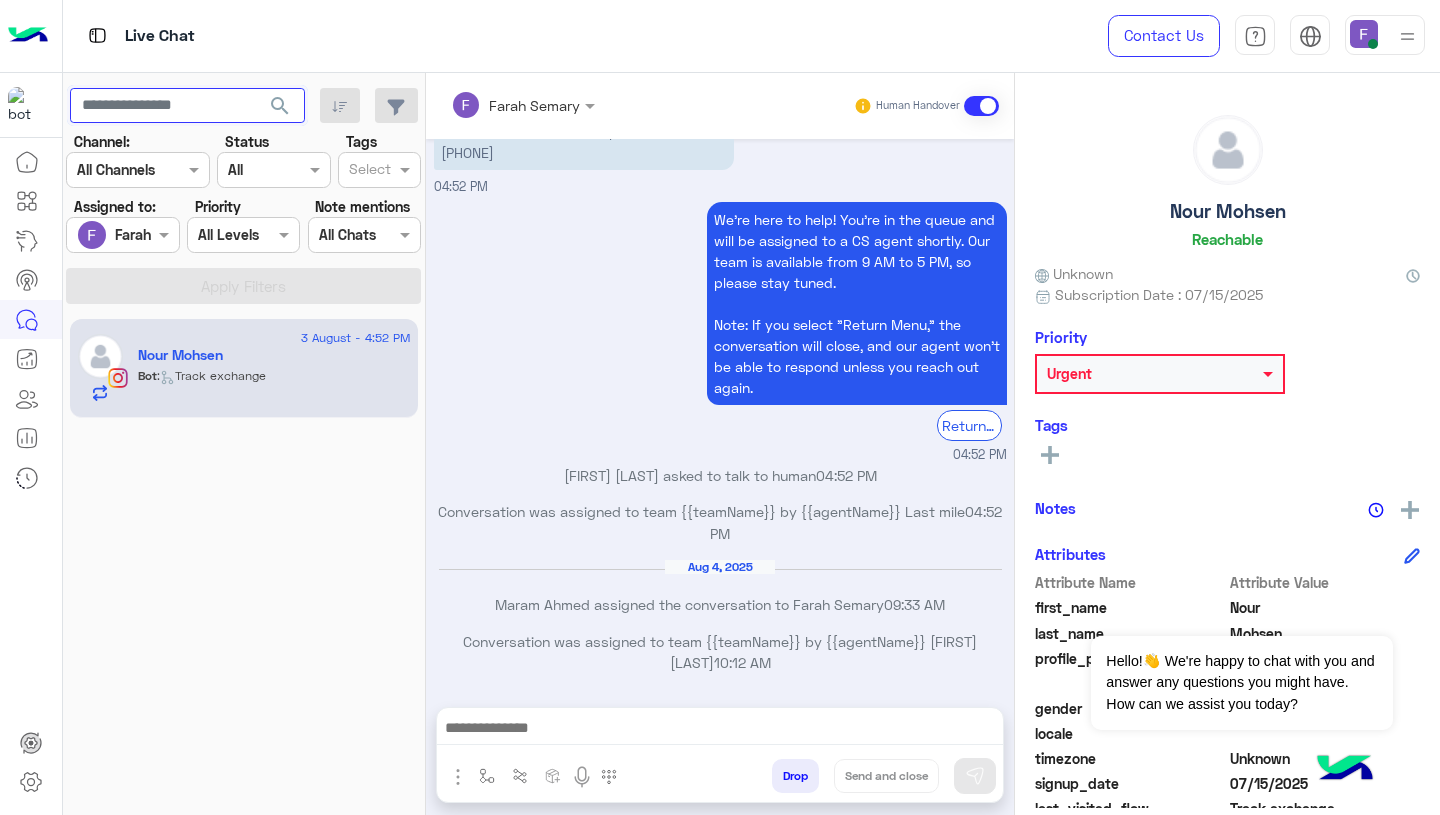 type 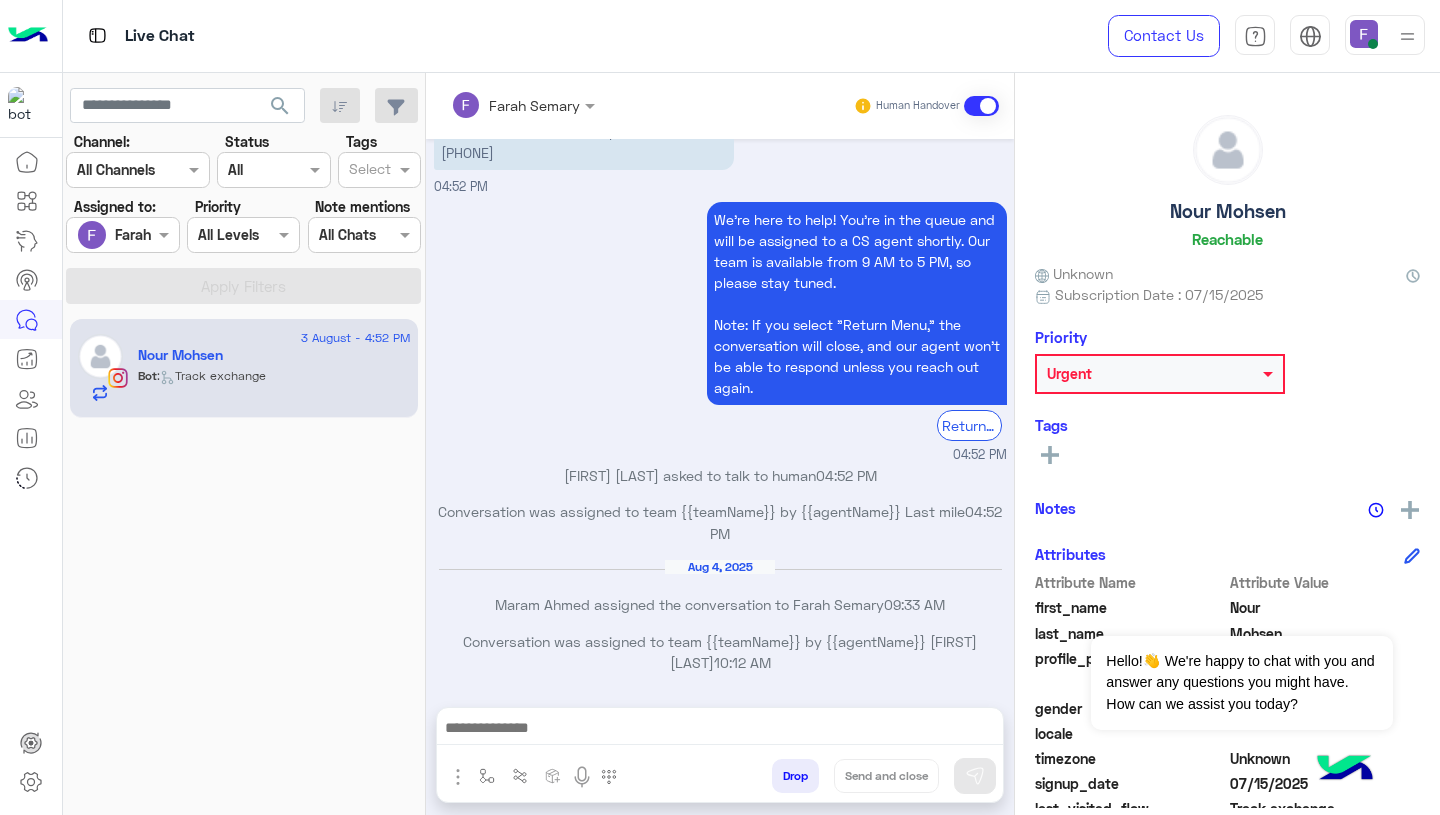 click on "search" 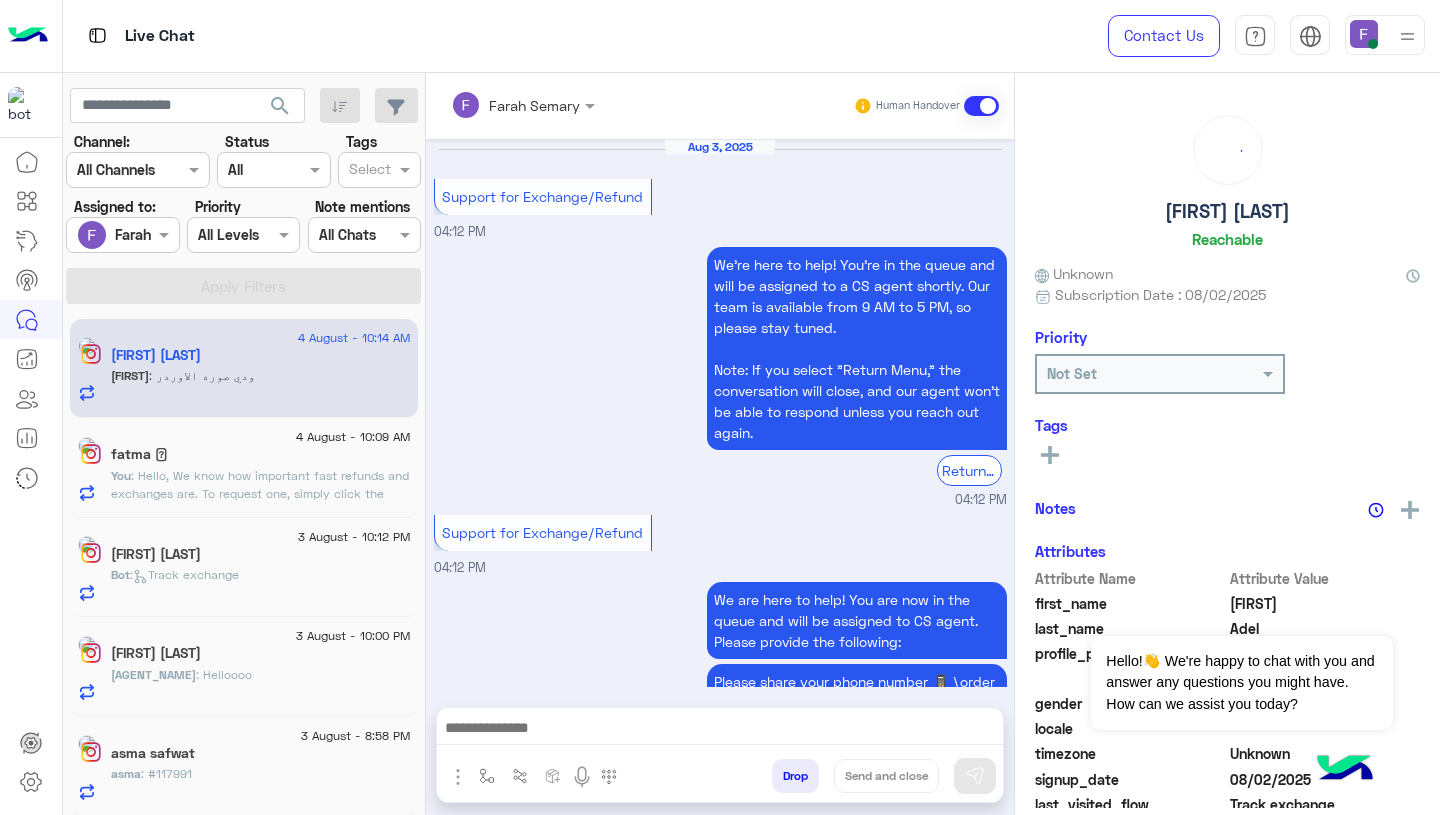 scroll, scrollTop: 1696, scrollLeft: 0, axis: vertical 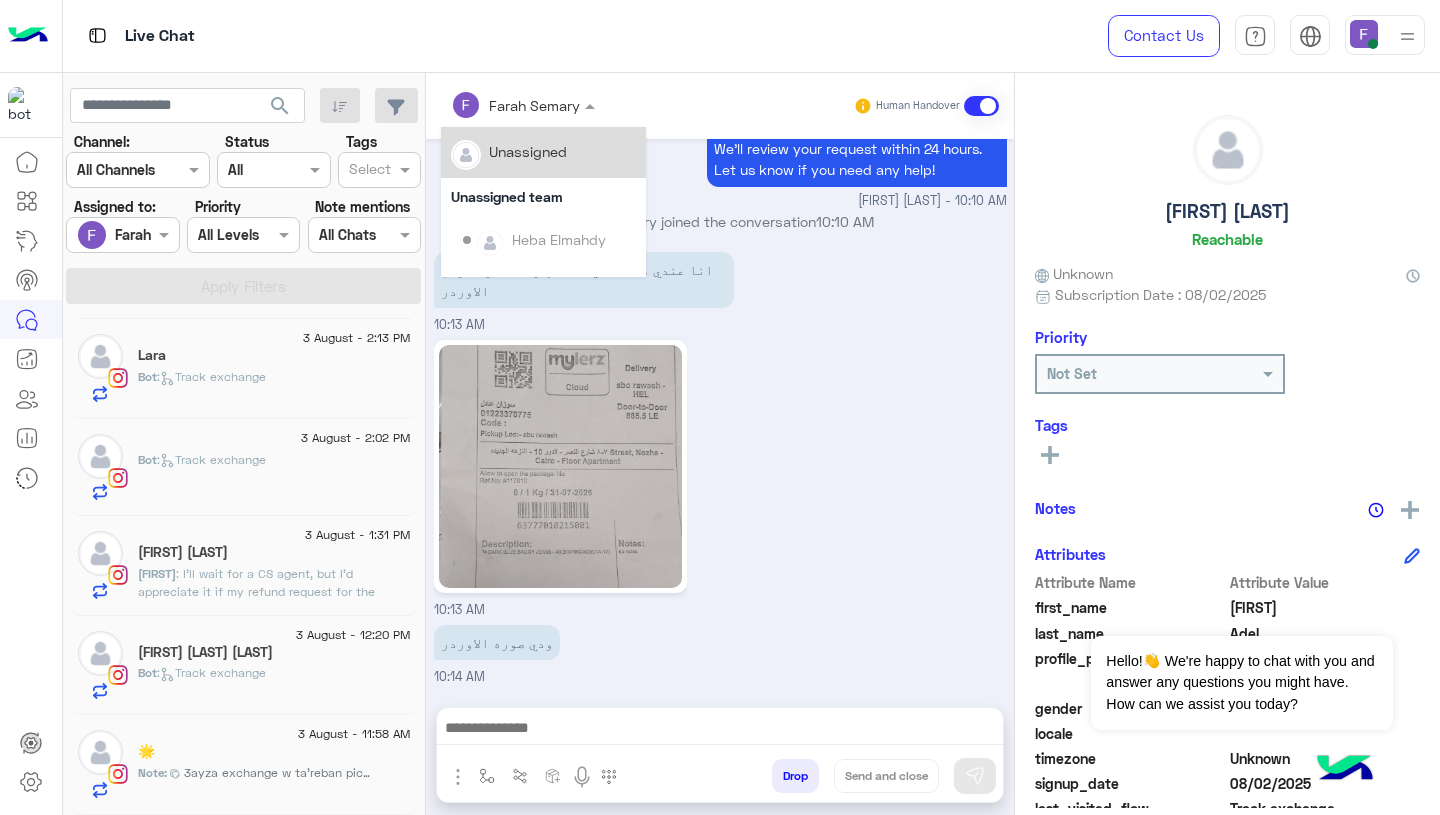 click at bounding box center [497, 105] 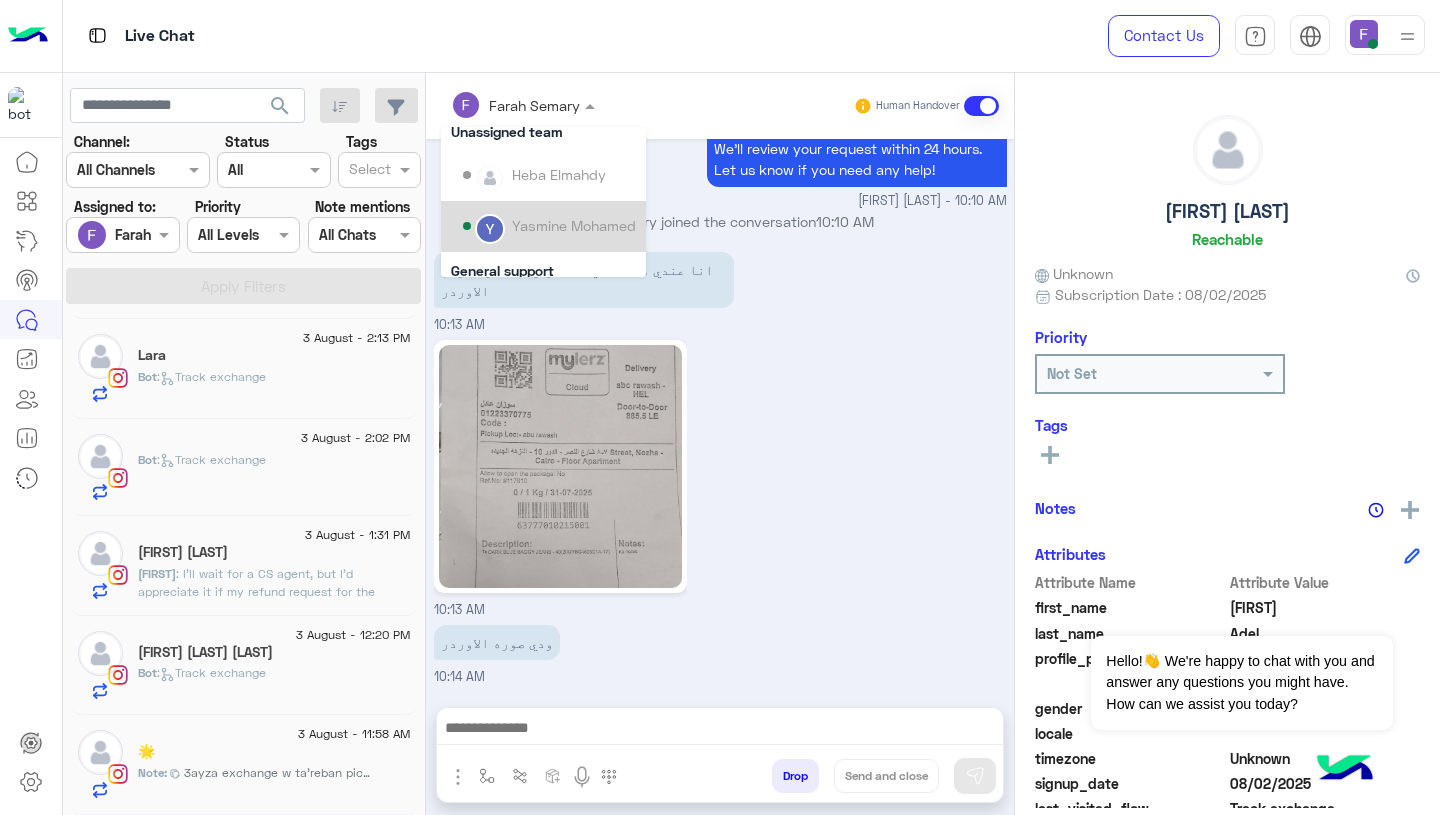 scroll, scrollTop: 0, scrollLeft: 0, axis: both 